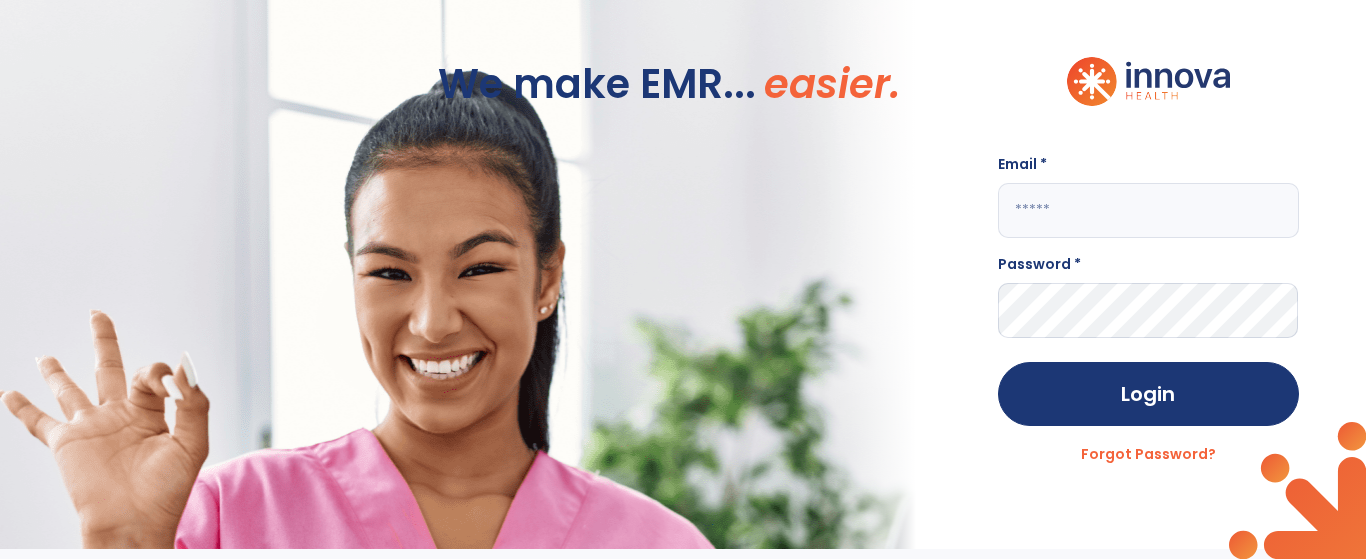 scroll, scrollTop: 0, scrollLeft: 0, axis: both 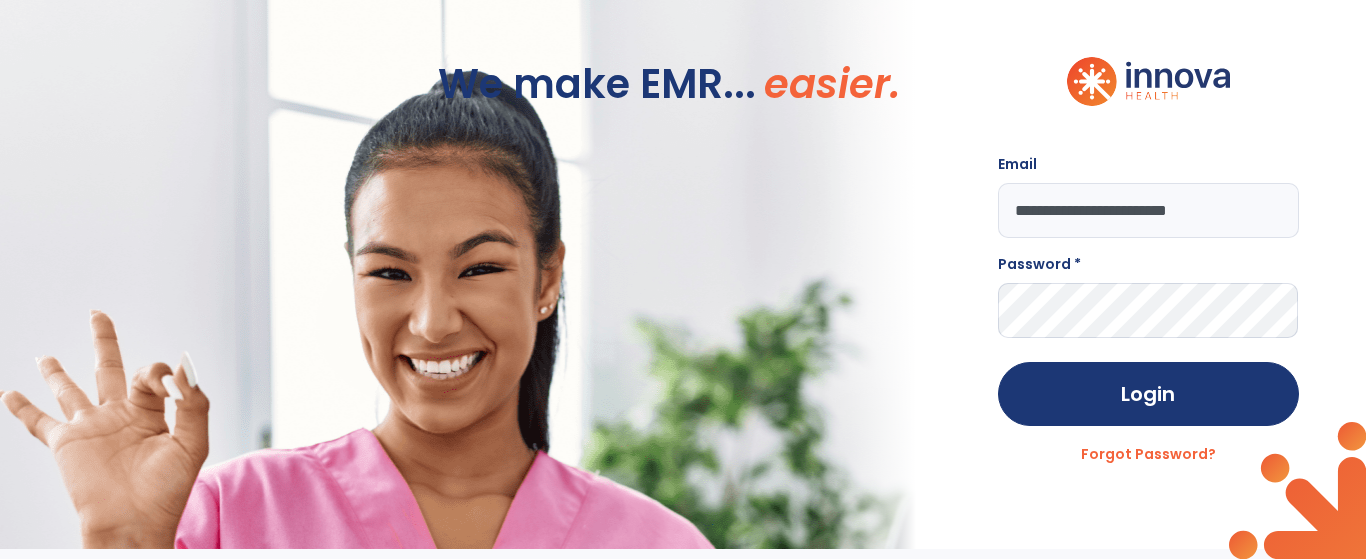 type on "**********" 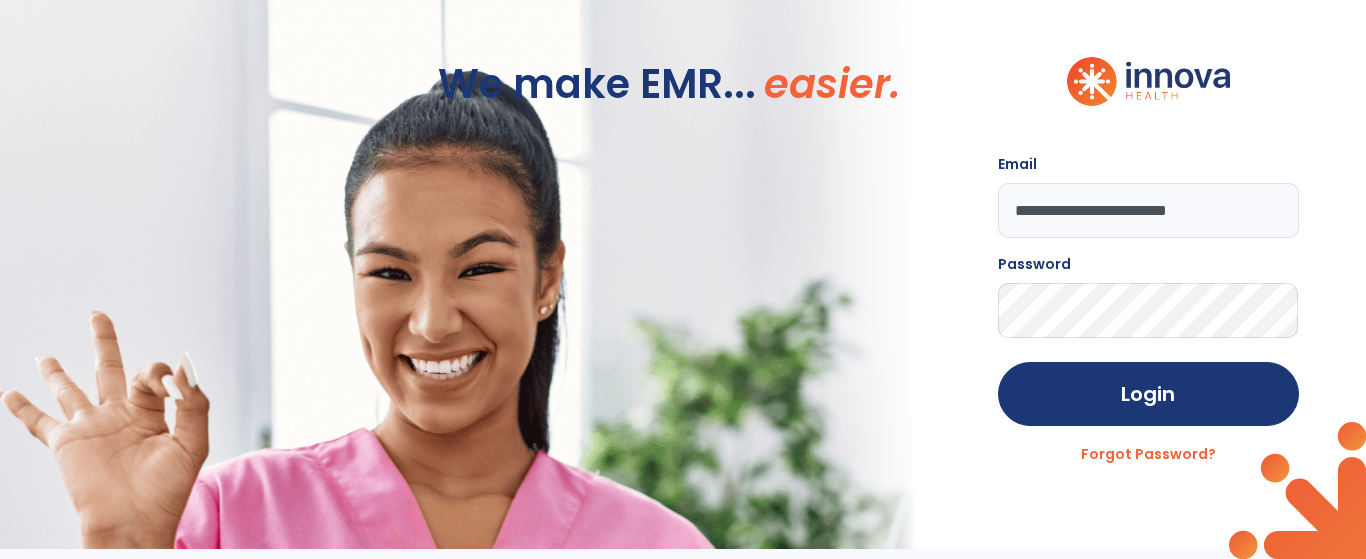 click on "Login" 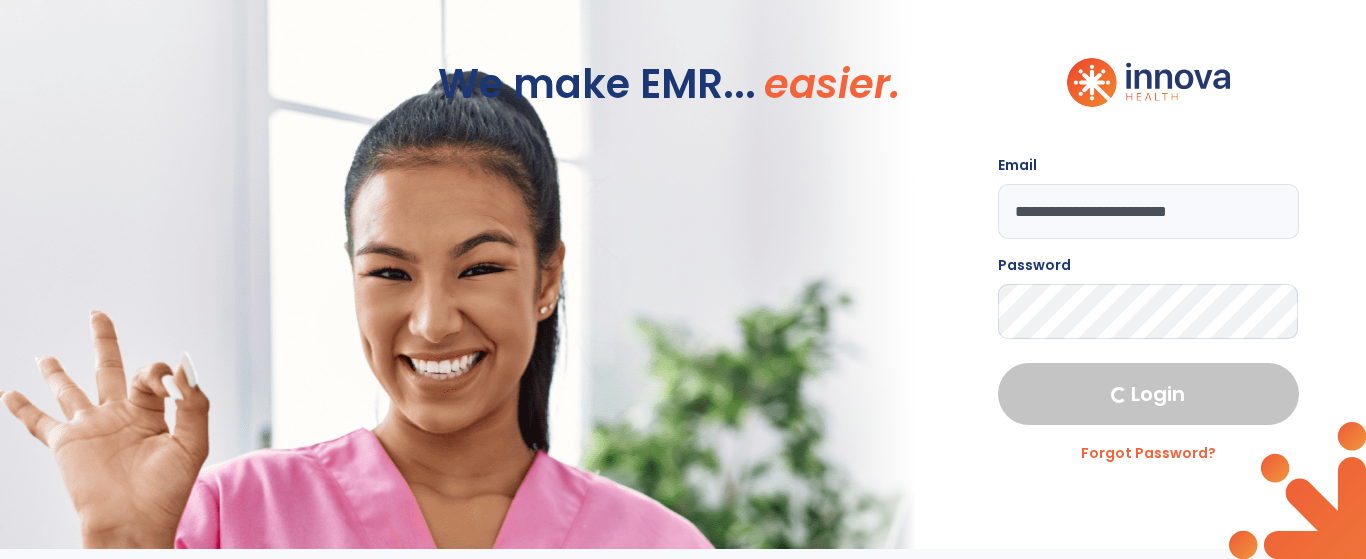 select on "****" 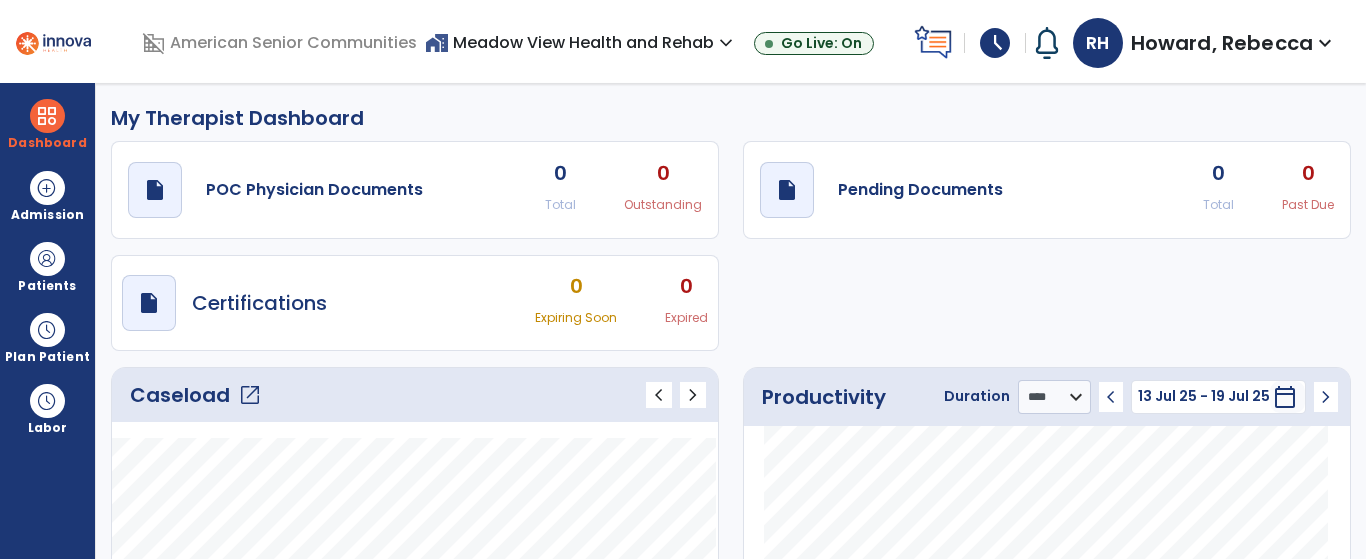 click on "open_in_new" 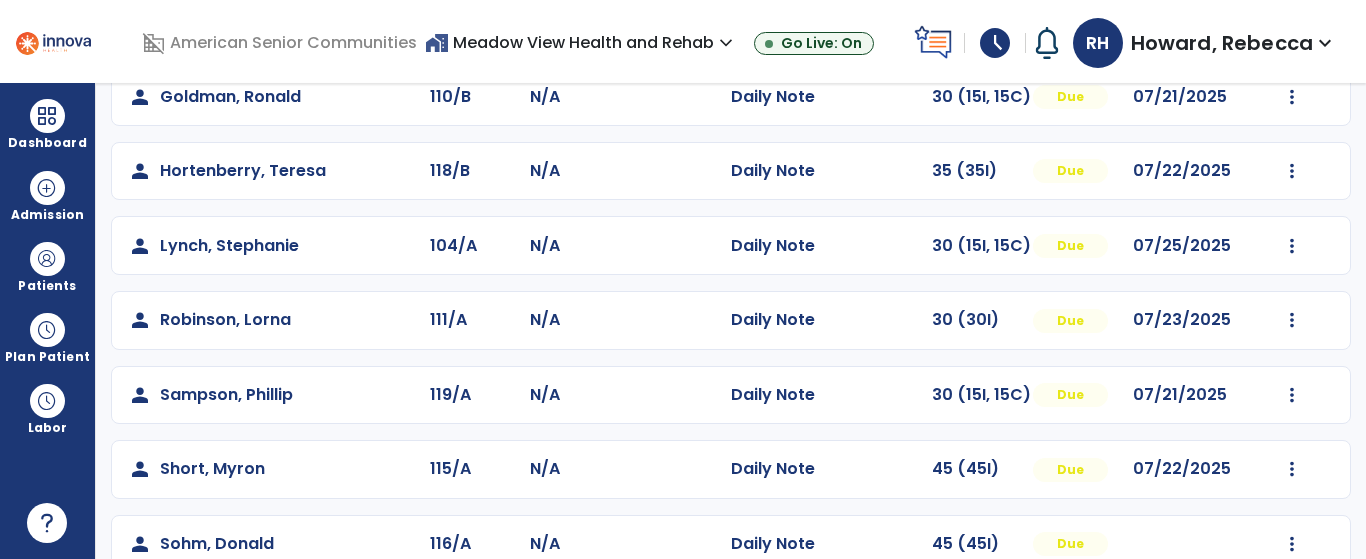 scroll, scrollTop: 300, scrollLeft: 0, axis: vertical 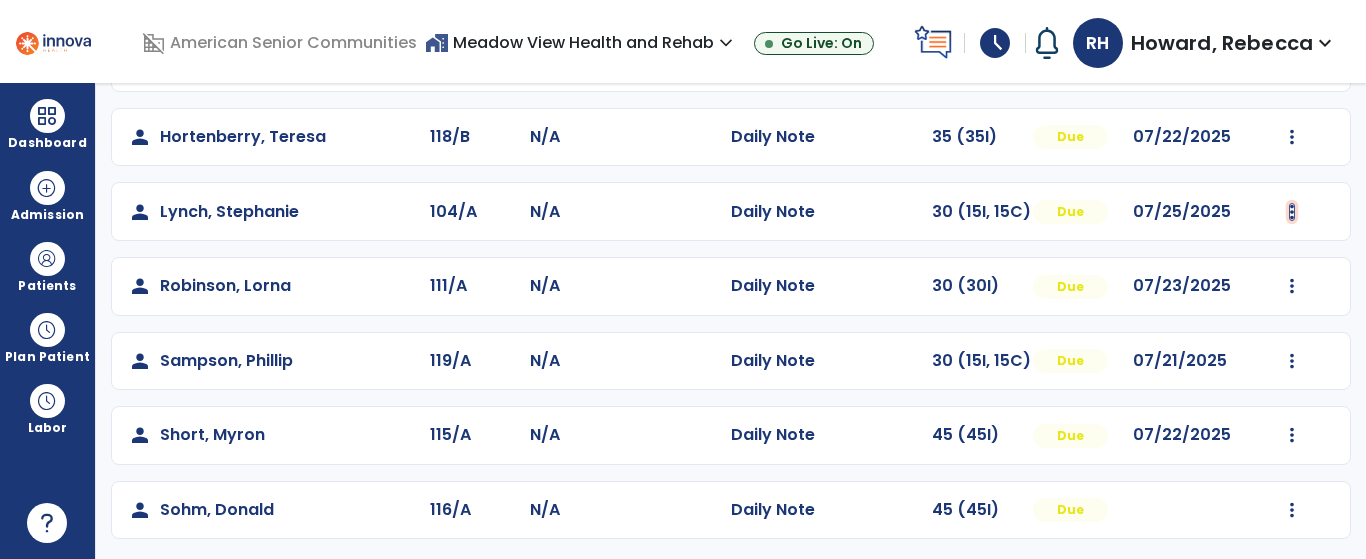 click at bounding box center [1292, -12] 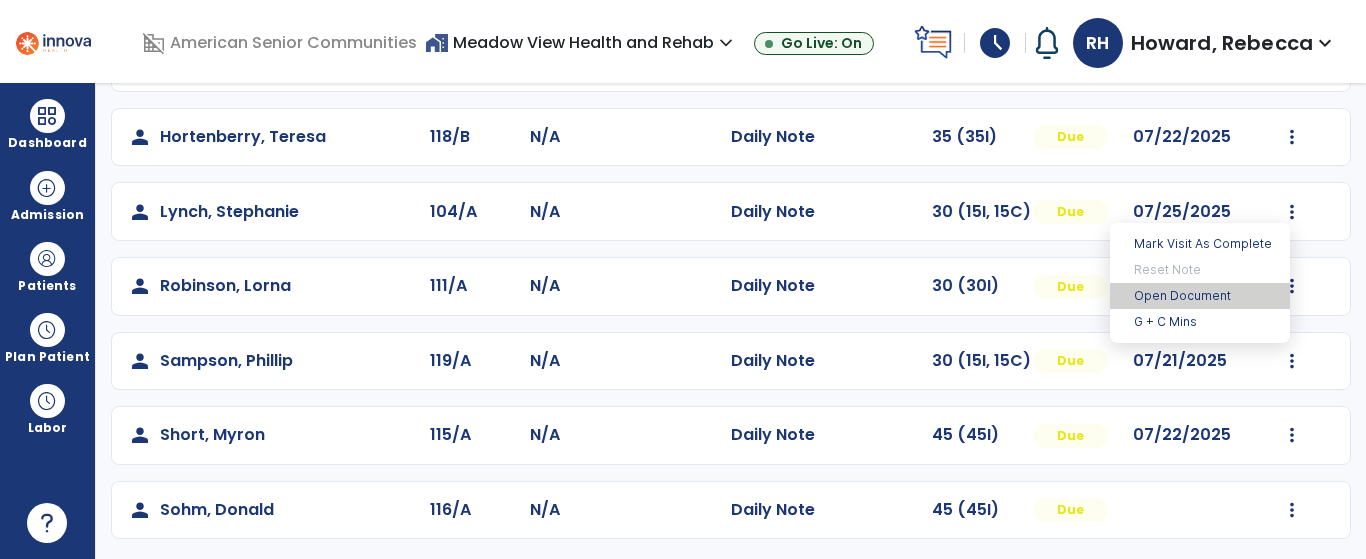 click on "Open Document" at bounding box center [1200, 296] 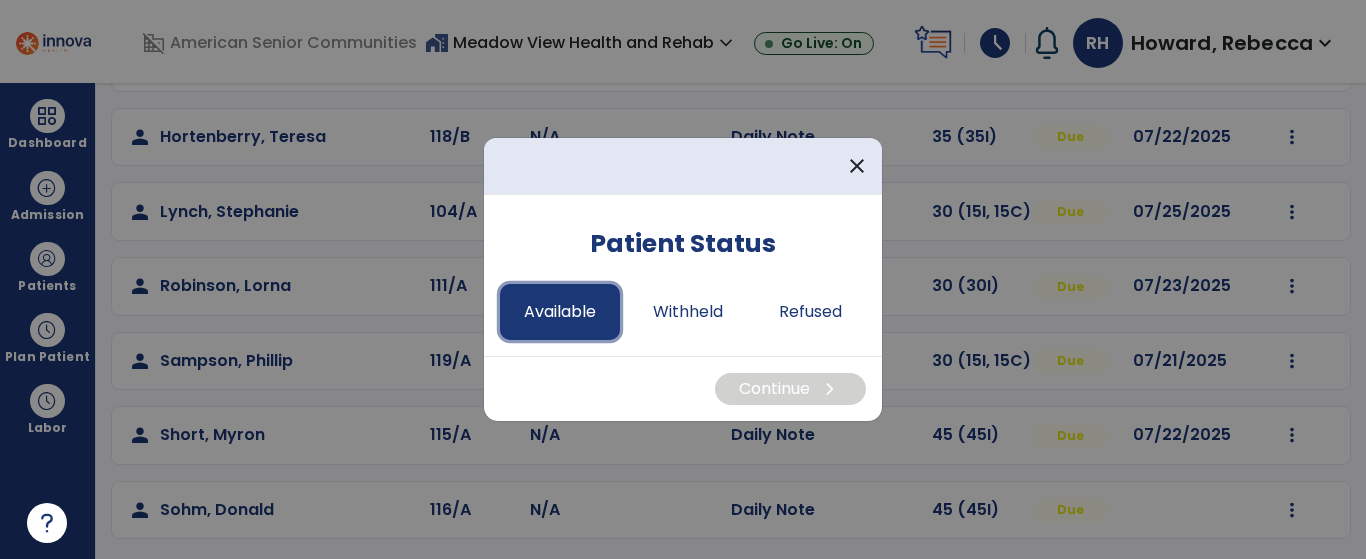 click on "Available" at bounding box center [560, 312] 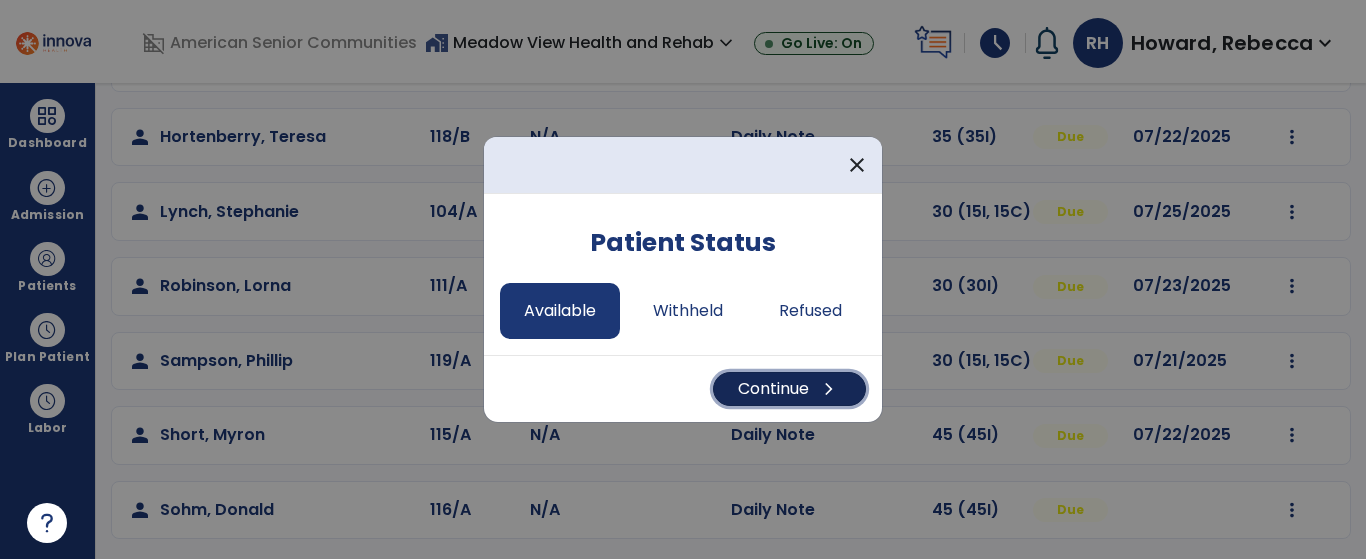 click on "Continue   chevron_right" at bounding box center (789, 389) 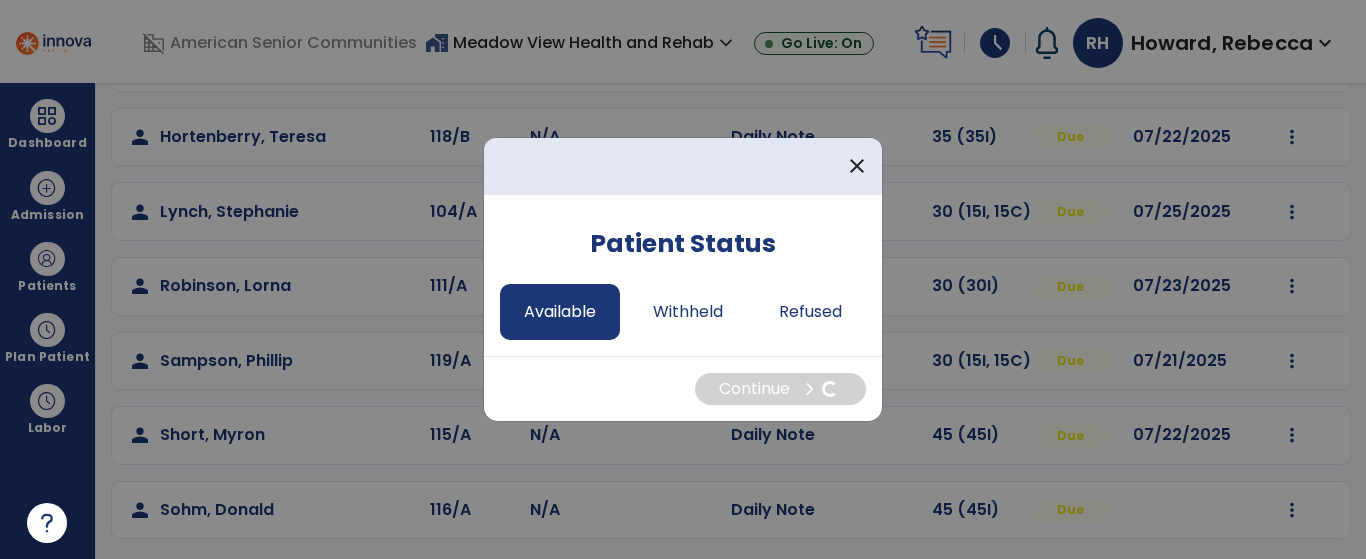 select on "*" 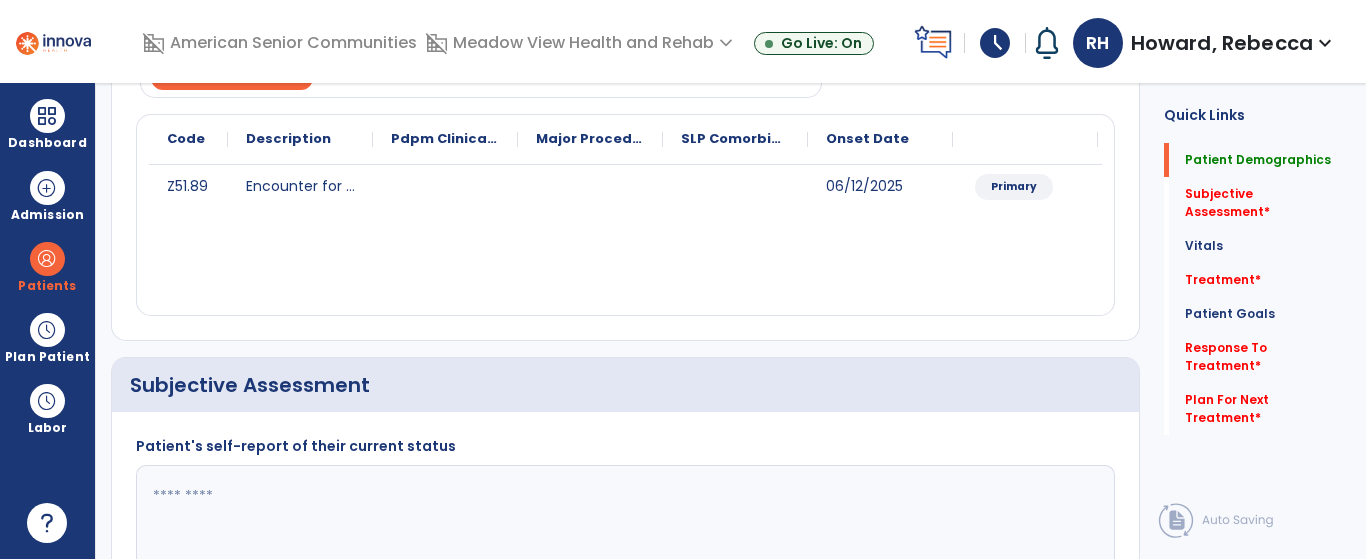 click 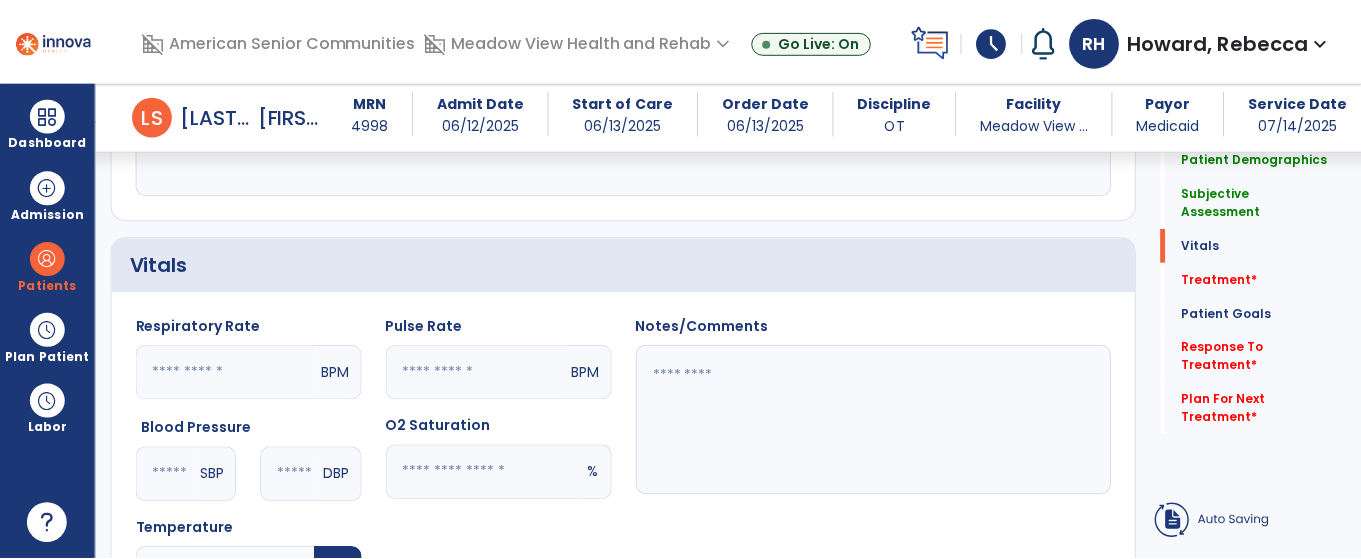 scroll, scrollTop: 1000, scrollLeft: 0, axis: vertical 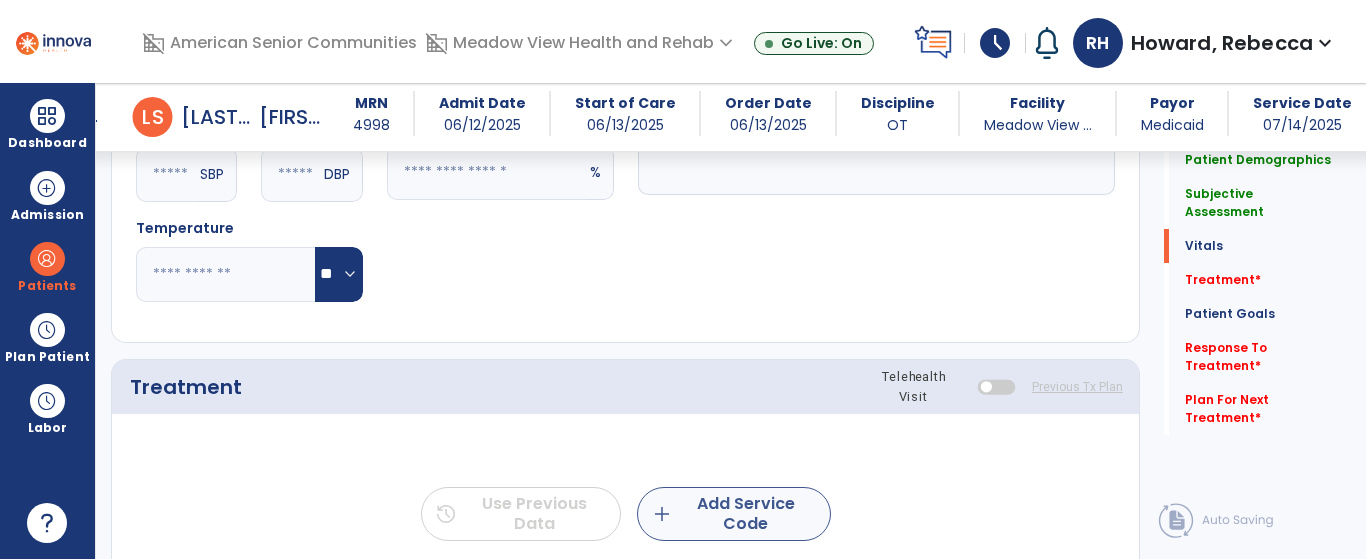 type on "****" 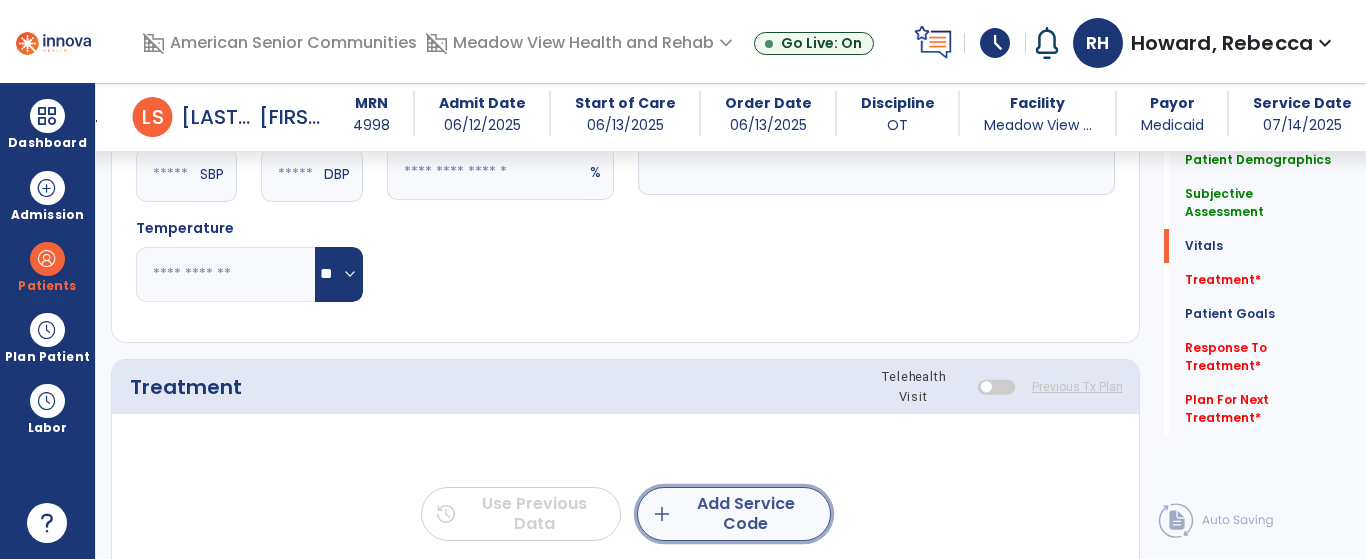 click on "add" 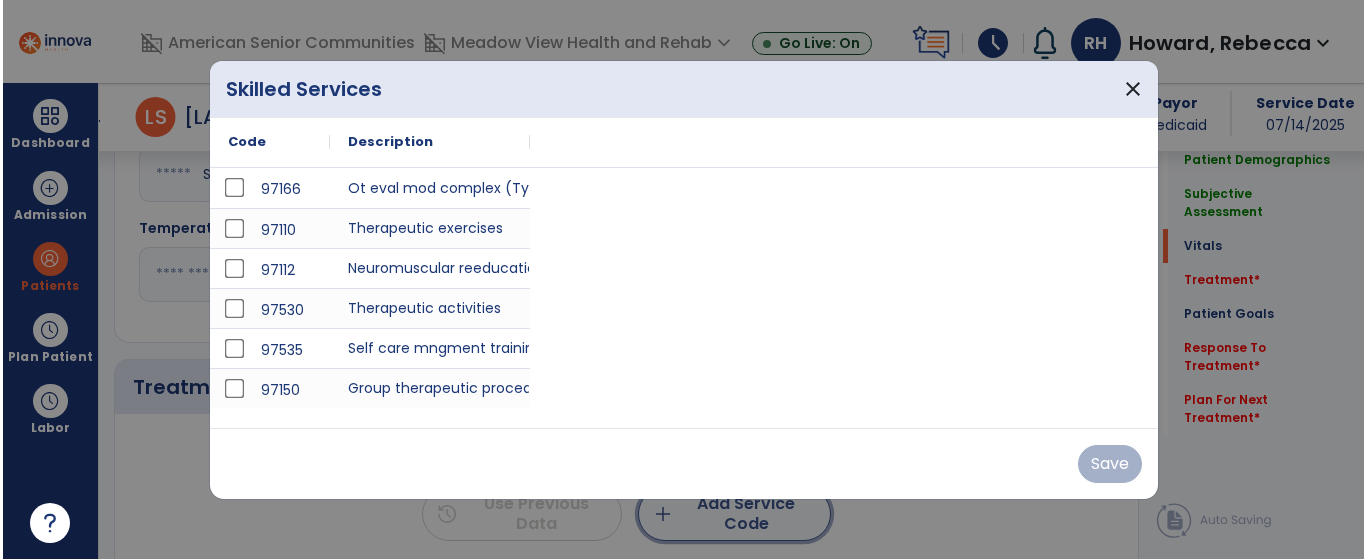 scroll, scrollTop: 1000, scrollLeft: 0, axis: vertical 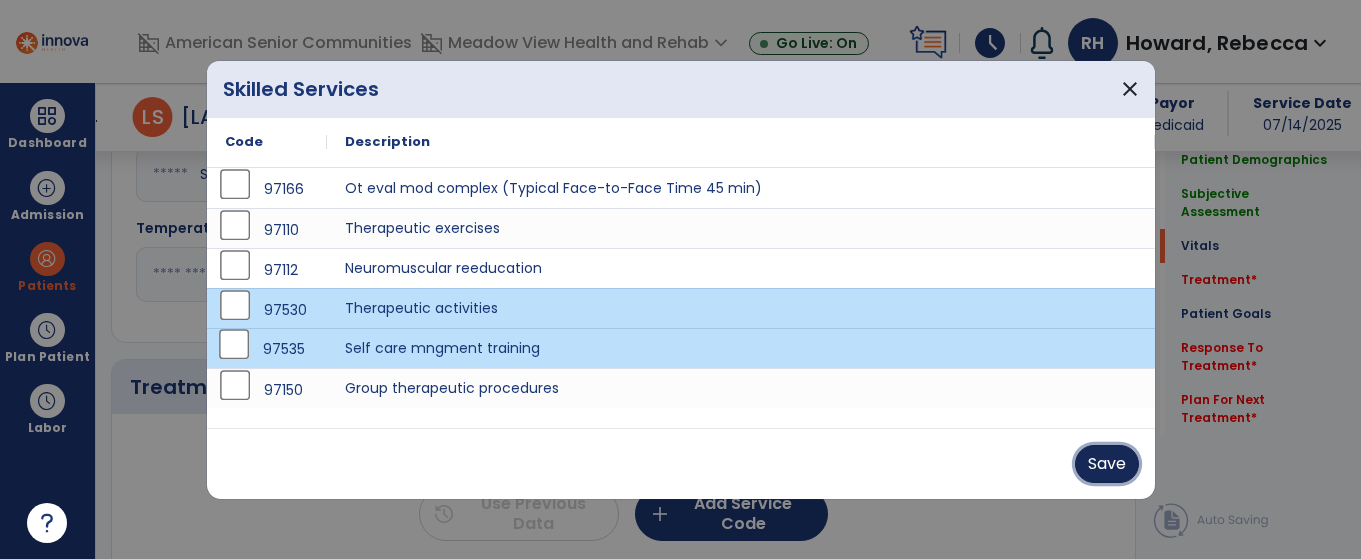 click on "Save" at bounding box center (1107, 464) 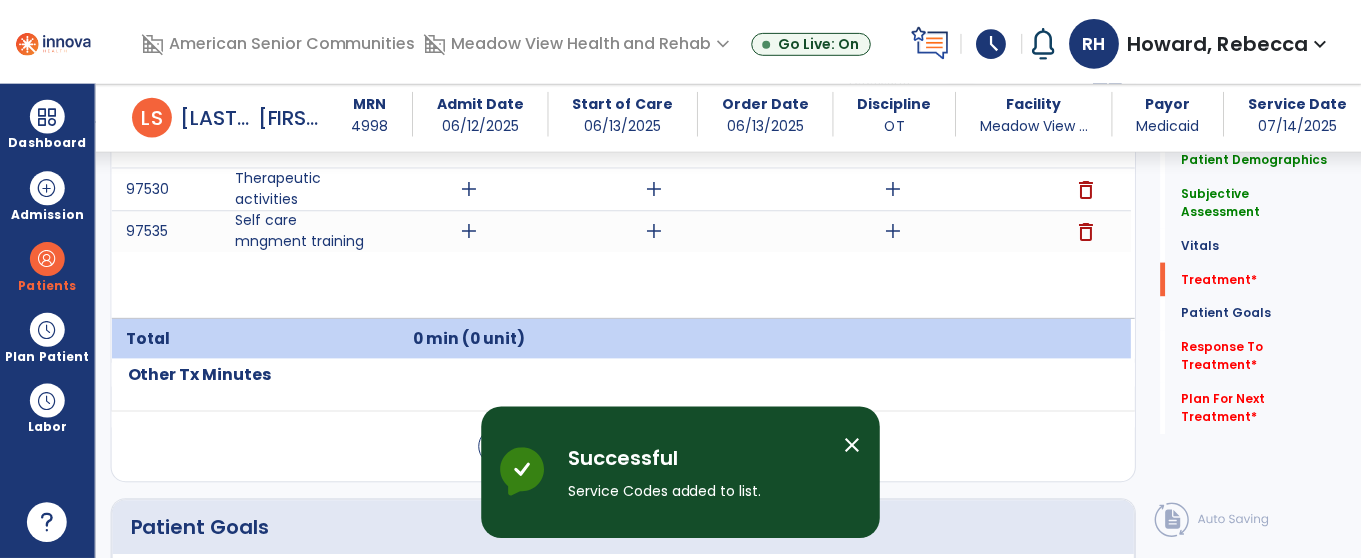 scroll, scrollTop: 1300, scrollLeft: 0, axis: vertical 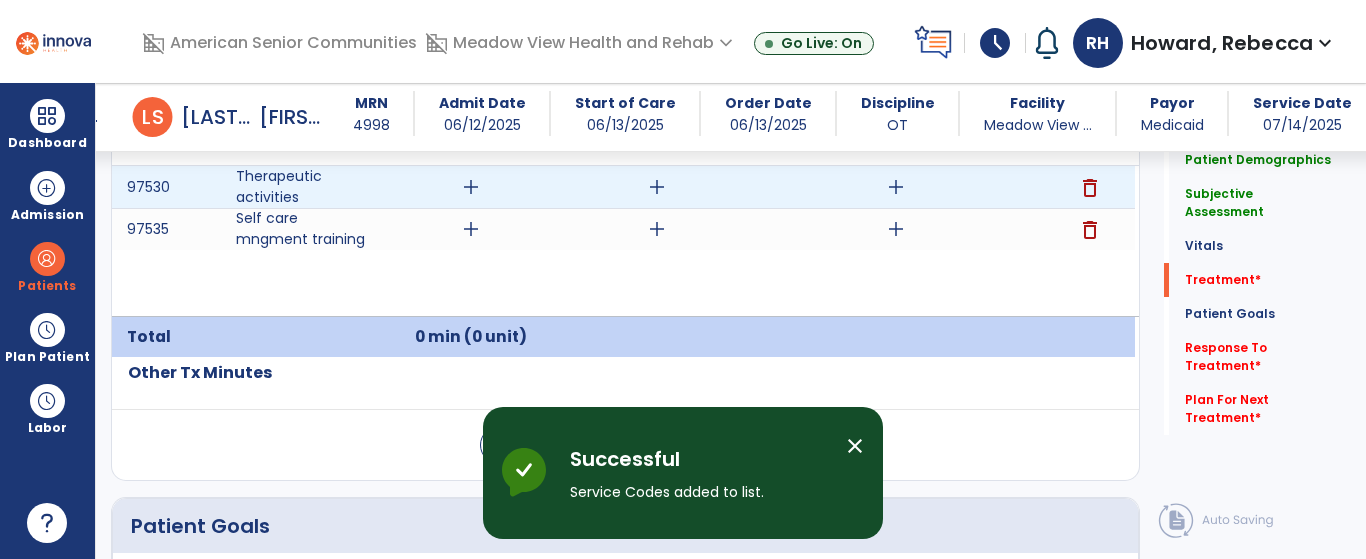 click on "add" at bounding box center (471, 187) 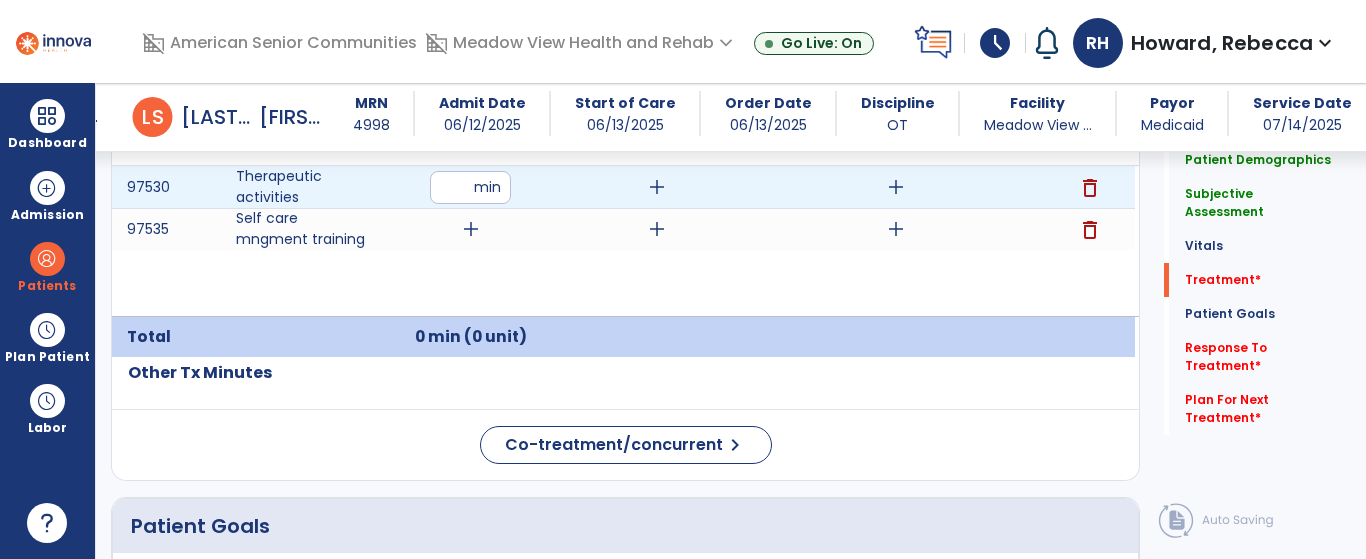 type on "**" 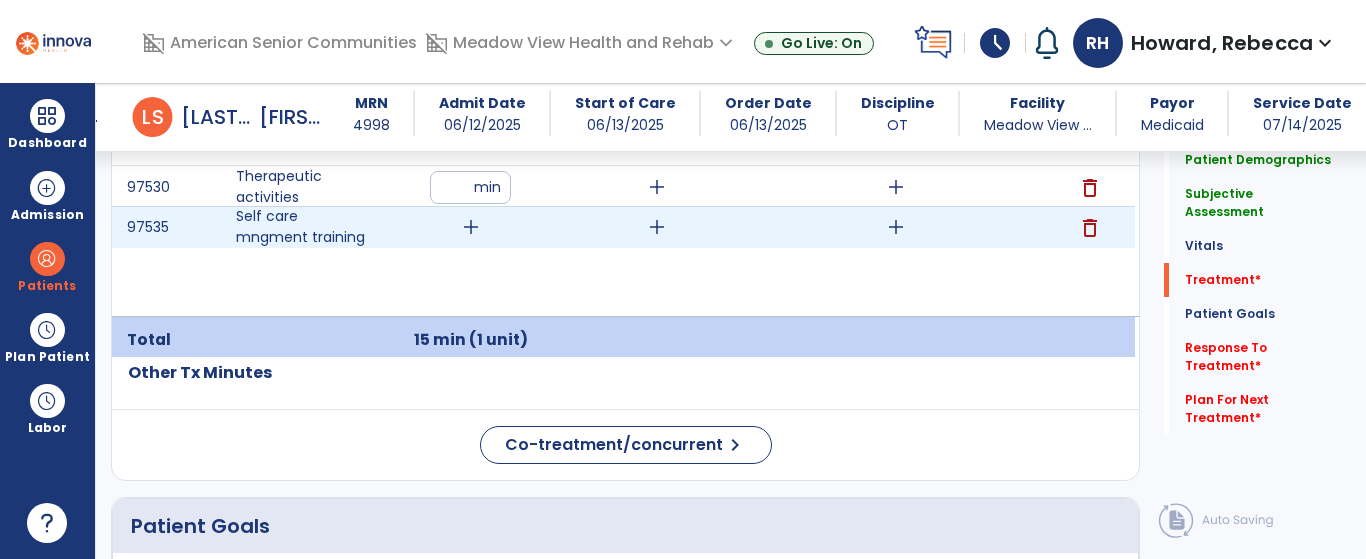 click on "add" at bounding box center (470, 227) 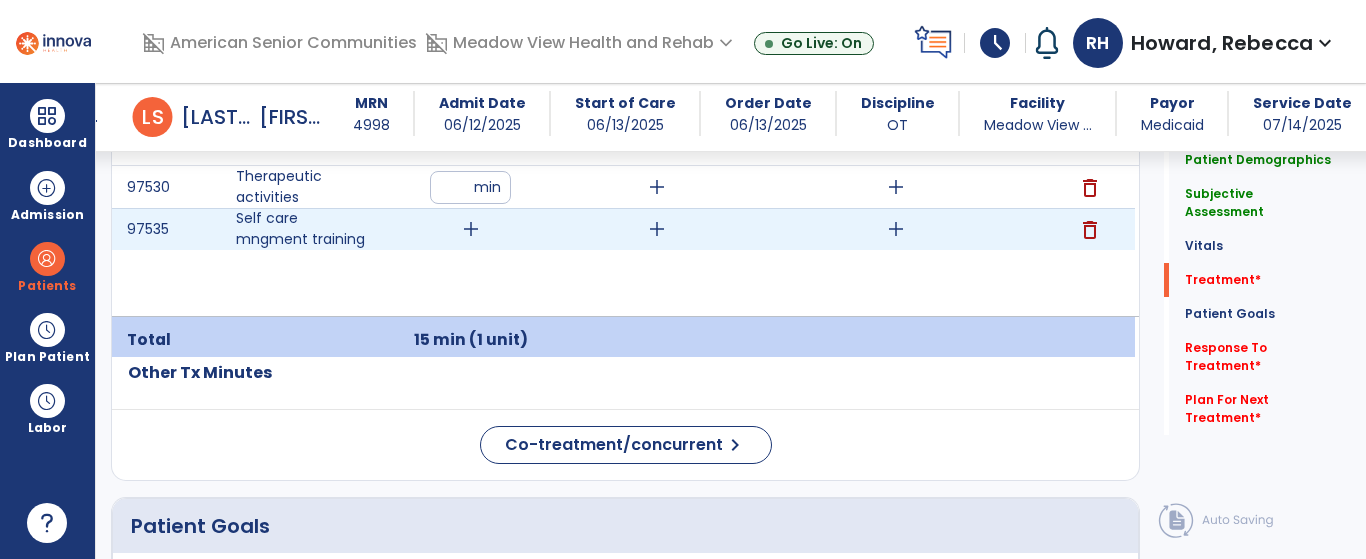click on "add" at bounding box center (471, 229) 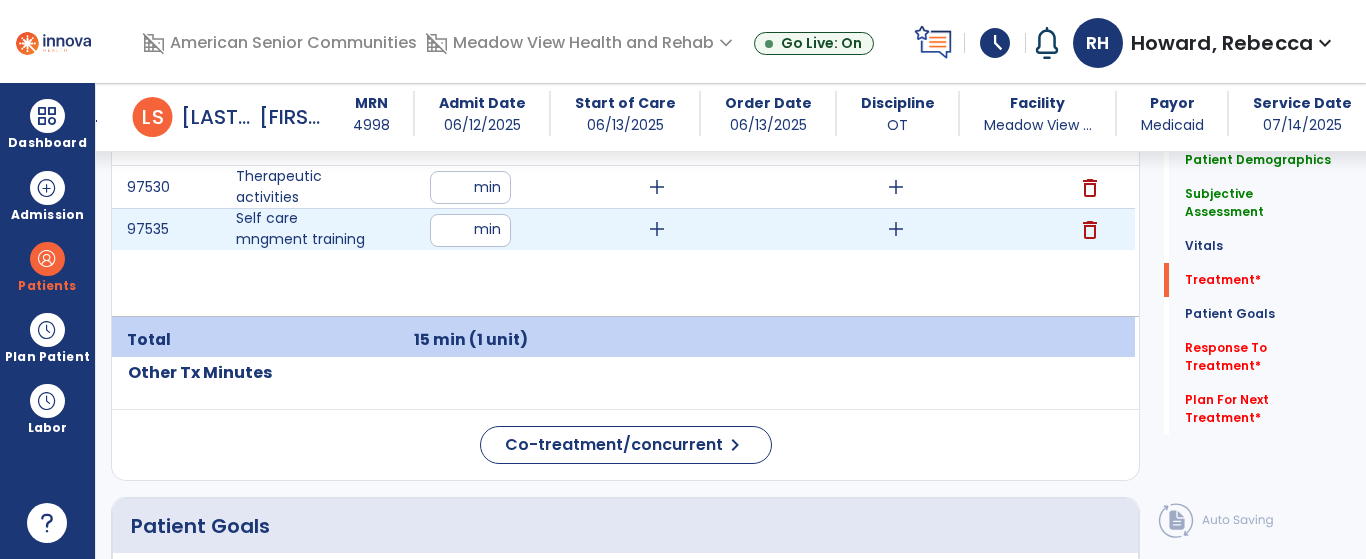 type on "**" 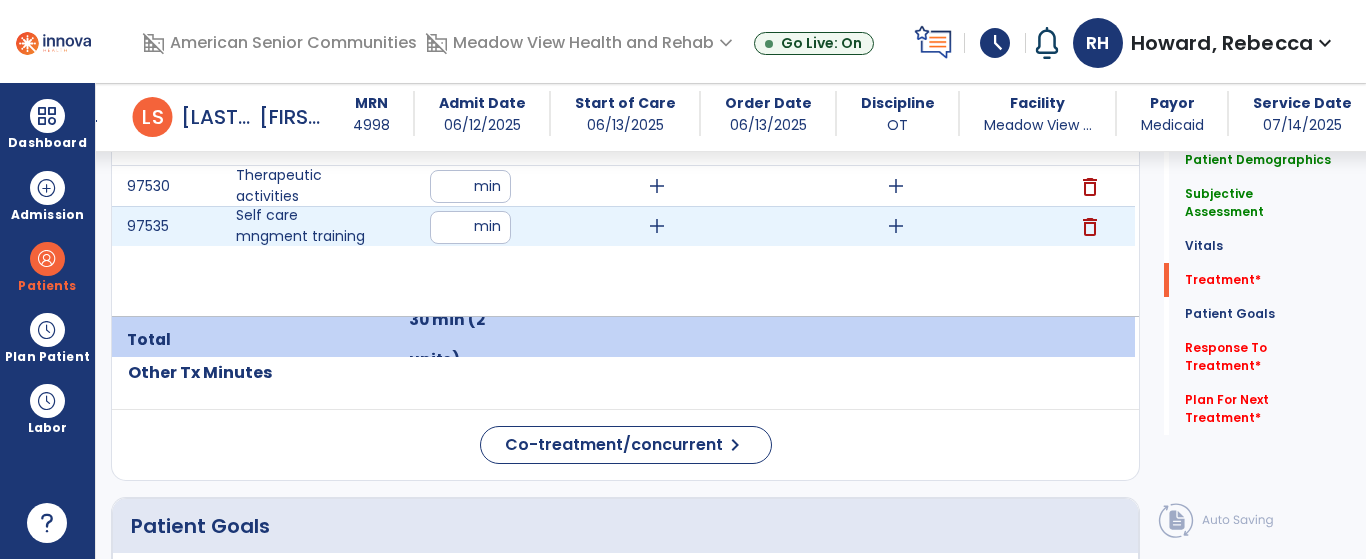 click on "add" at bounding box center [896, 226] 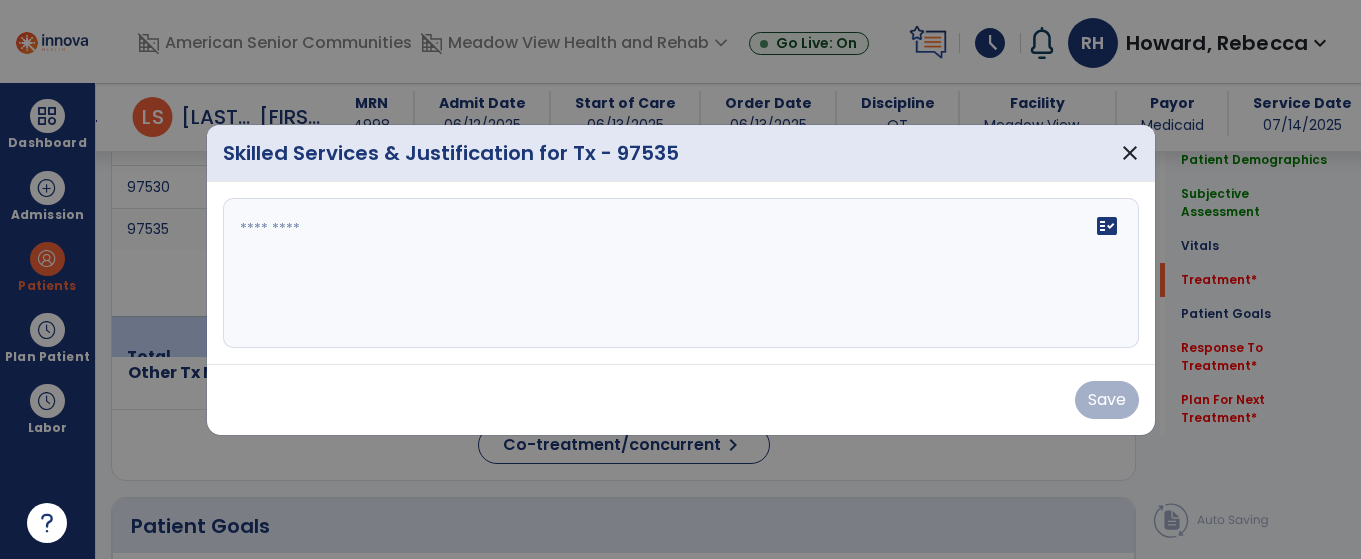 scroll, scrollTop: 1300, scrollLeft: 0, axis: vertical 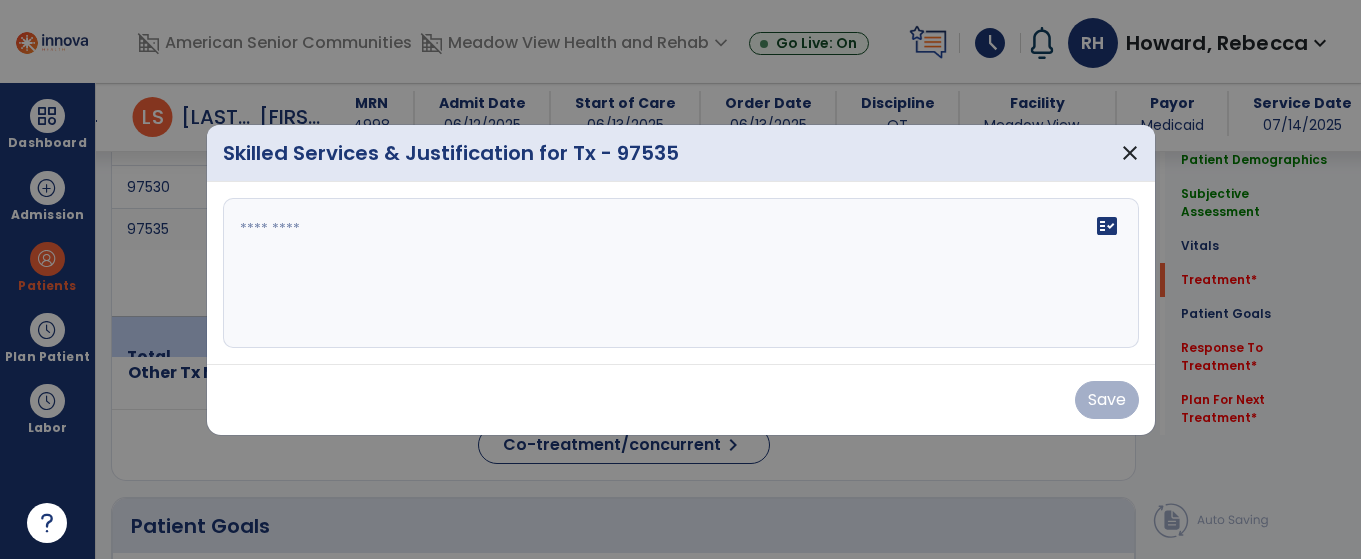 click on "fact_check" at bounding box center (681, 273) 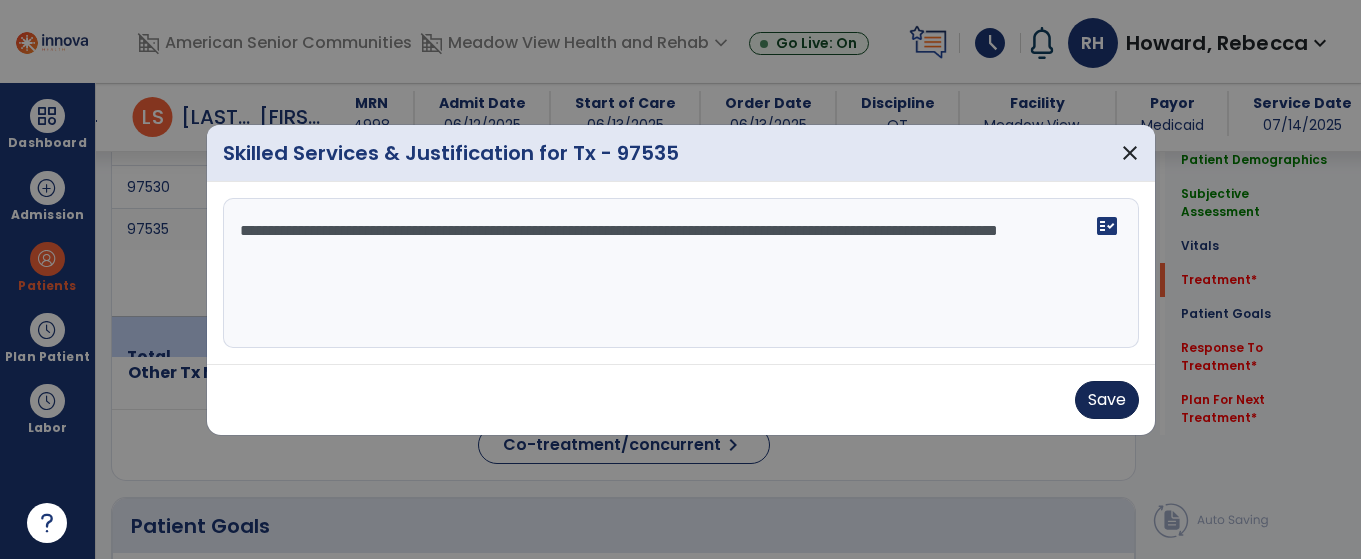 type on "**********" 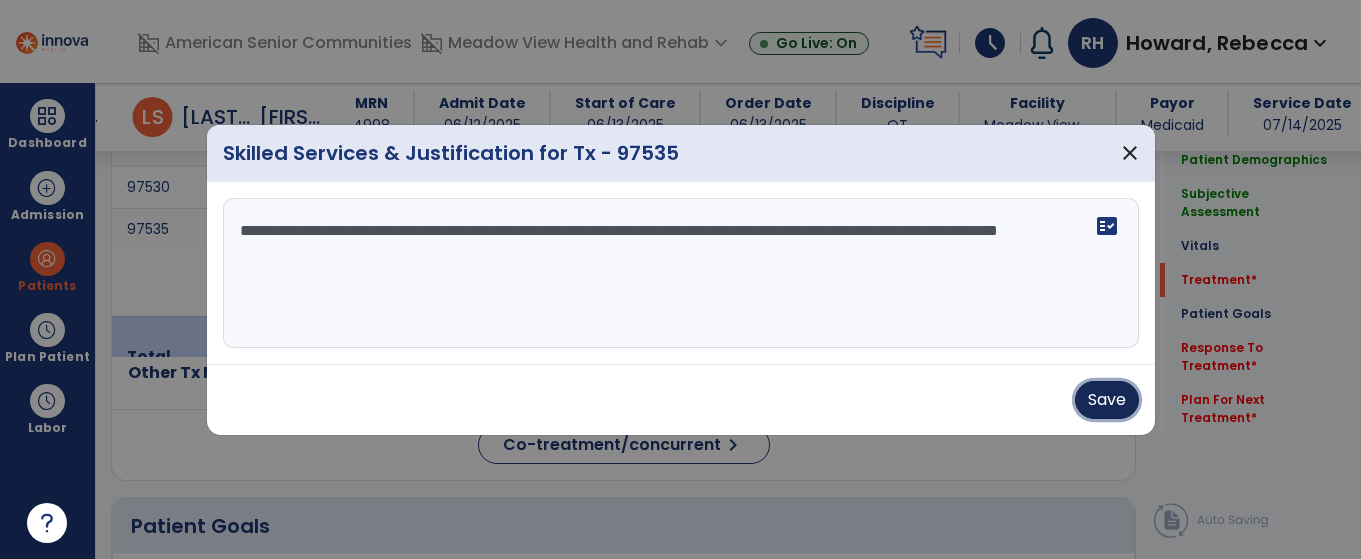 click on "Save" at bounding box center [1107, 400] 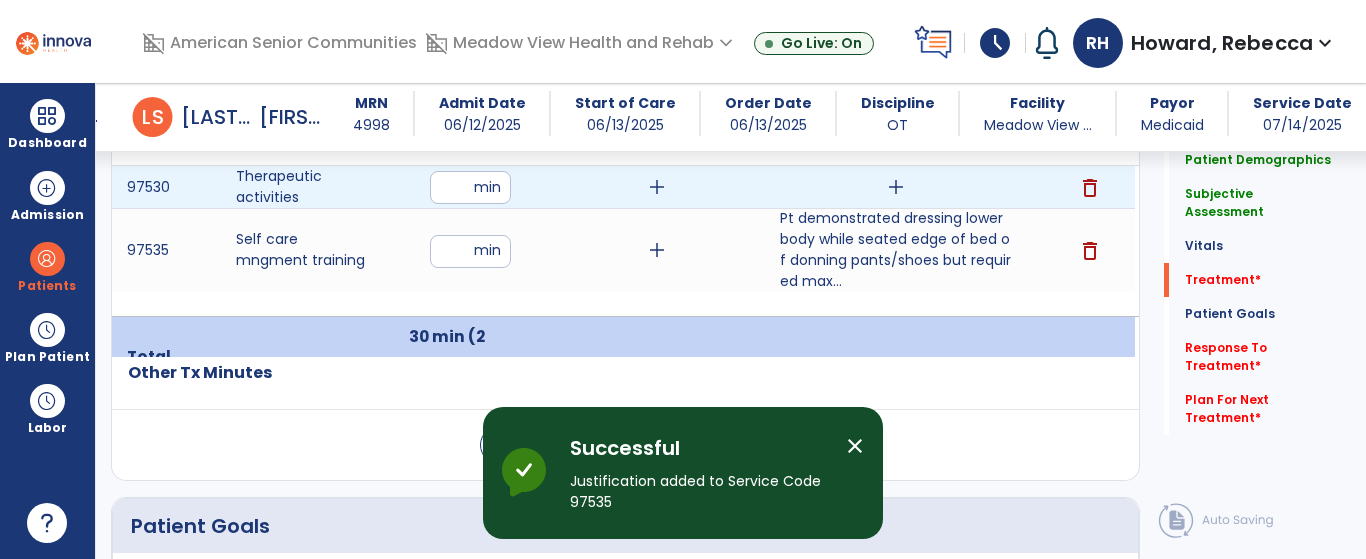 click on "add" at bounding box center [896, 187] 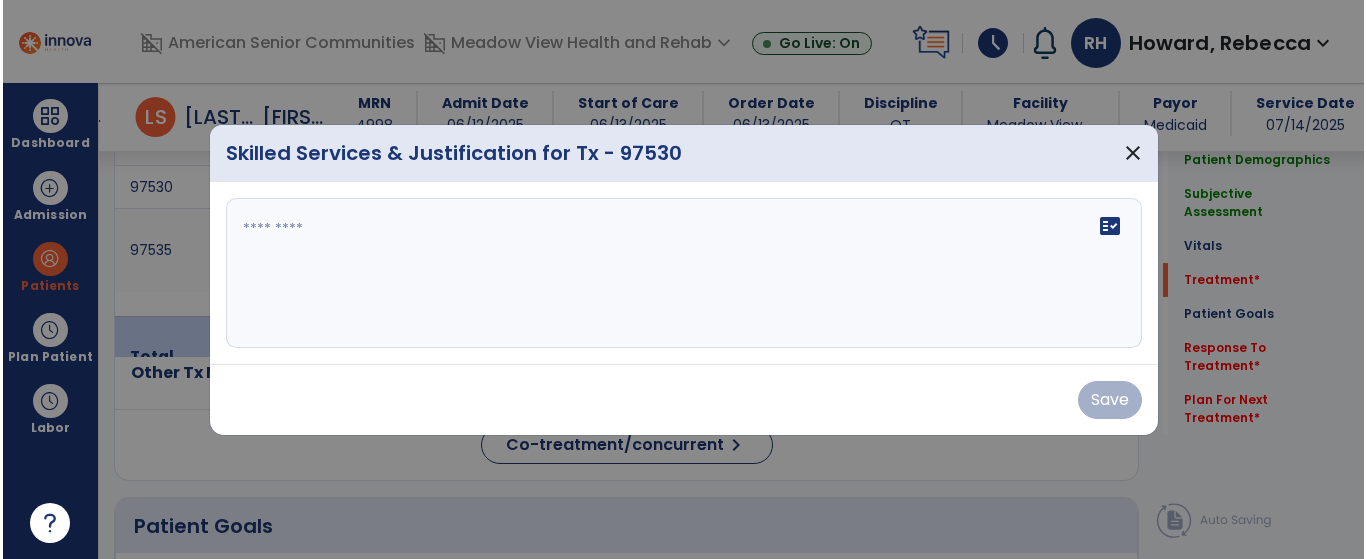 scroll, scrollTop: 1300, scrollLeft: 0, axis: vertical 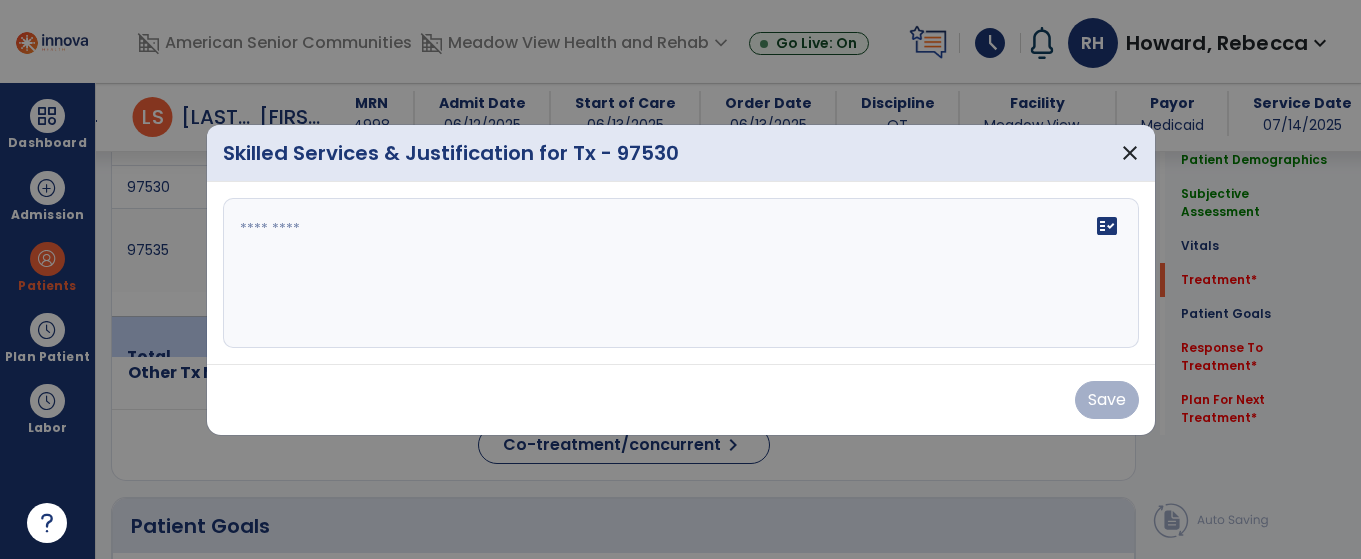 click on "fact_check" at bounding box center (681, 273) 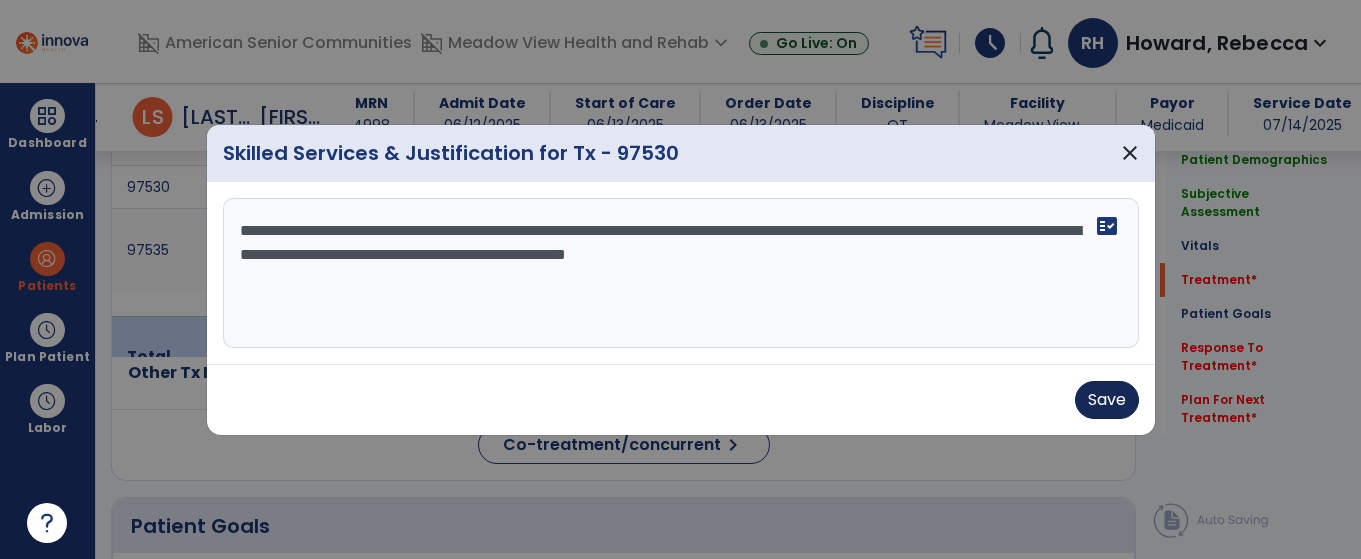 type on "**********" 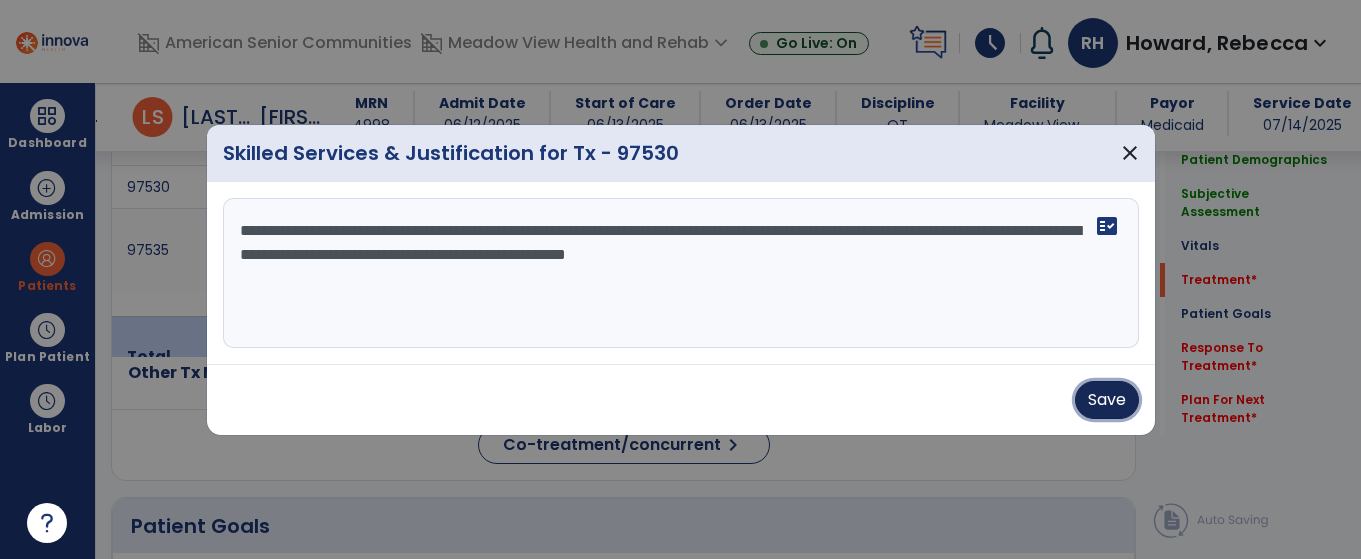 click on "Save" at bounding box center (1107, 400) 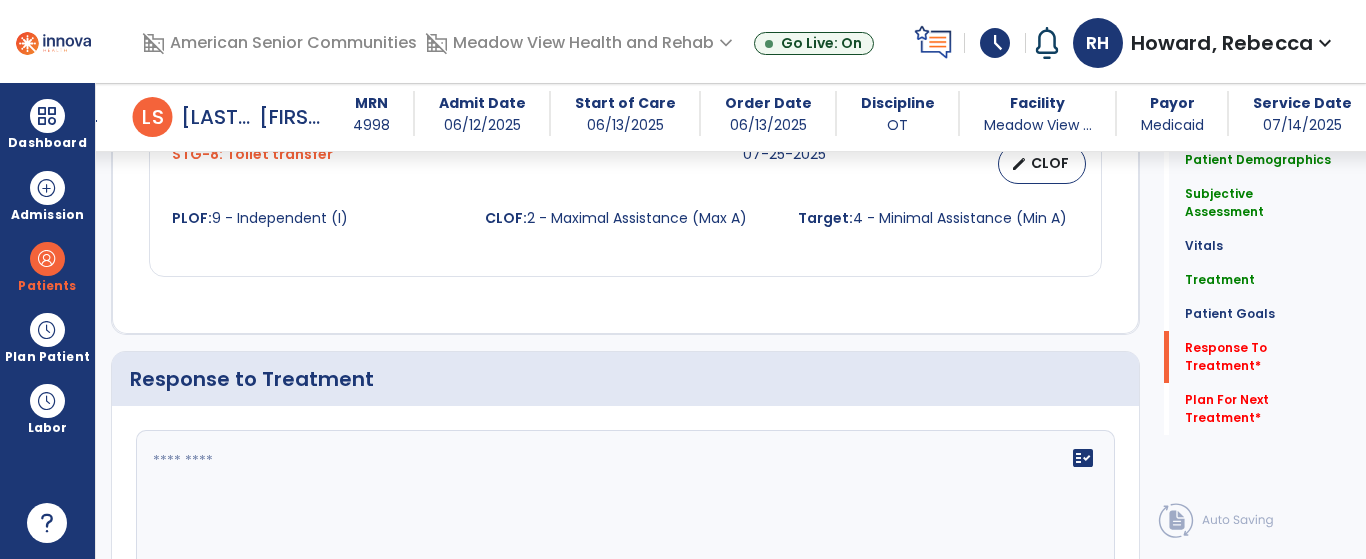 scroll, scrollTop: 3100, scrollLeft: 0, axis: vertical 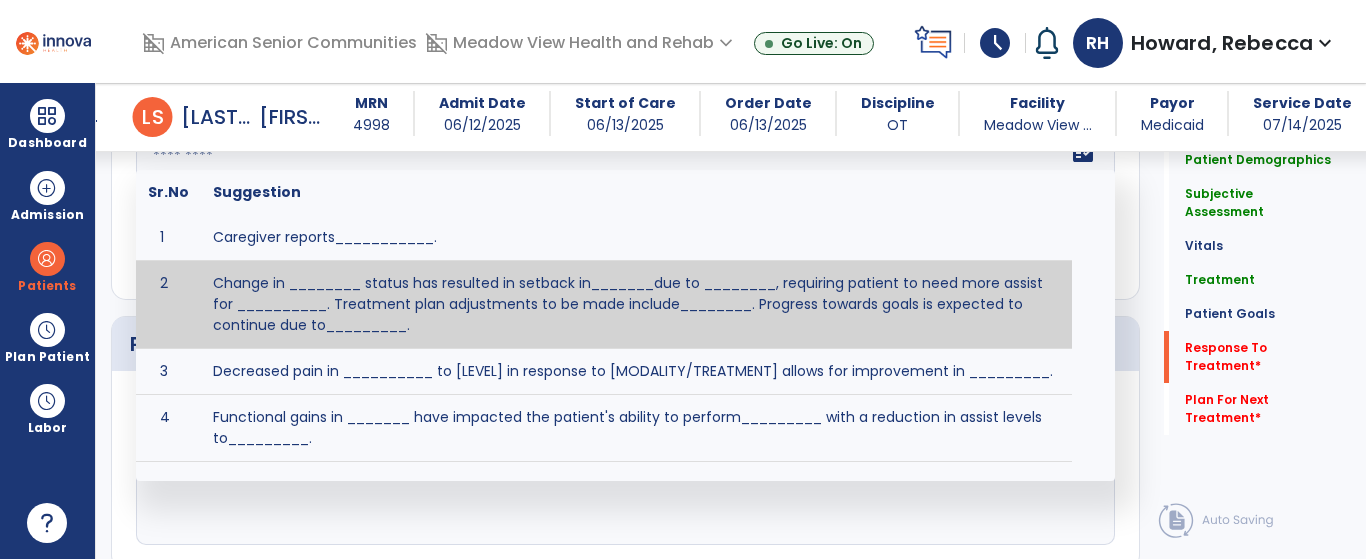click on "fact_check  Sr.No Suggestion 1 Caregiver reports___________. 2 Change in ________ status has resulted in setback in_______due to ________, requiring patient to need more assist for __________.   Treatment plan adjustments to be made include________.  Progress towards goals is expected to continue due to_________. 3 Decreased pain in __________ to [LEVEL] in response to [MODALITY/TREATMENT] allows for improvement in _________. 4 Functional gains in _______ have impacted the patient's ability to perform_________ with a reduction in assist levels to_________. 5 Functional progress this week has been significant due to__________. 6 Gains in ________ have improved the patient's ability to perform ______with decreased levels of assist to___________. 7 Improvement in ________allows patient to tolerate higher levels of challenges in_________. 8 Pain in [AREA] has decreased to [LEVEL] in response to [TREATMENT/MODALITY], allowing fore ease in completing__________. 9 10 11 12 13 14 15 16 17 18 19 20 21" 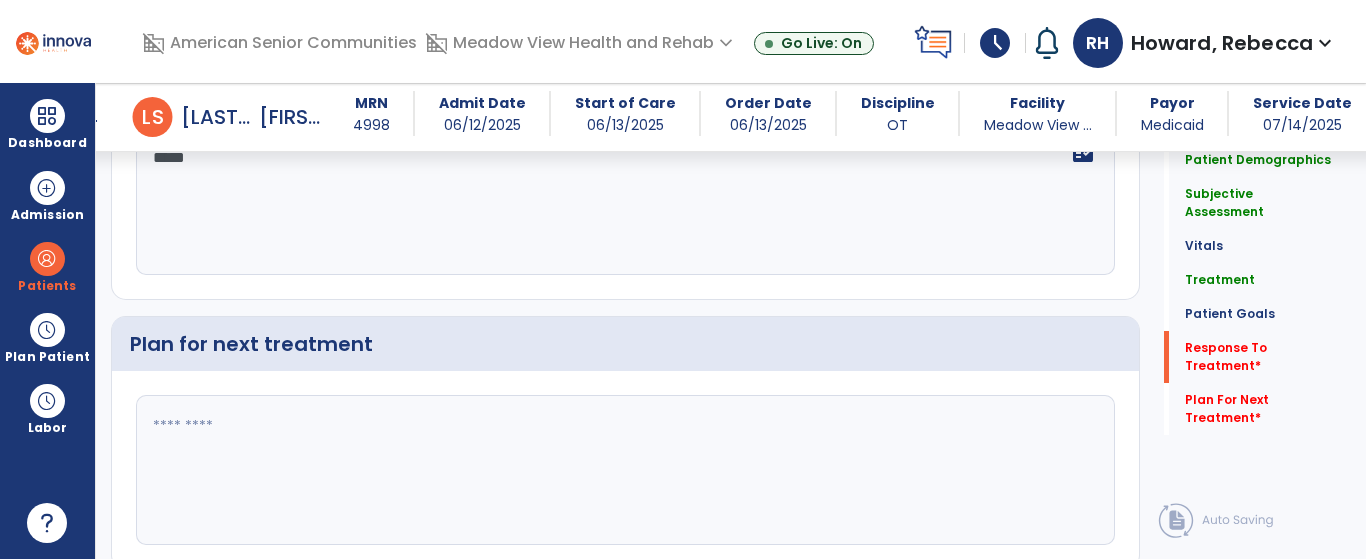 type on "****" 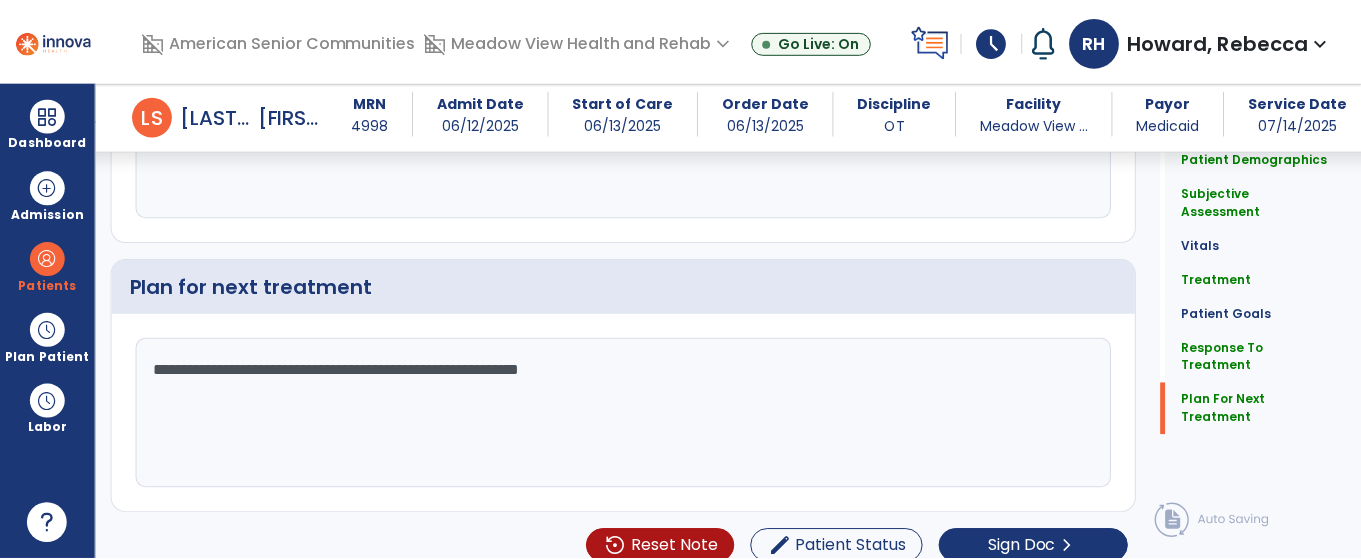 scroll, scrollTop: 3157, scrollLeft: 0, axis: vertical 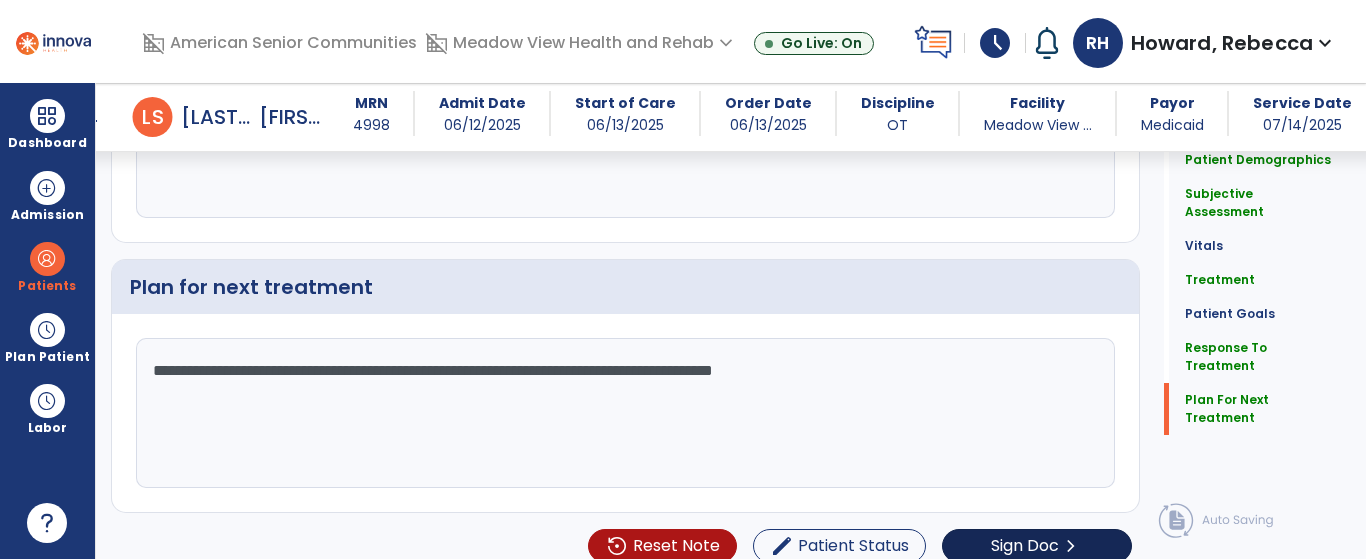 type on "**********" 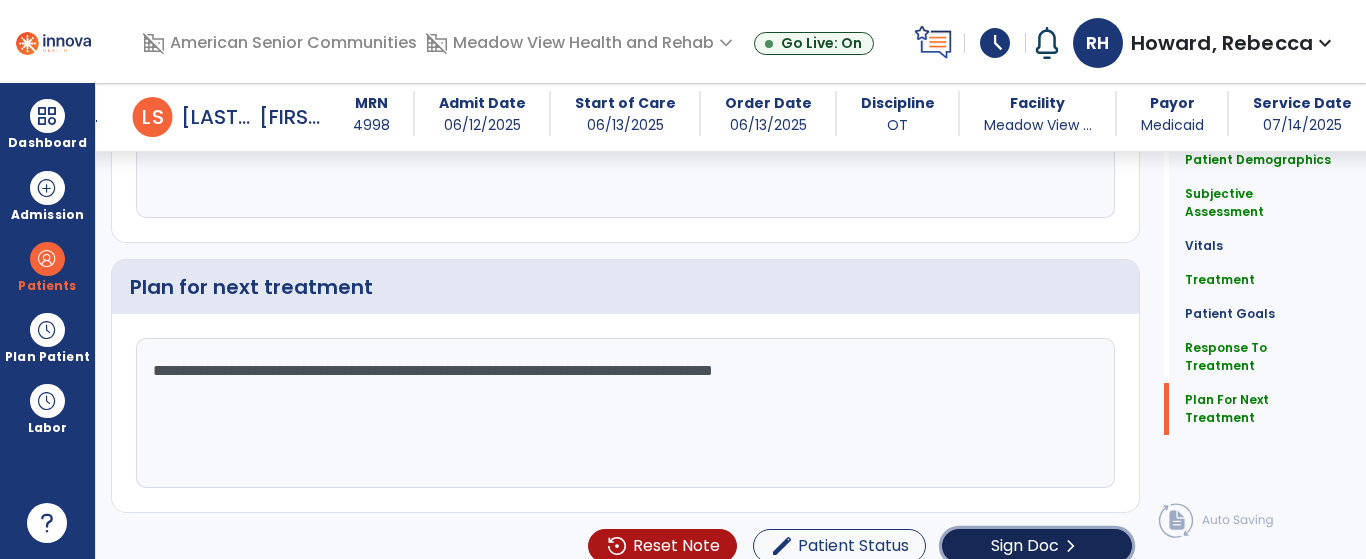 click on "Sign Doc  chevron_right" 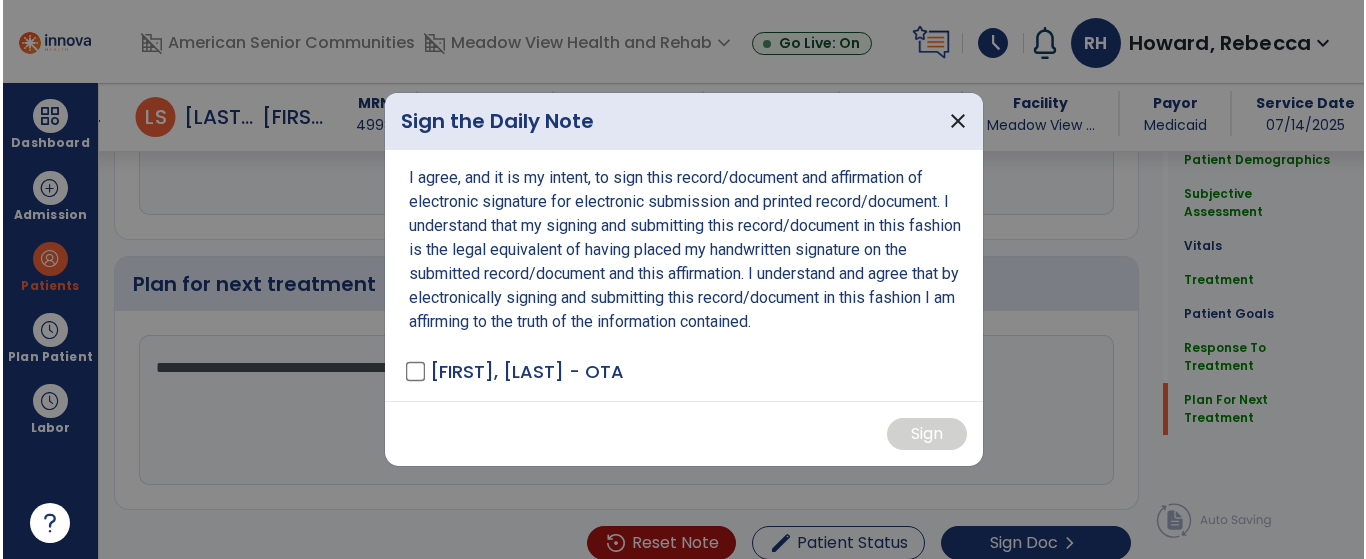 scroll, scrollTop: 3178, scrollLeft: 0, axis: vertical 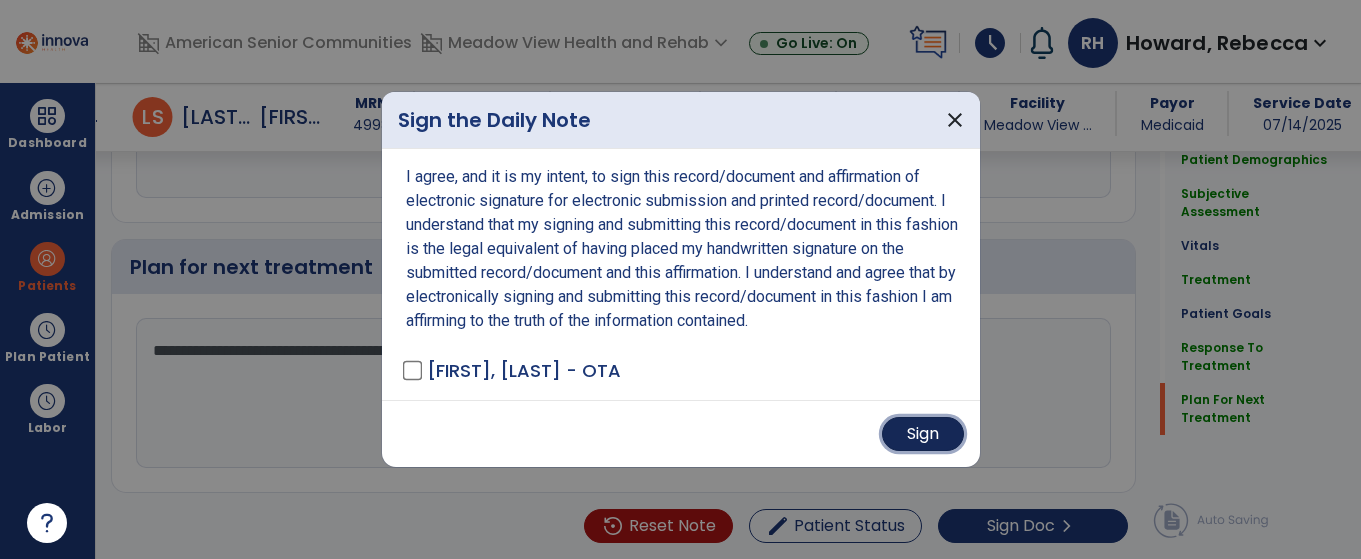 click on "Sign" at bounding box center (923, 434) 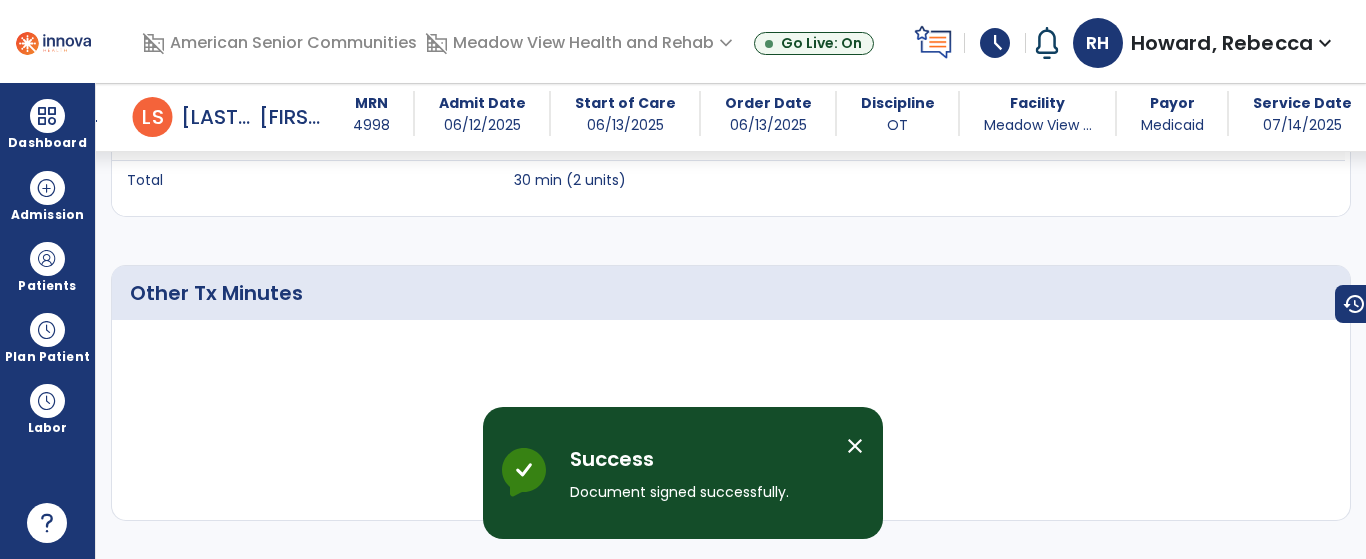 scroll, scrollTop: 0, scrollLeft: 0, axis: both 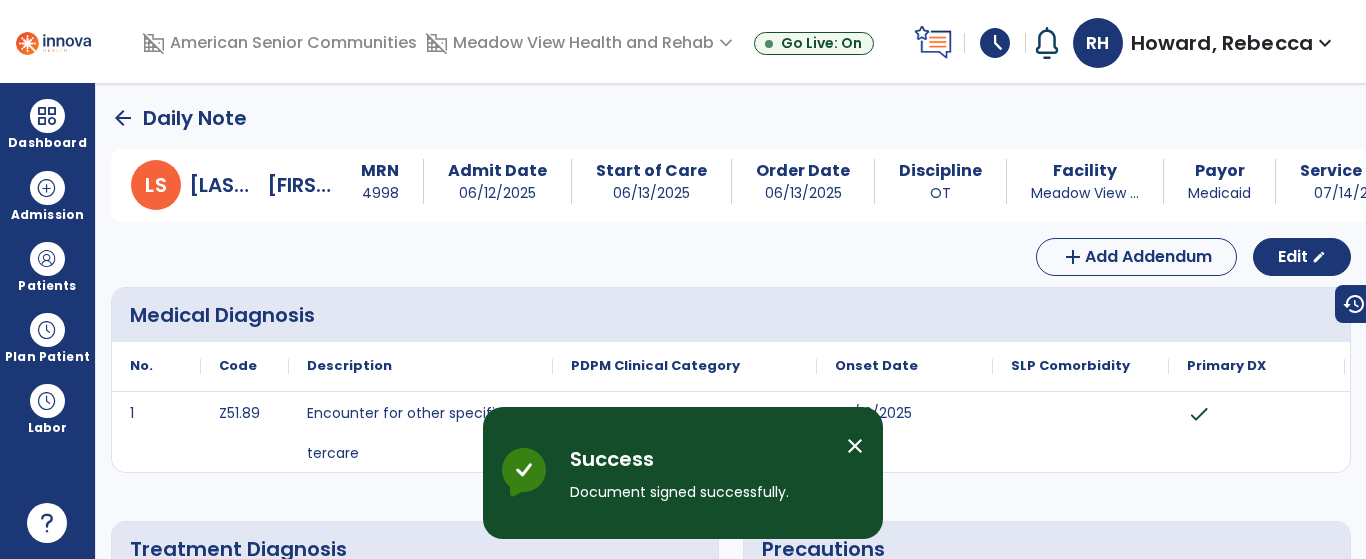 click on "arrow_back" 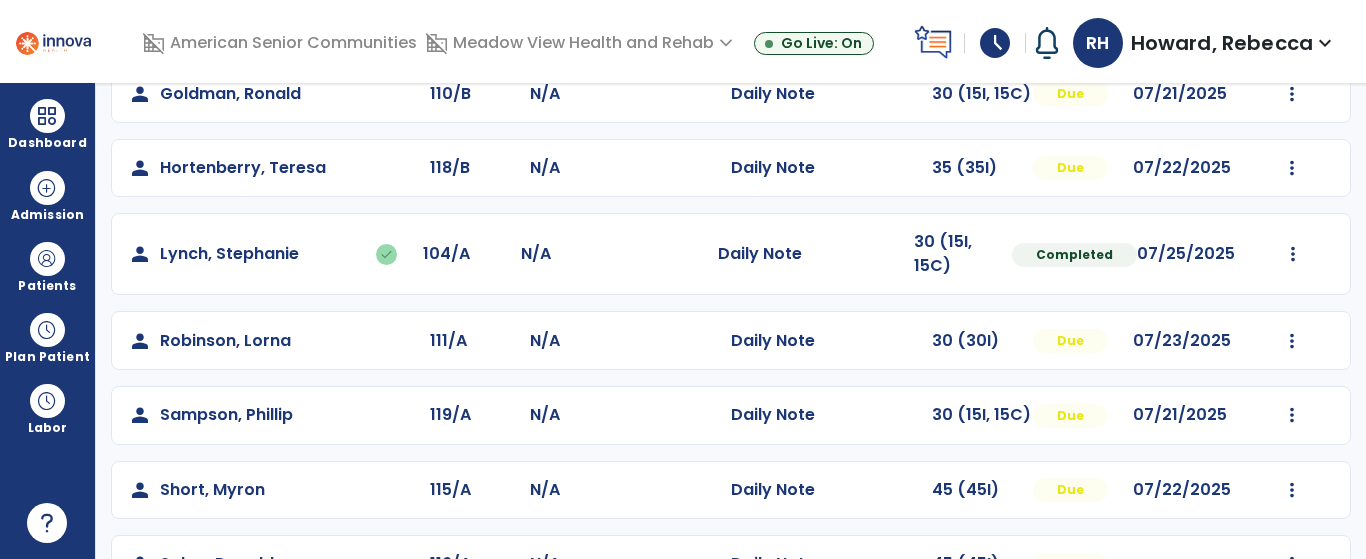 scroll, scrollTop: 304, scrollLeft: 0, axis: vertical 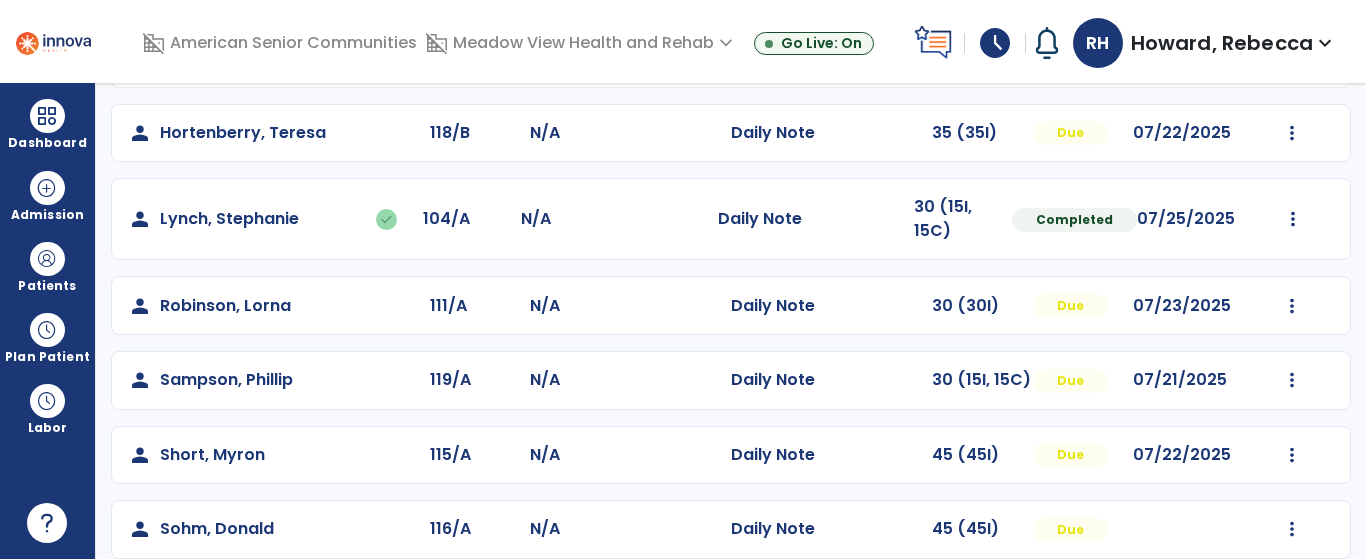 click on "Mark Visit As Complete   Reset Note   Open Document   G + C Mins" 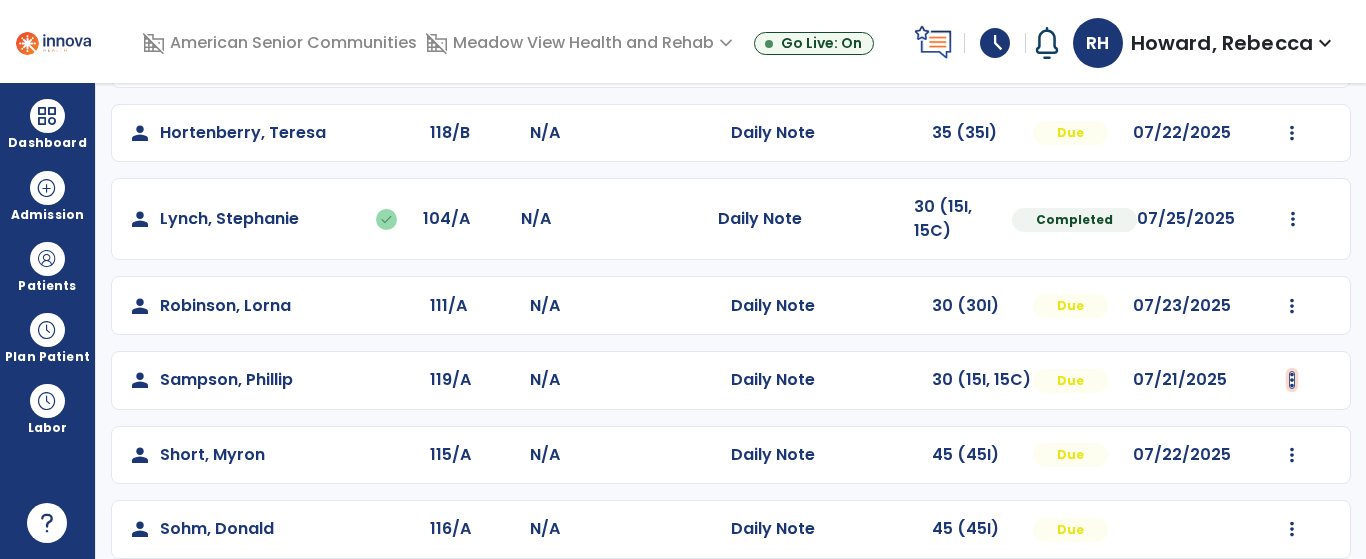 click at bounding box center [1292, -16] 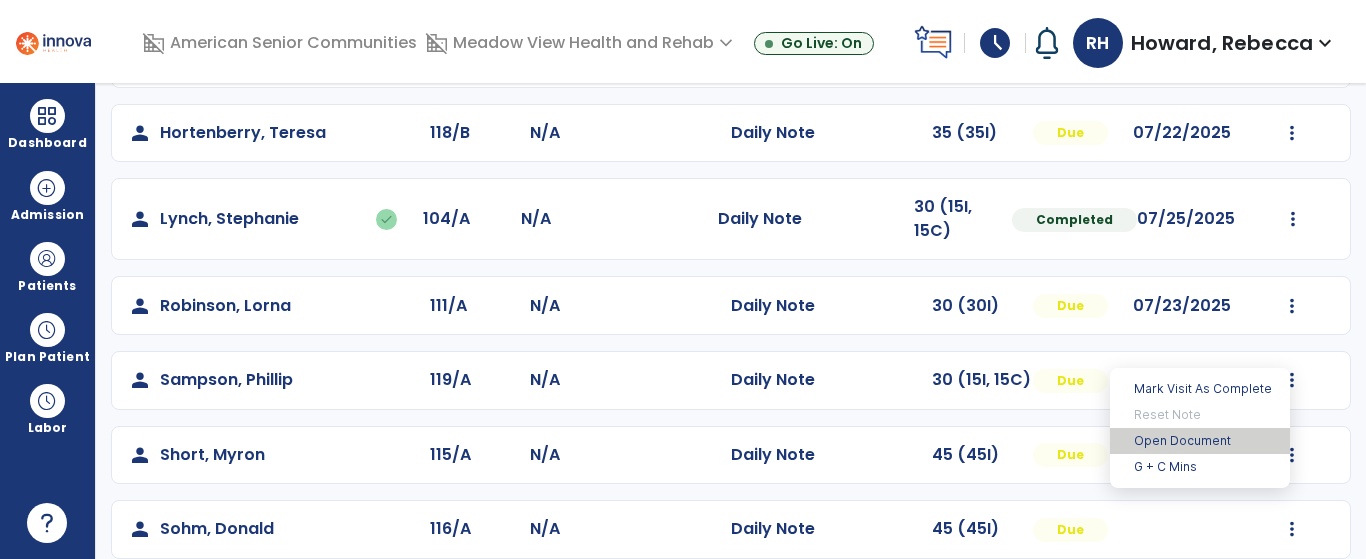 click on "Open Document" at bounding box center [1200, 441] 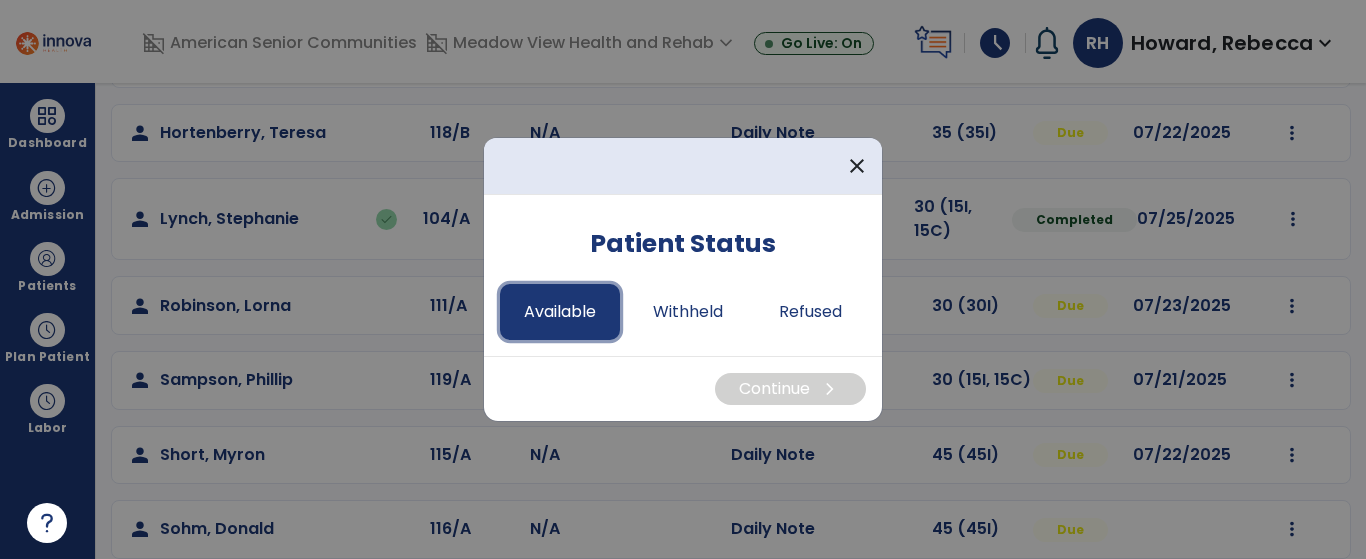 click on "Available" at bounding box center (560, 312) 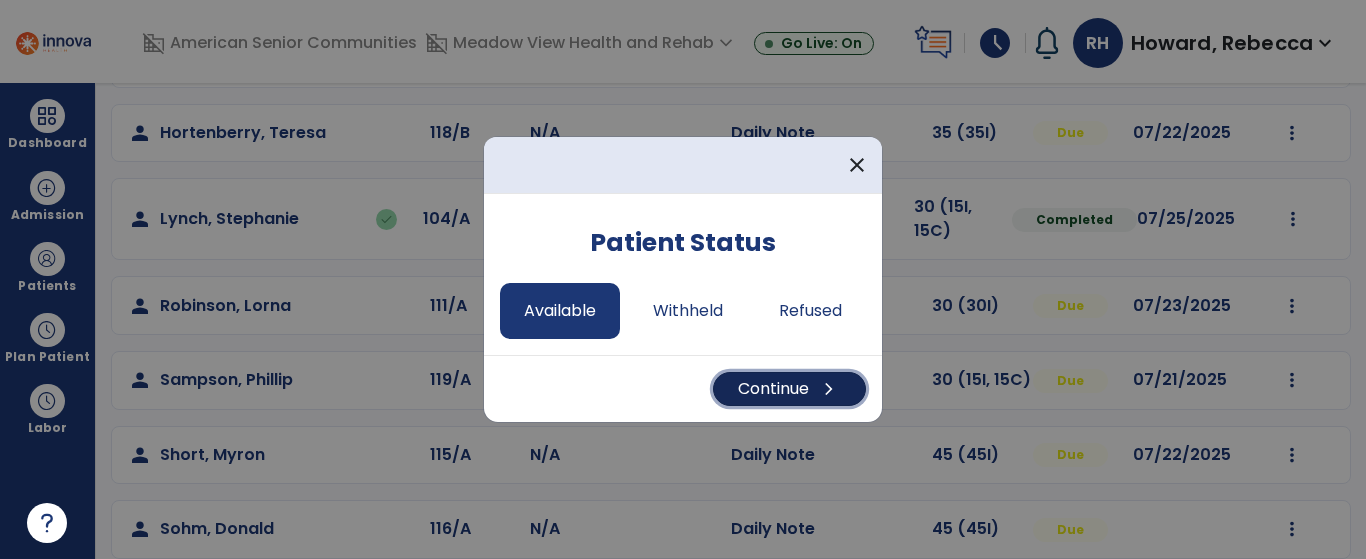 click on "Continue   chevron_right" at bounding box center [789, 389] 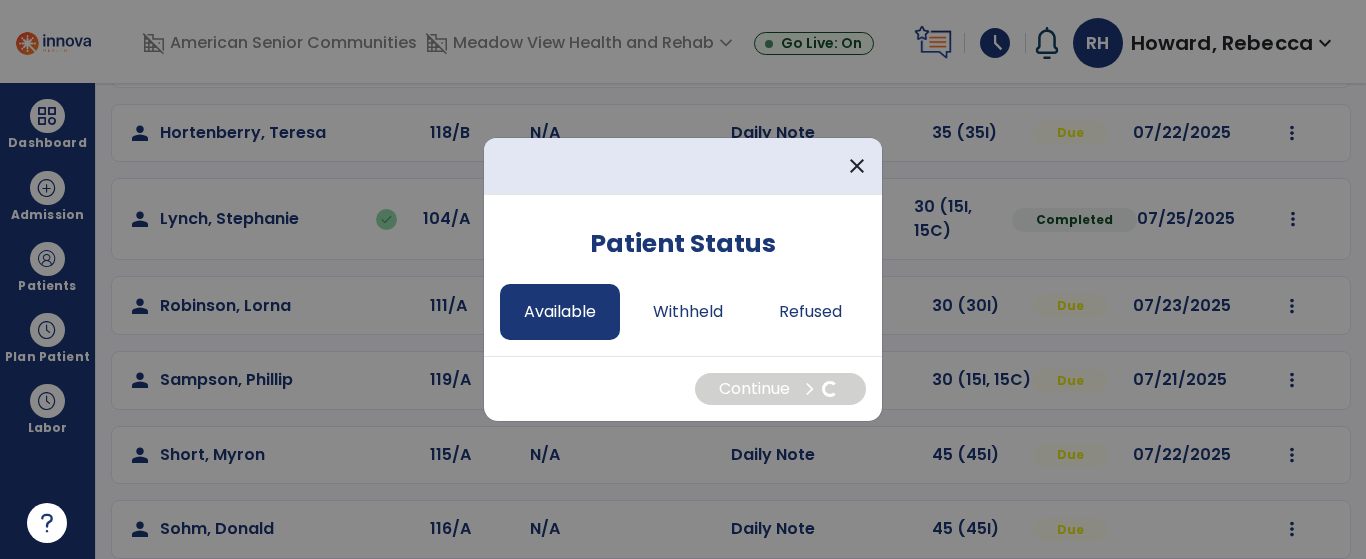 select on "*" 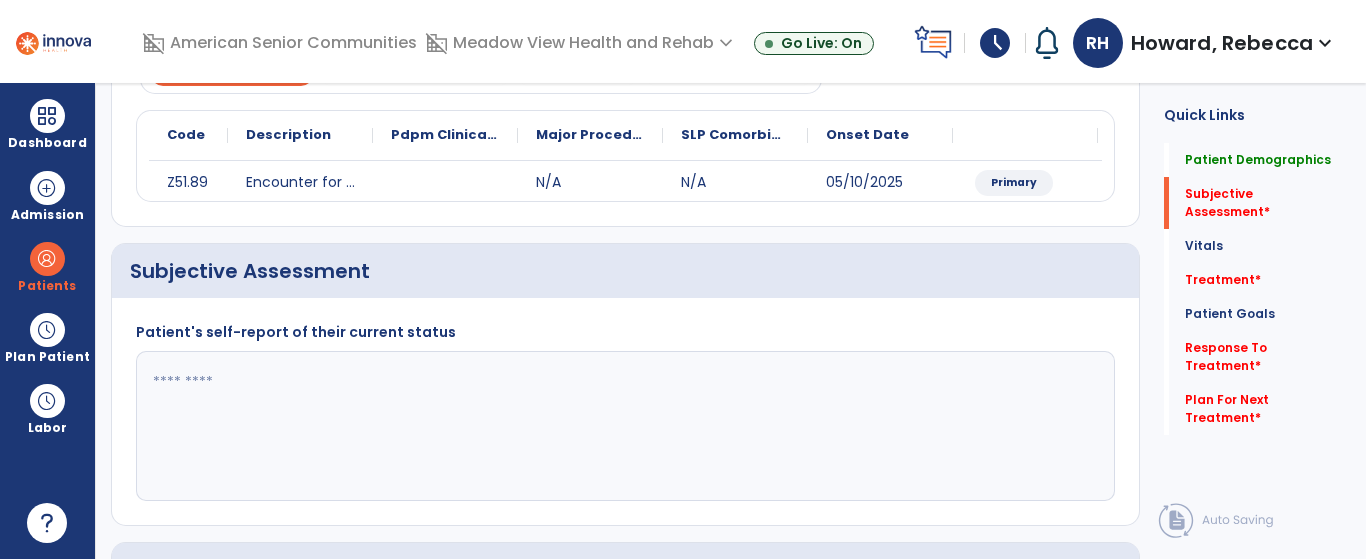 click 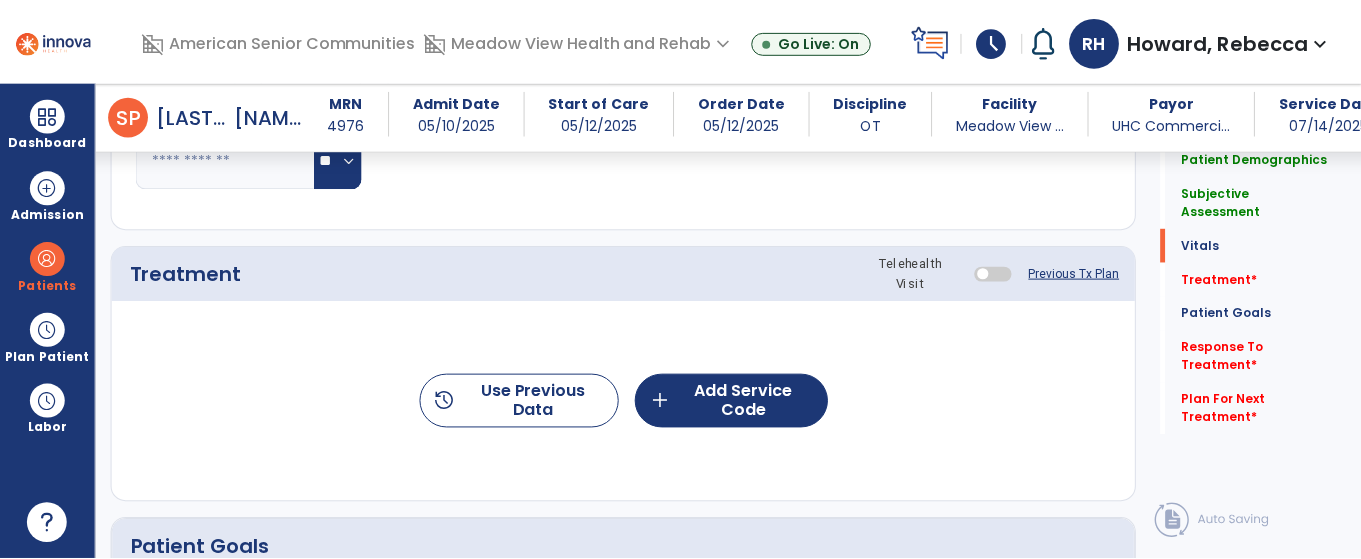 scroll, scrollTop: 1004, scrollLeft: 0, axis: vertical 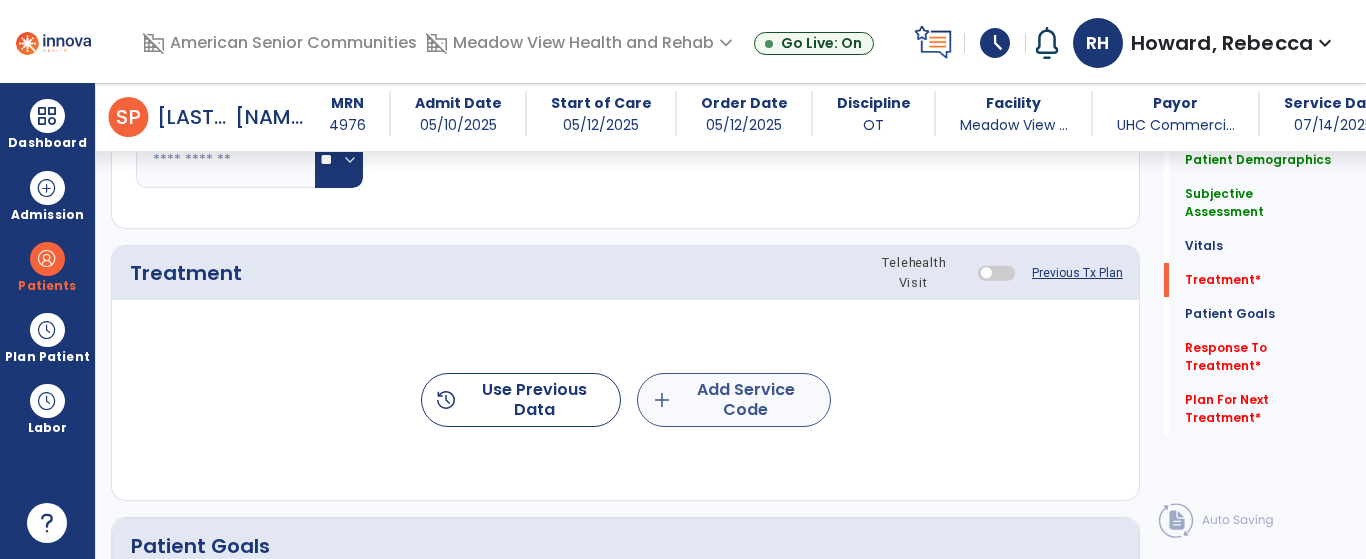 type on "****" 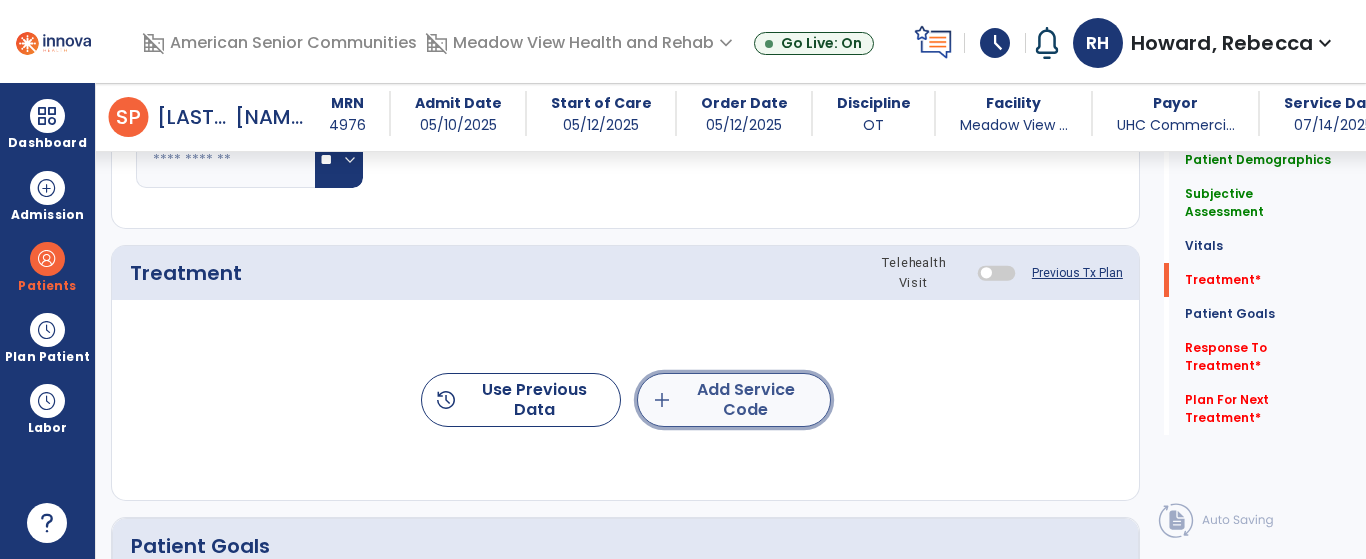 click on "add" 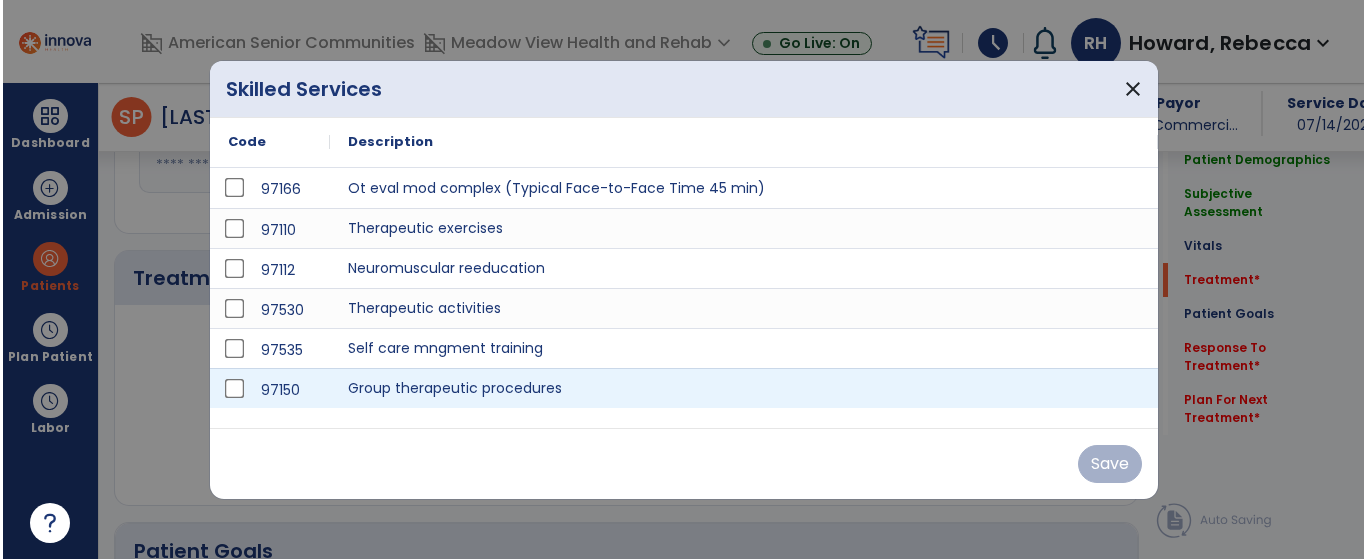 scroll, scrollTop: 1004, scrollLeft: 0, axis: vertical 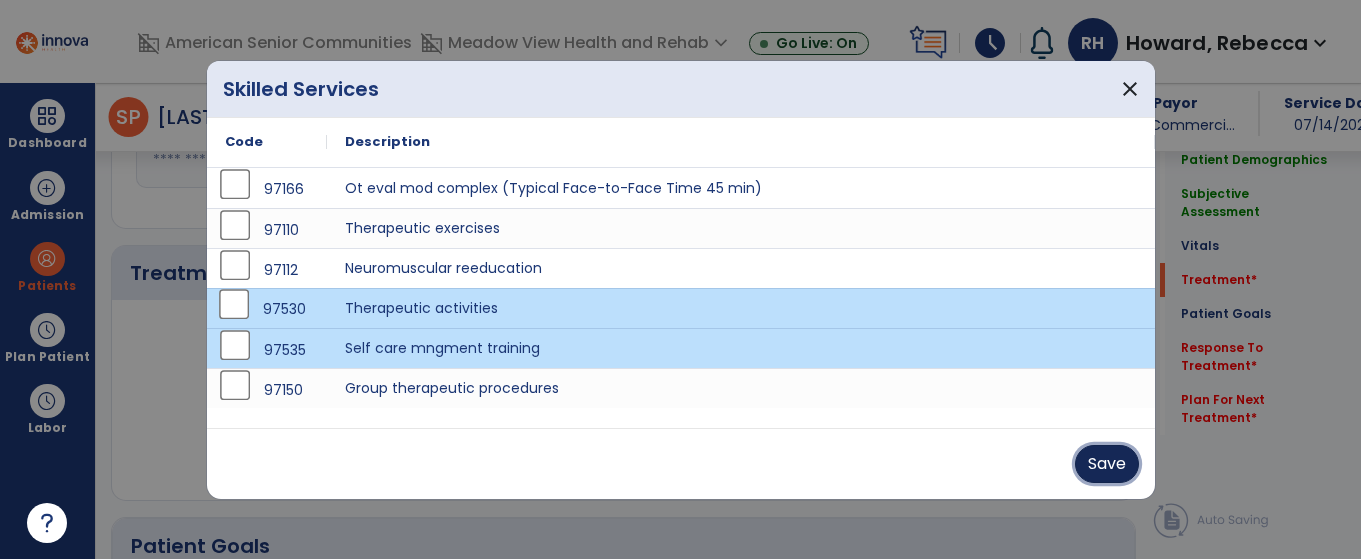 click on "Save" at bounding box center (1107, 464) 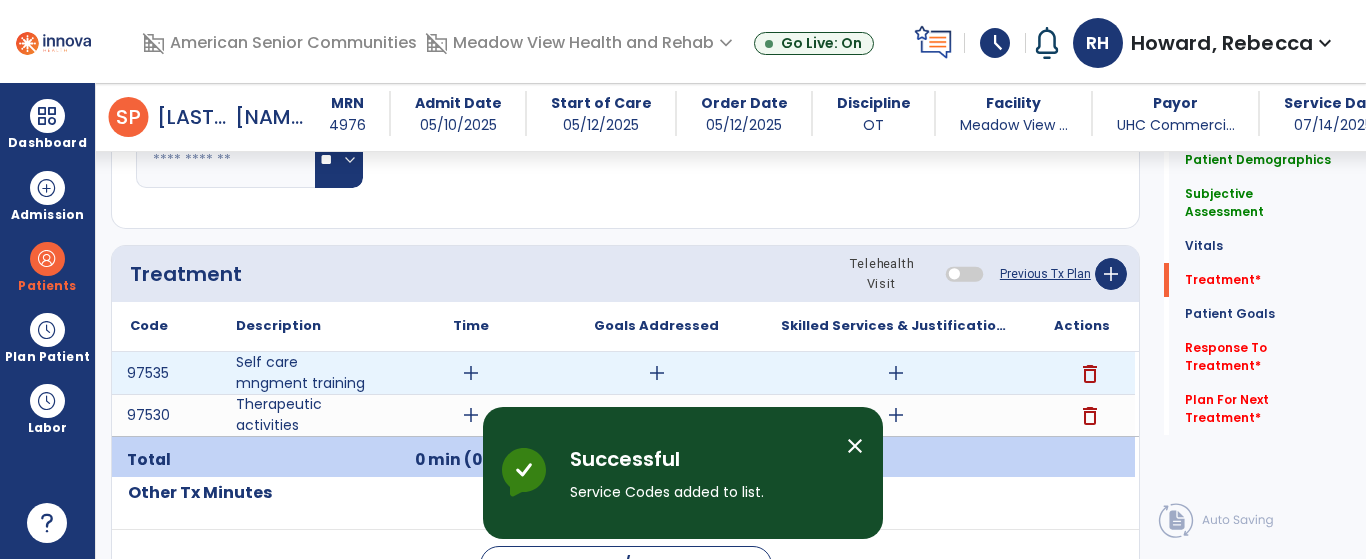 click on "add" at bounding box center [471, 373] 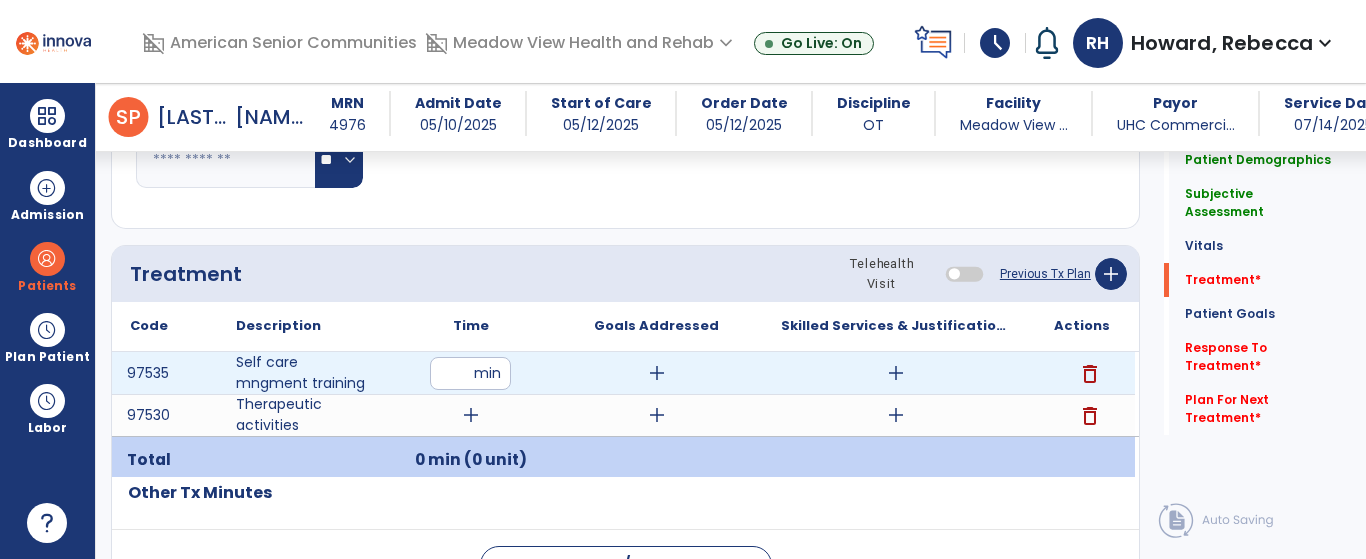 type on "**" 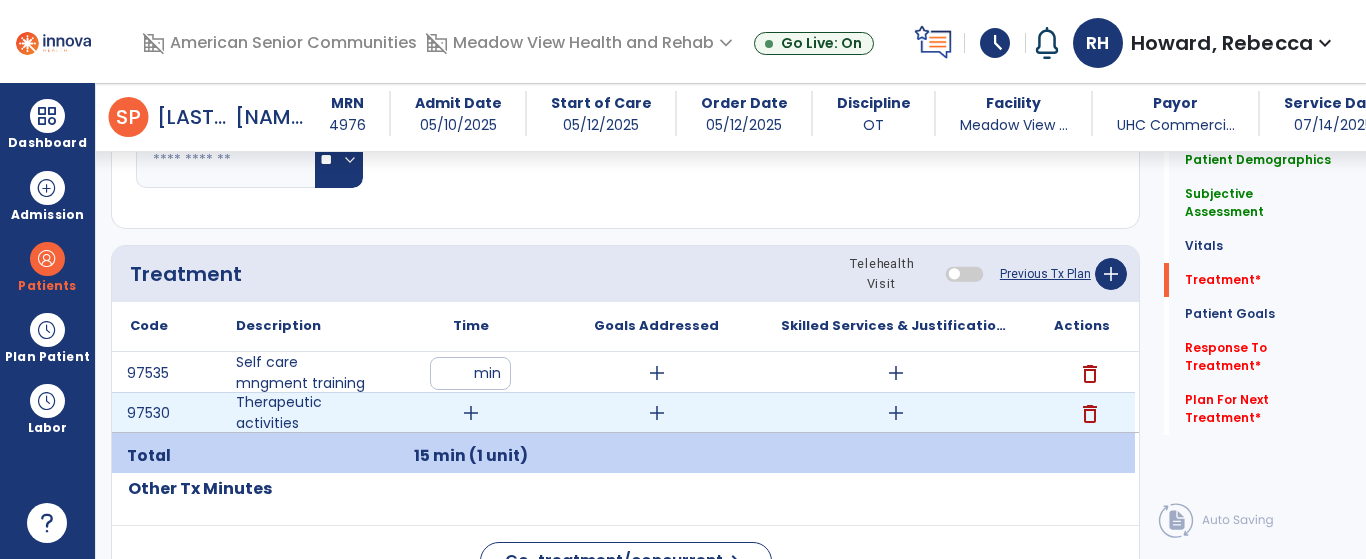 click on "add" at bounding box center [471, 413] 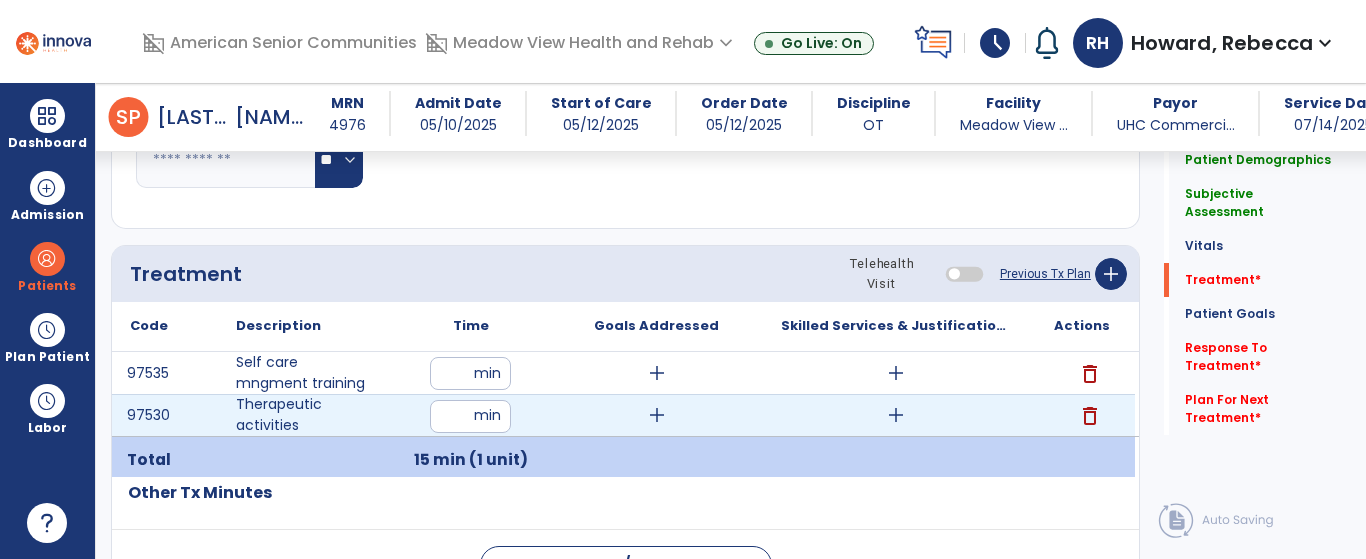type on "**" 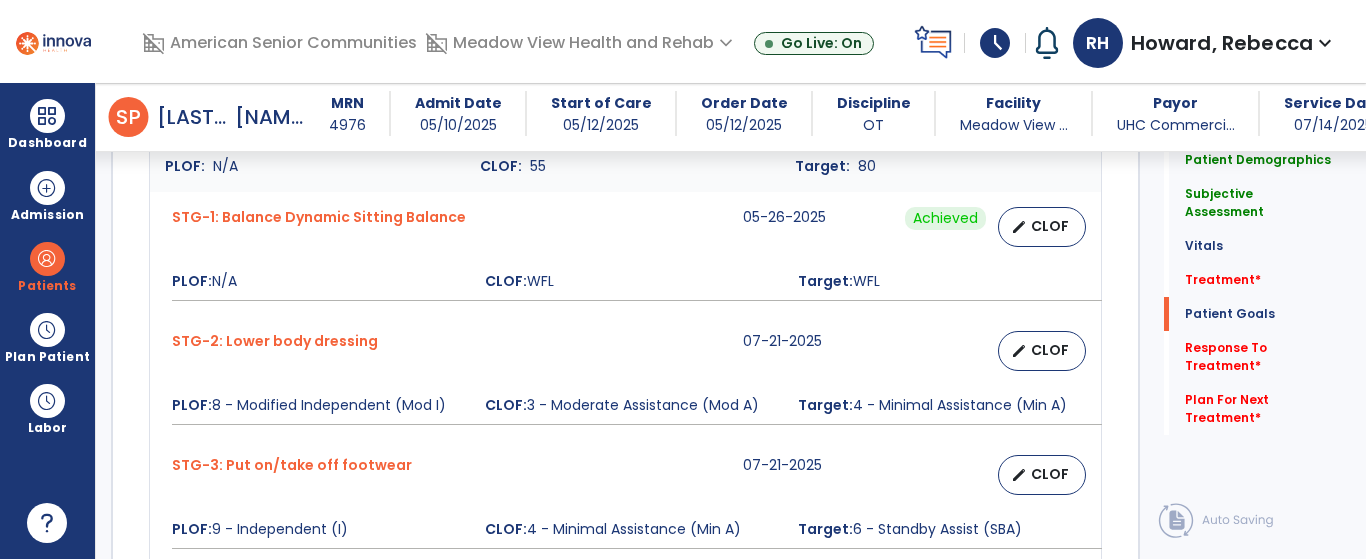 scroll, scrollTop: 1704, scrollLeft: 0, axis: vertical 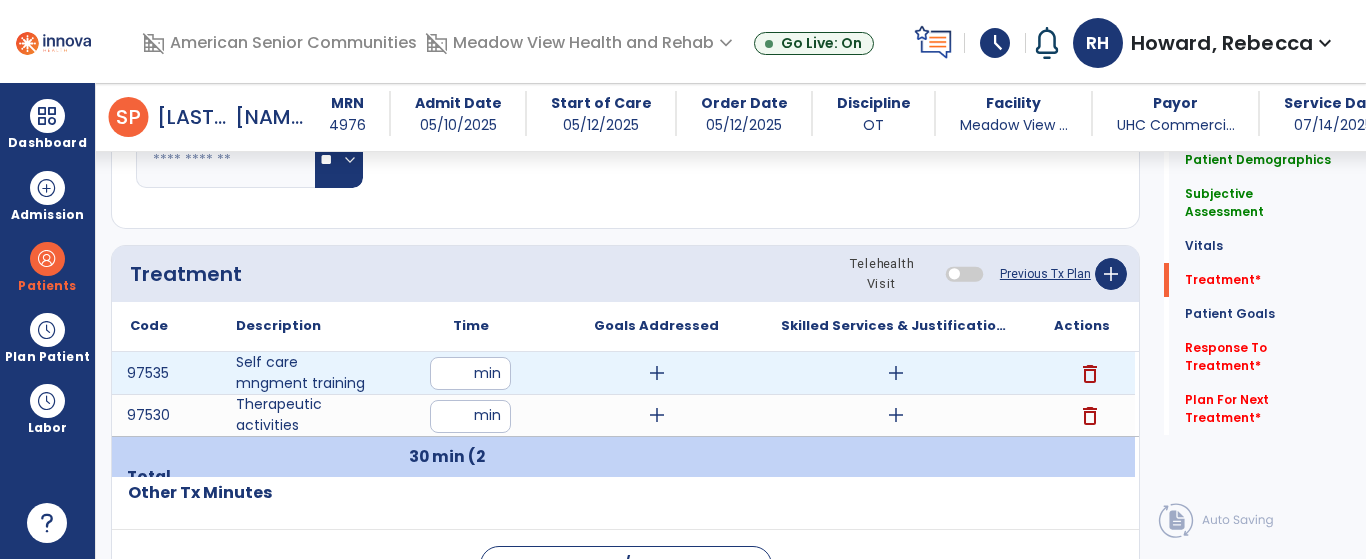 click on "add" at bounding box center (896, 373) 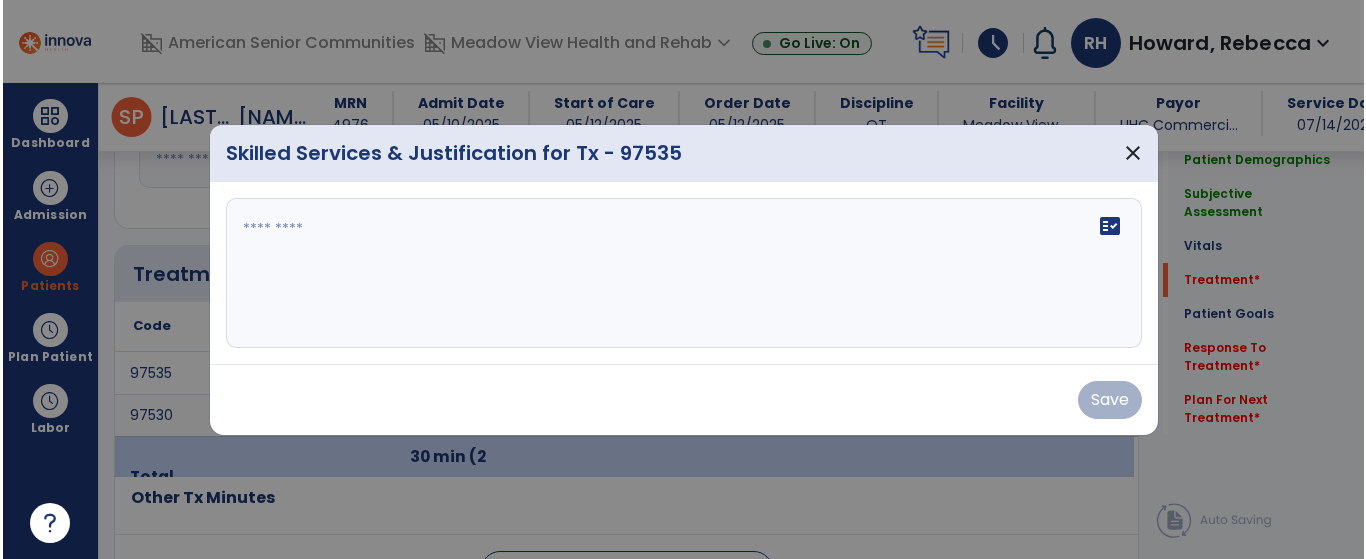 scroll, scrollTop: 1004, scrollLeft: 0, axis: vertical 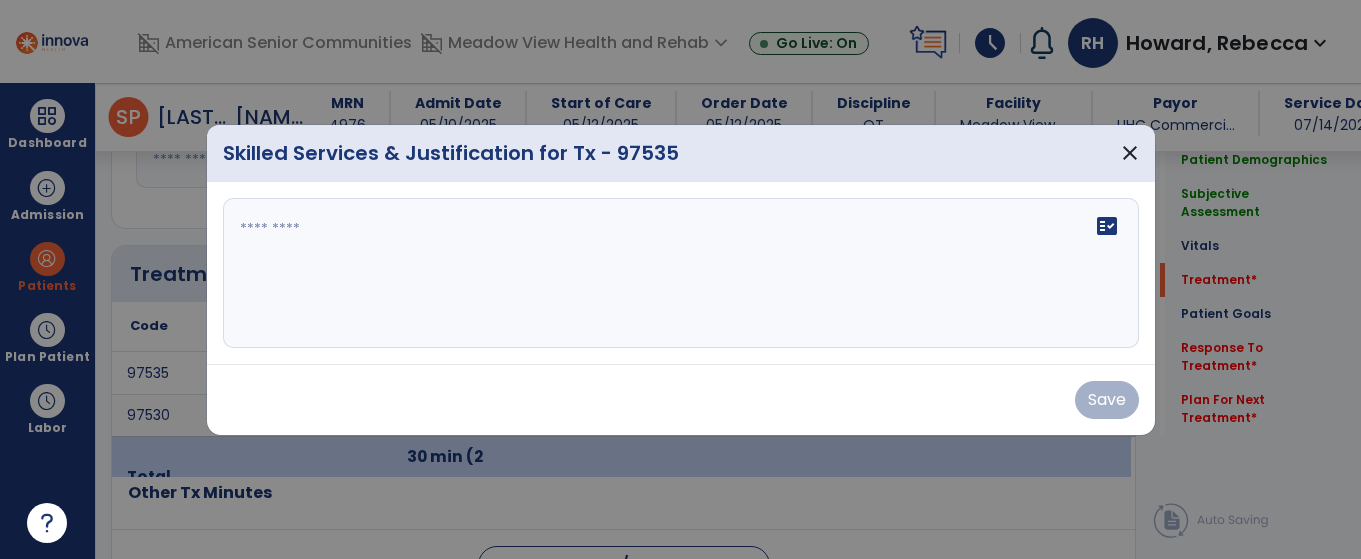 click on "fact_check" at bounding box center (681, 273) 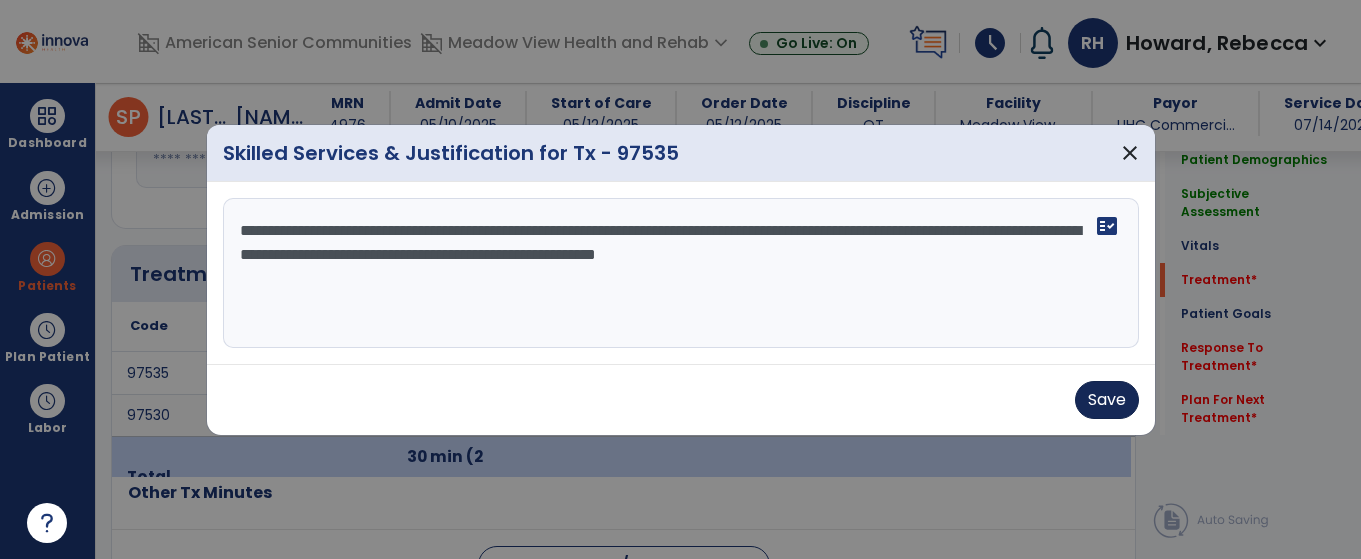 type on "**********" 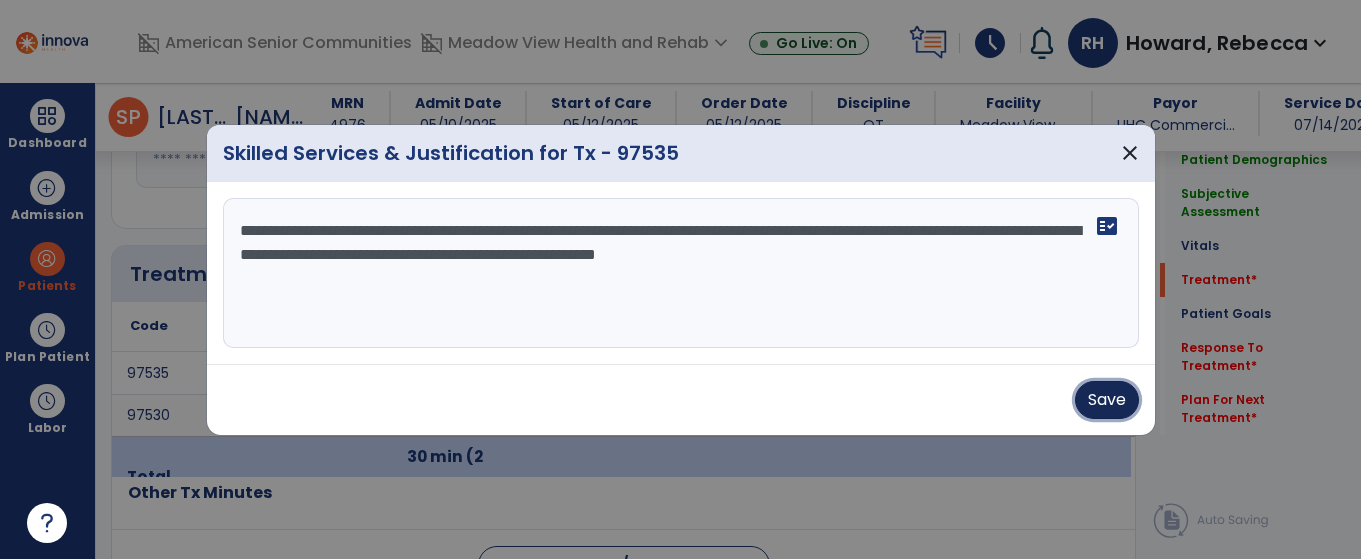 click on "Save" at bounding box center (1107, 400) 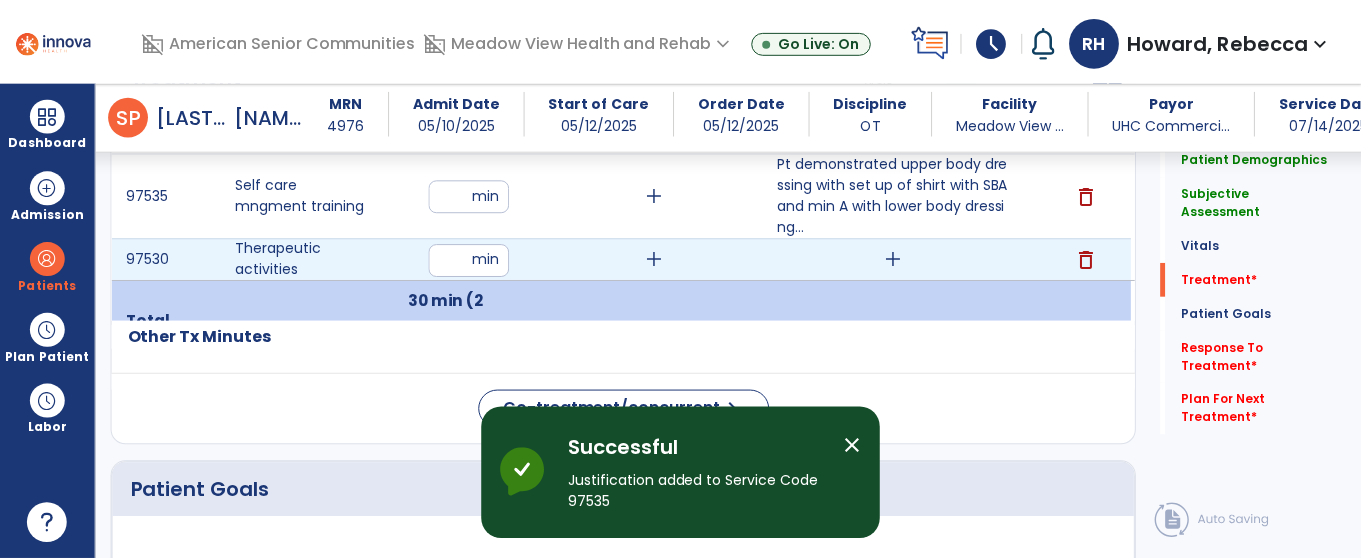 scroll, scrollTop: 1204, scrollLeft: 0, axis: vertical 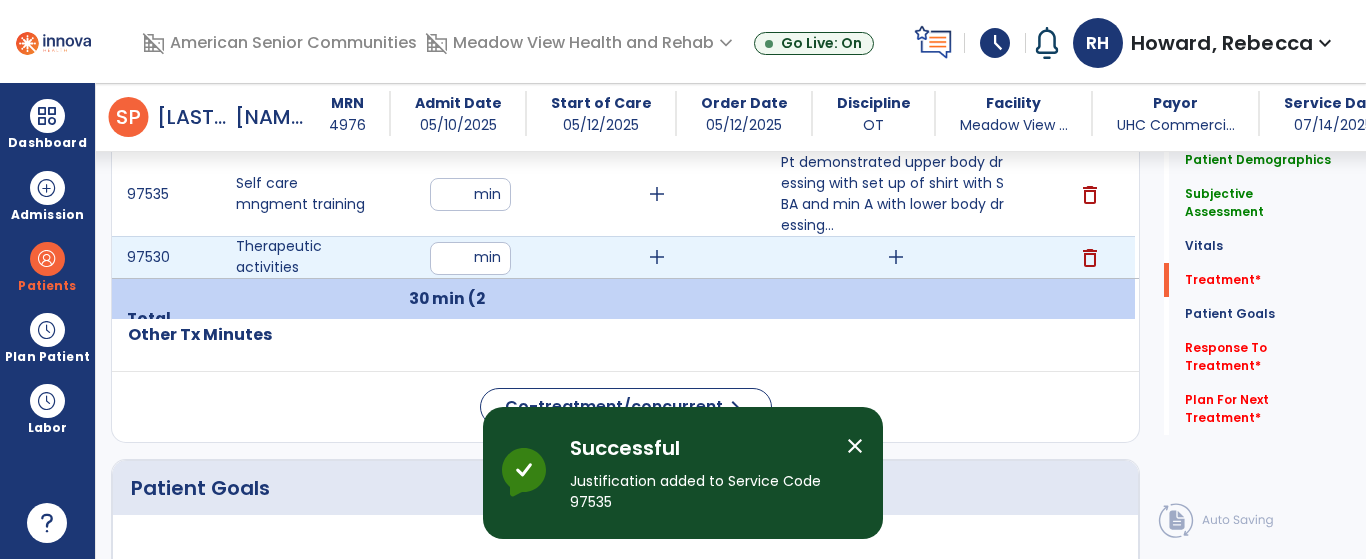 click on "add" at bounding box center (896, 257) 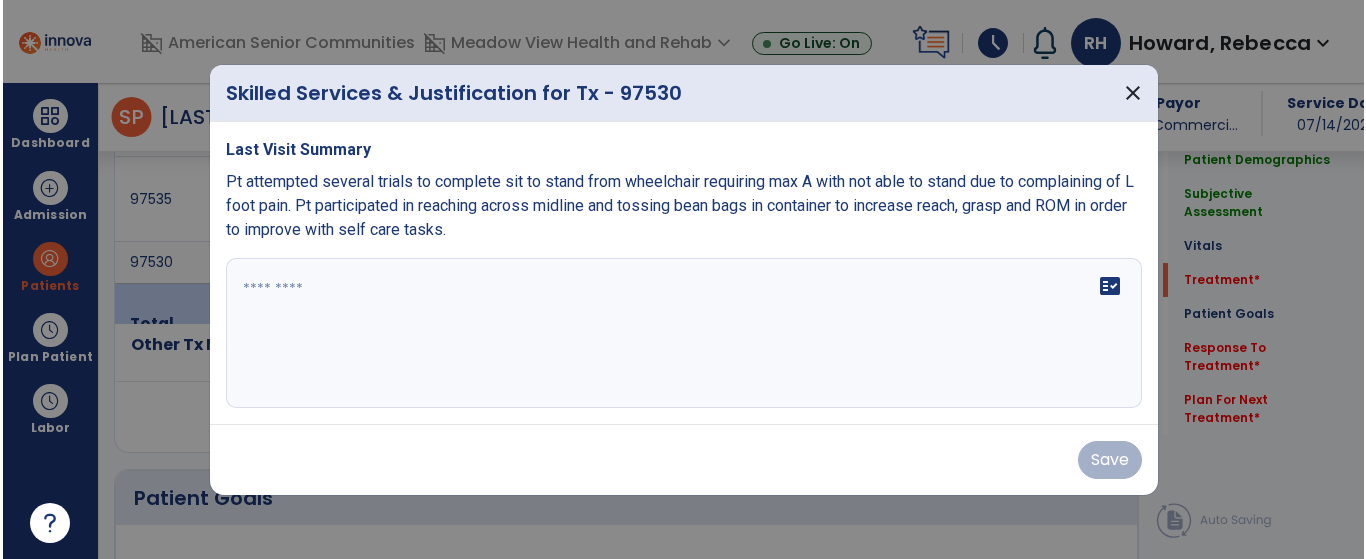 scroll, scrollTop: 1204, scrollLeft: 0, axis: vertical 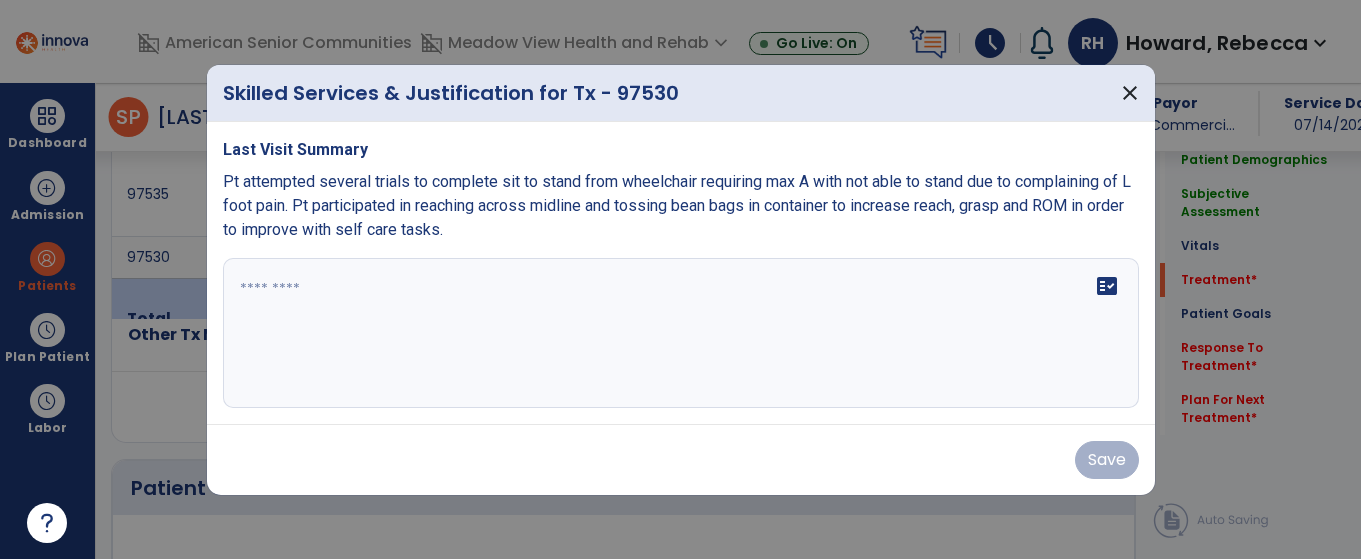 click on "fact_check" at bounding box center (681, 333) 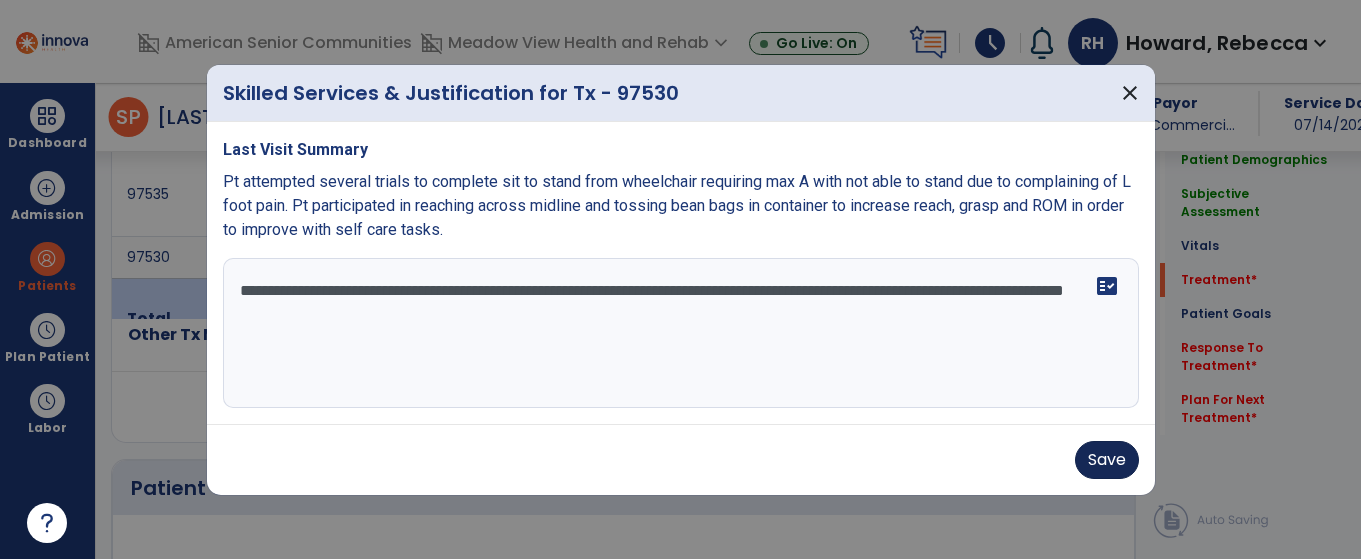 type on "**********" 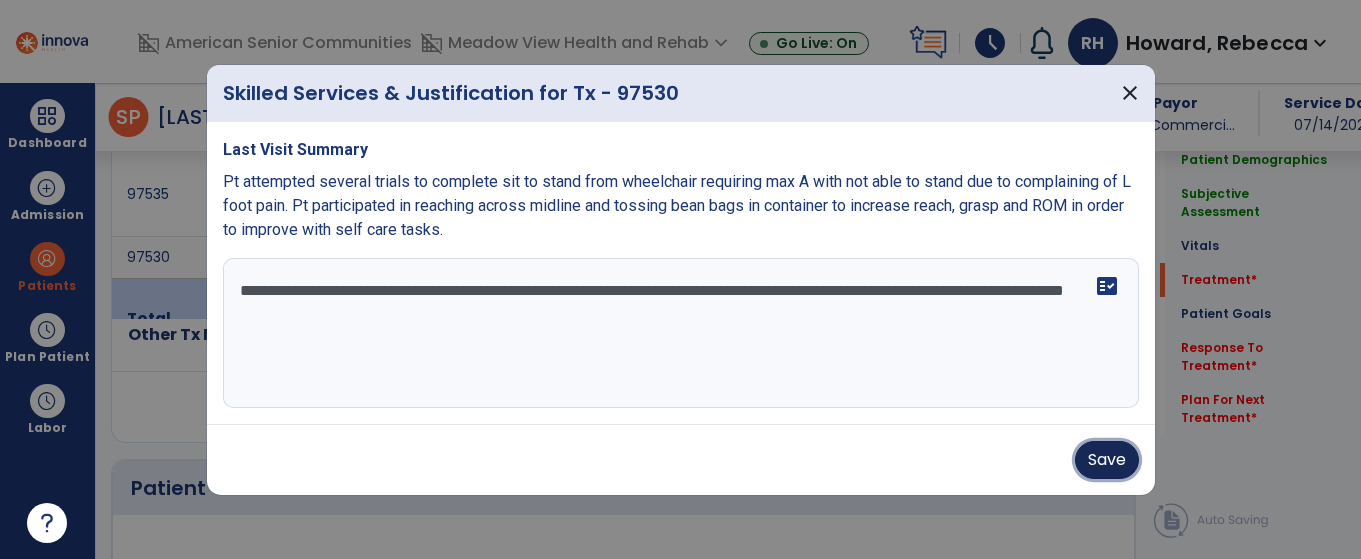 click on "Save" at bounding box center [1107, 460] 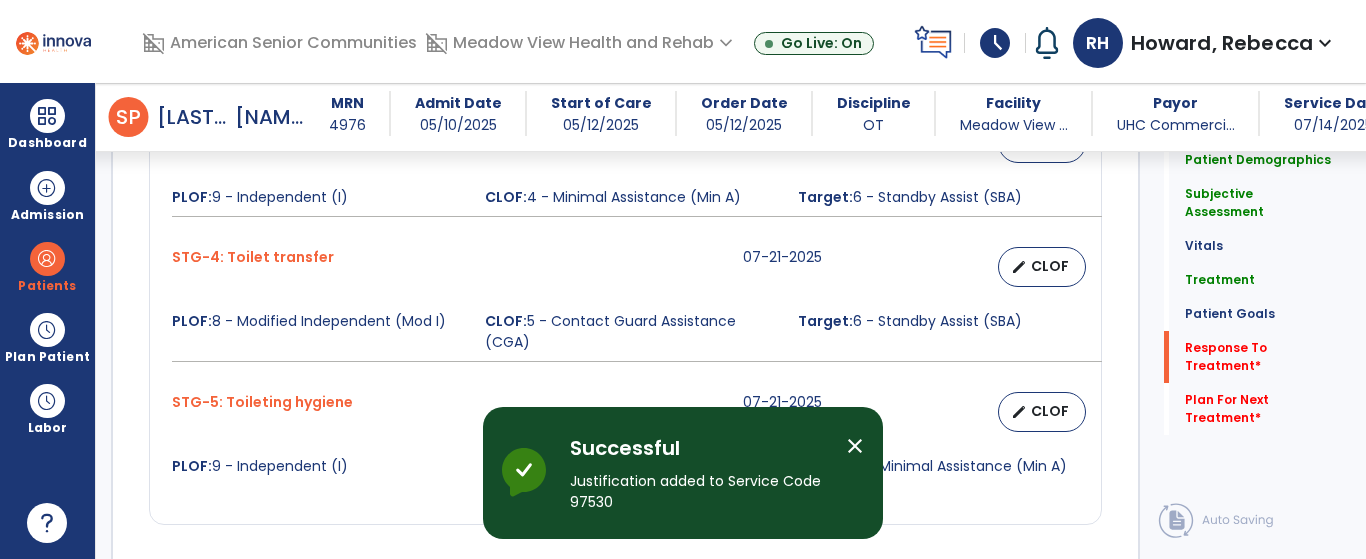 scroll, scrollTop: 2404, scrollLeft: 0, axis: vertical 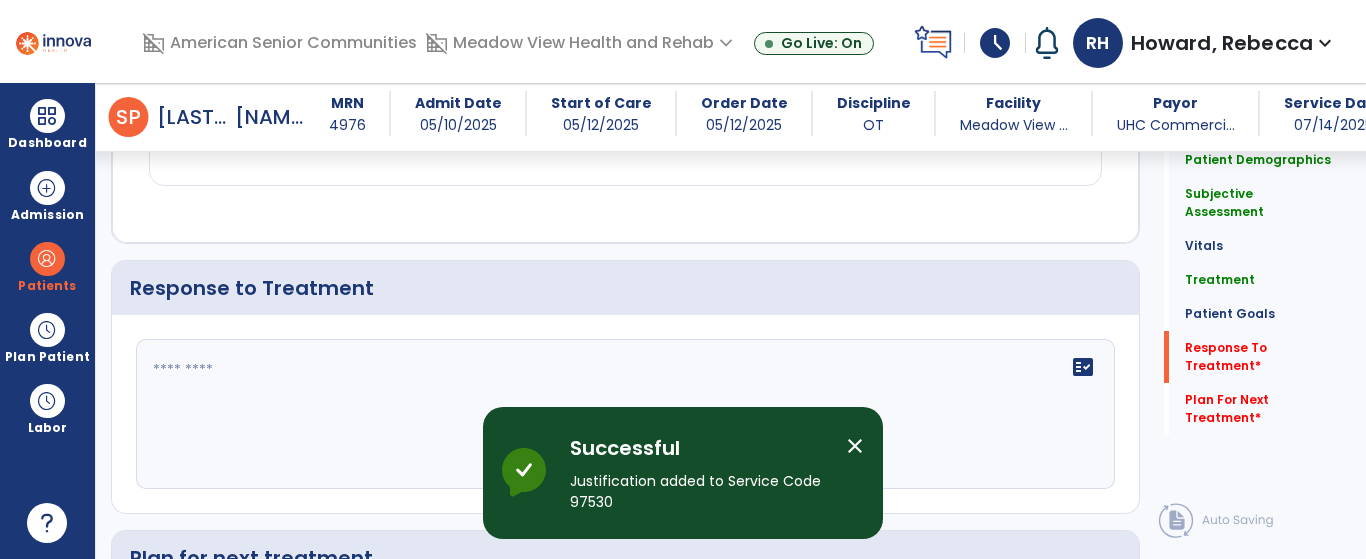 click 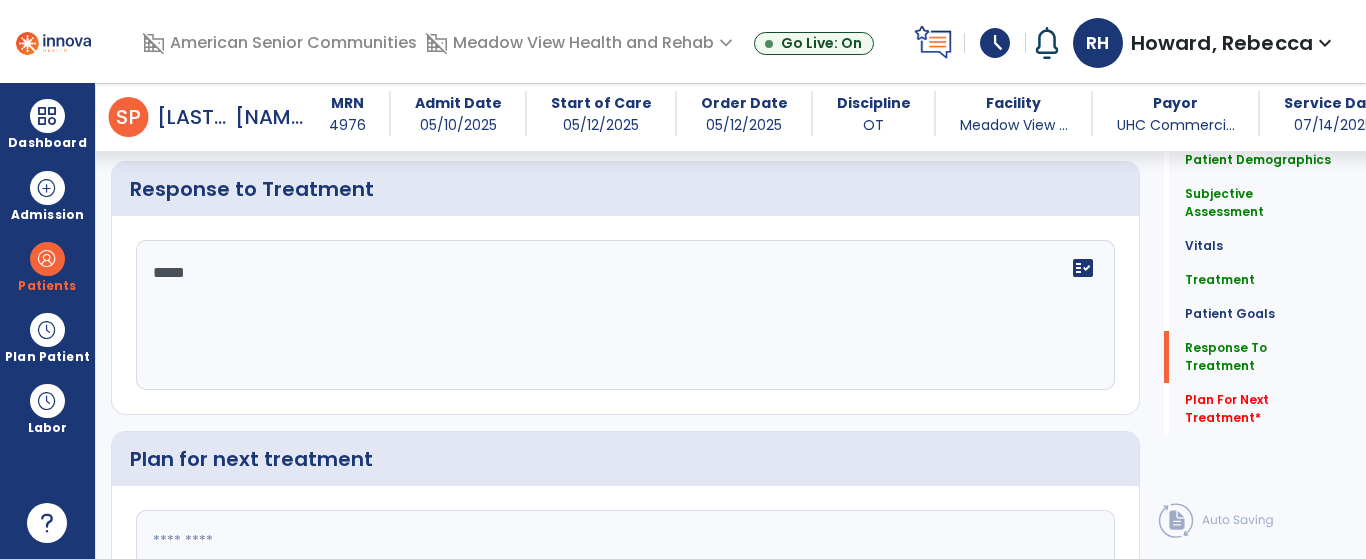 scroll, scrollTop: 2504, scrollLeft: 0, axis: vertical 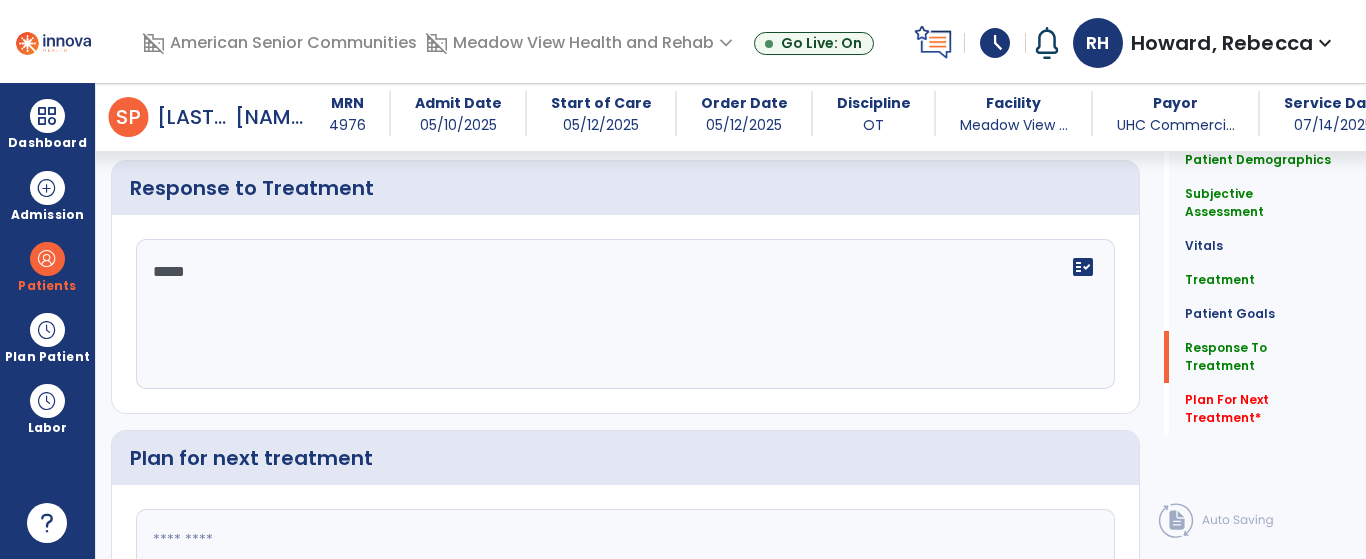 type on "****" 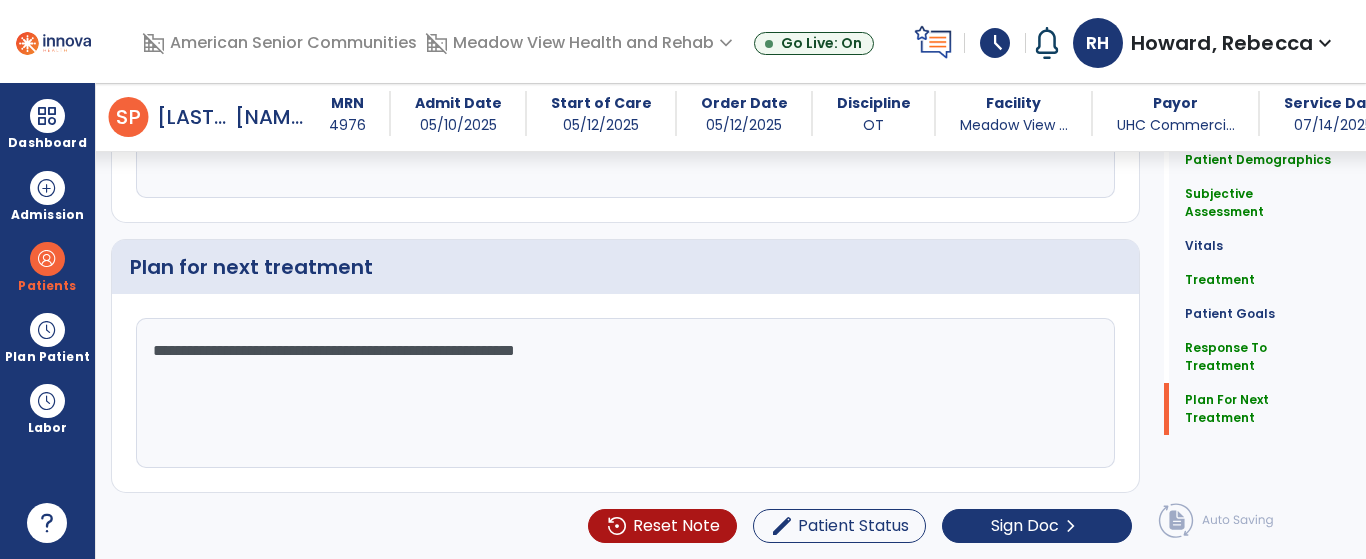 scroll, scrollTop: 2696, scrollLeft: 0, axis: vertical 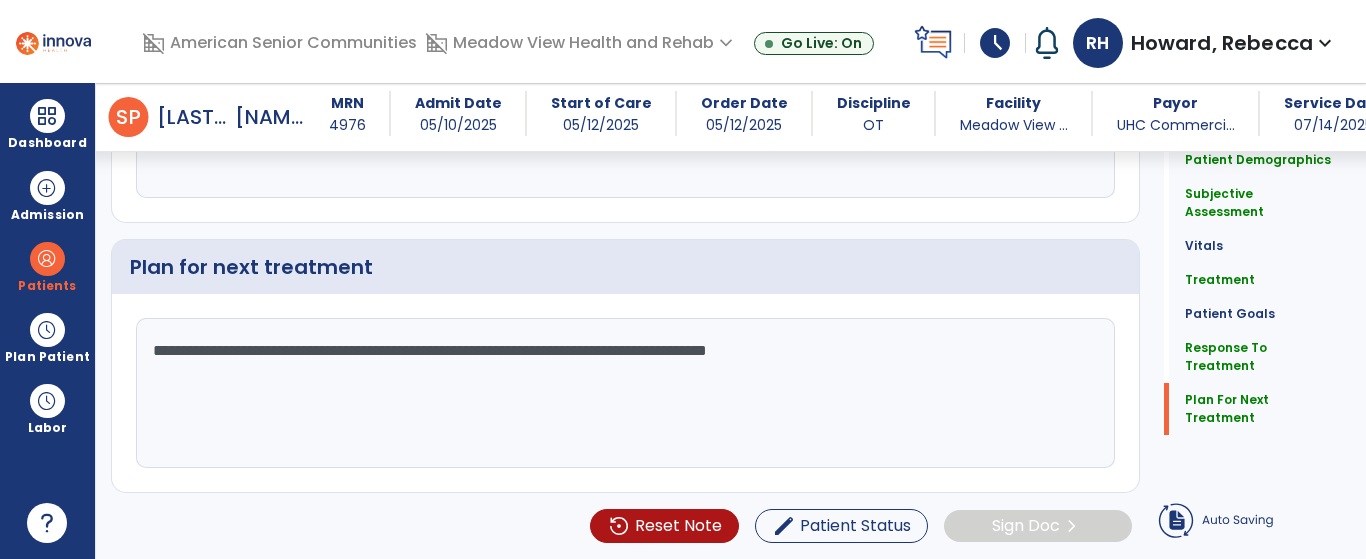 type on "**********" 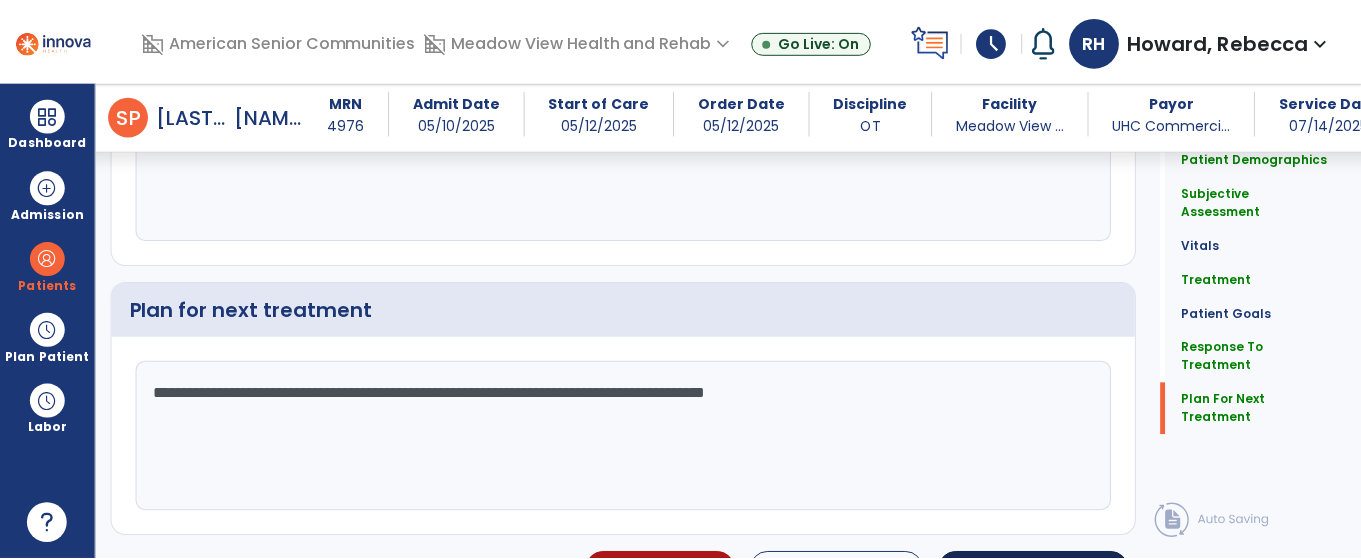 scroll, scrollTop: 2696, scrollLeft: 0, axis: vertical 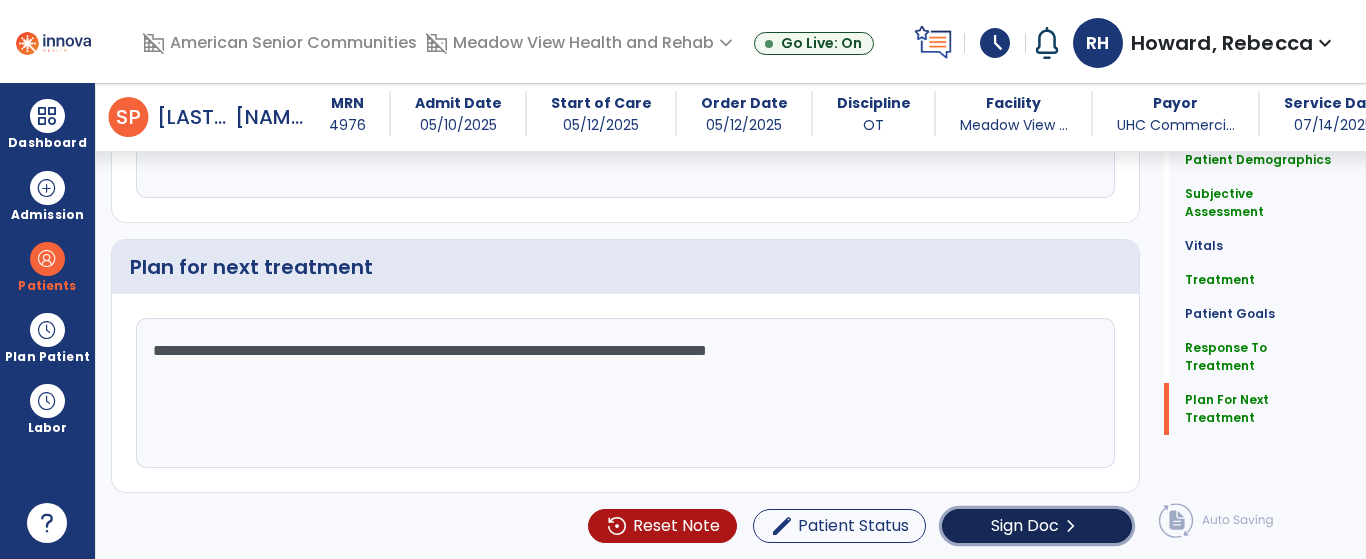 click on "Sign Doc" 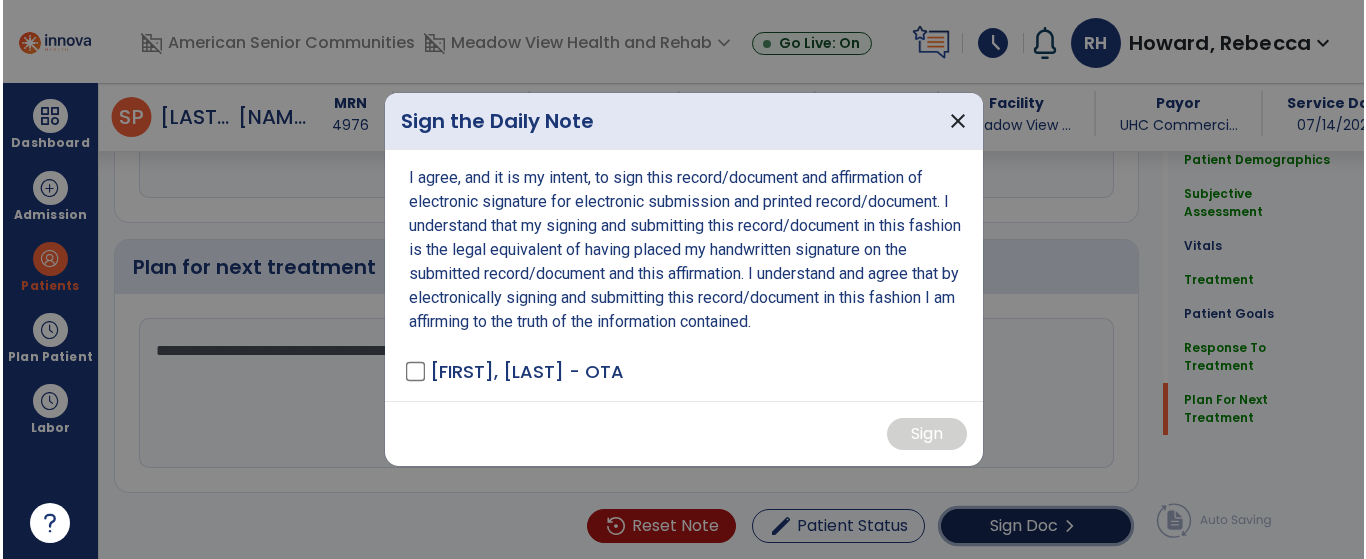 scroll, scrollTop: 2696, scrollLeft: 0, axis: vertical 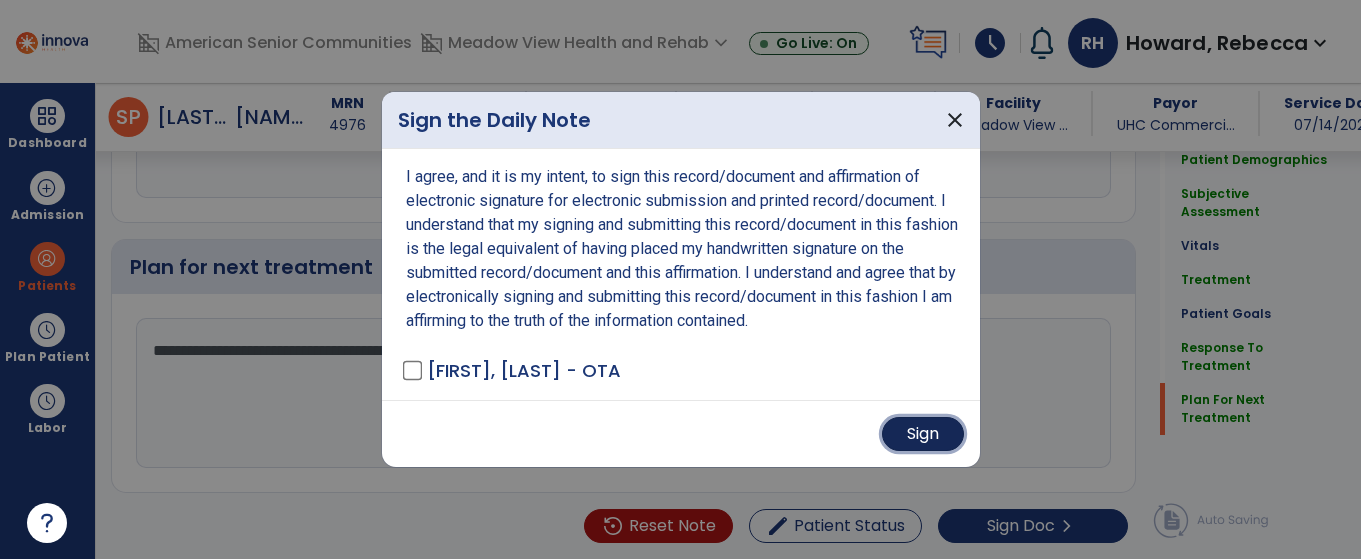 click on "Sign" at bounding box center (923, 434) 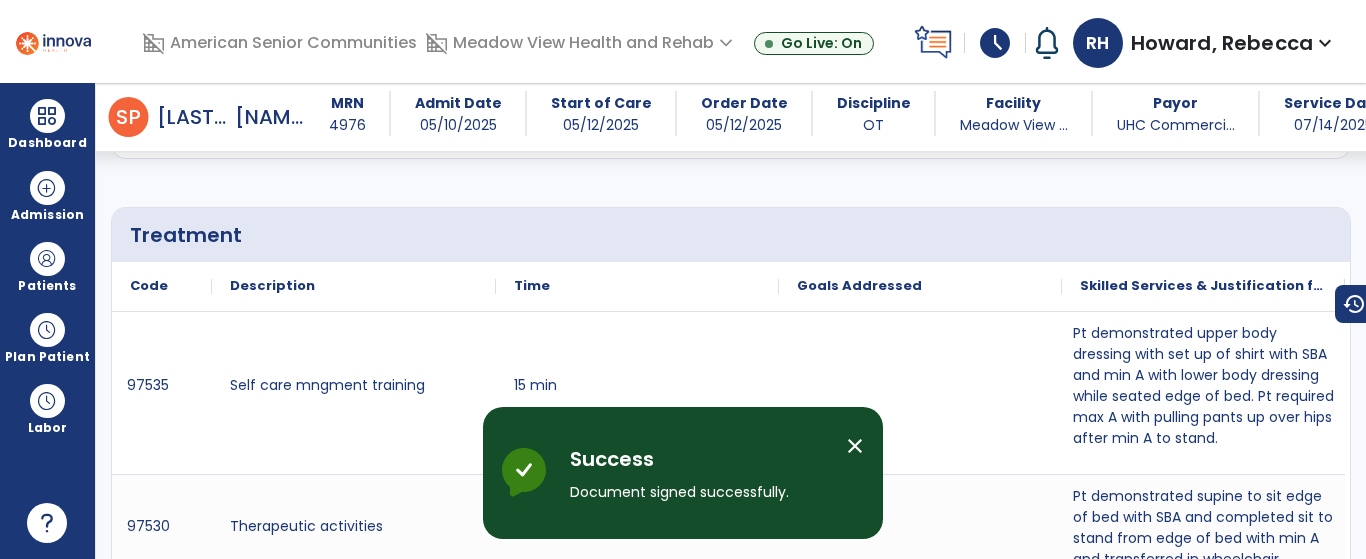 scroll, scrollTop: 0, scrollLeft: 0, axis: both 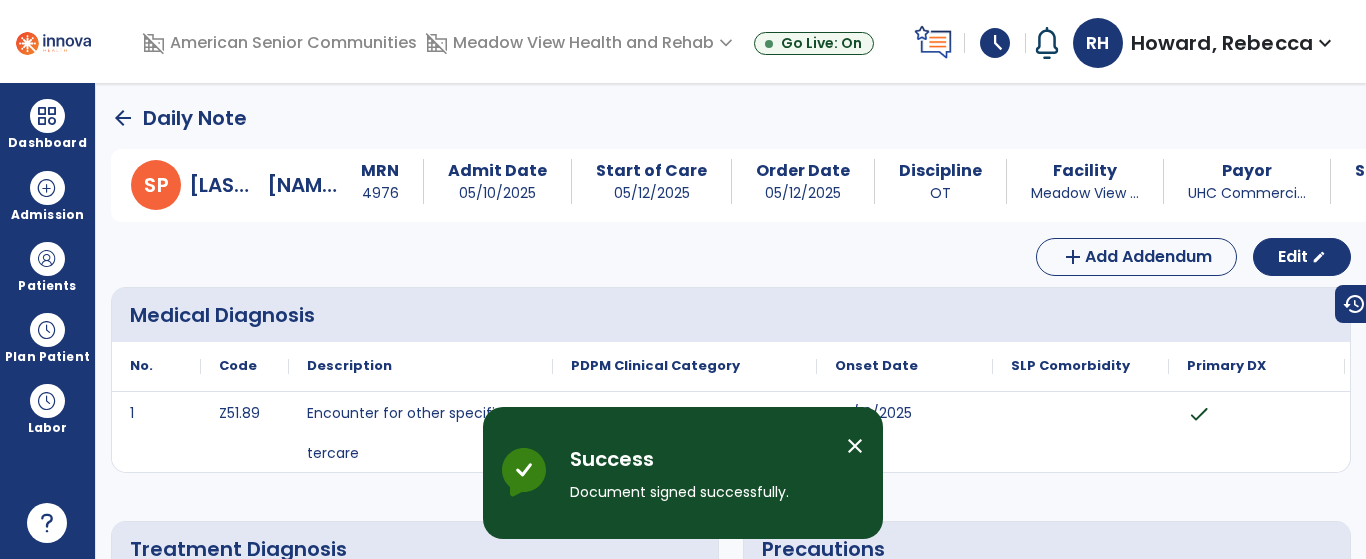 click on "arrow_back" 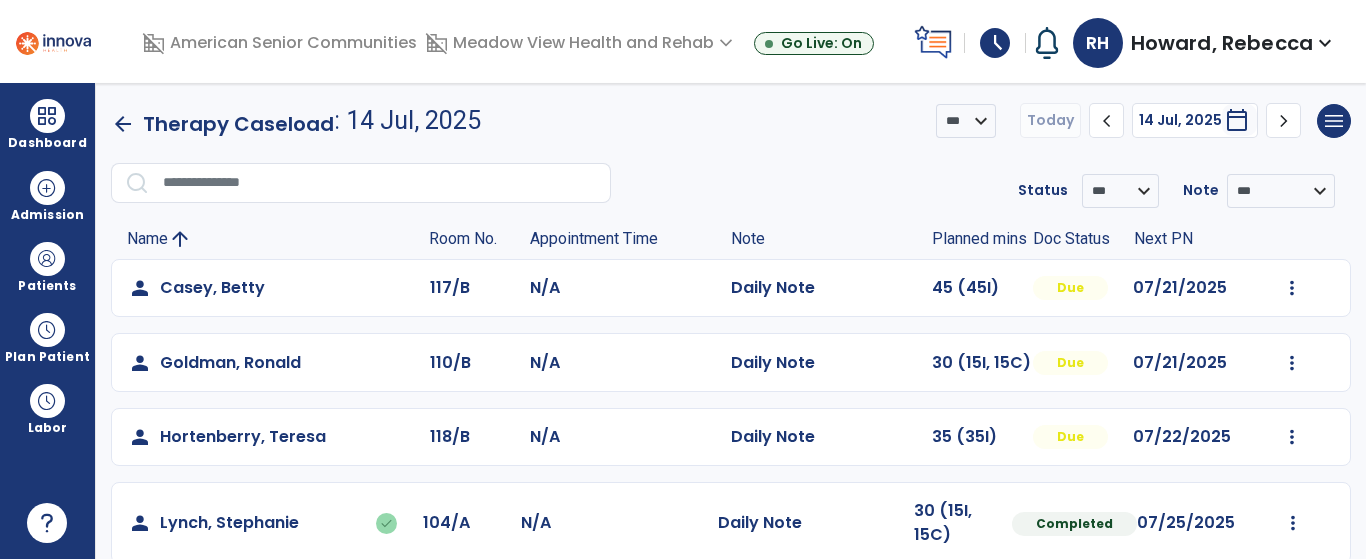 scroll, scrollTop: 100, scrollLeft: 0, axis: vertical 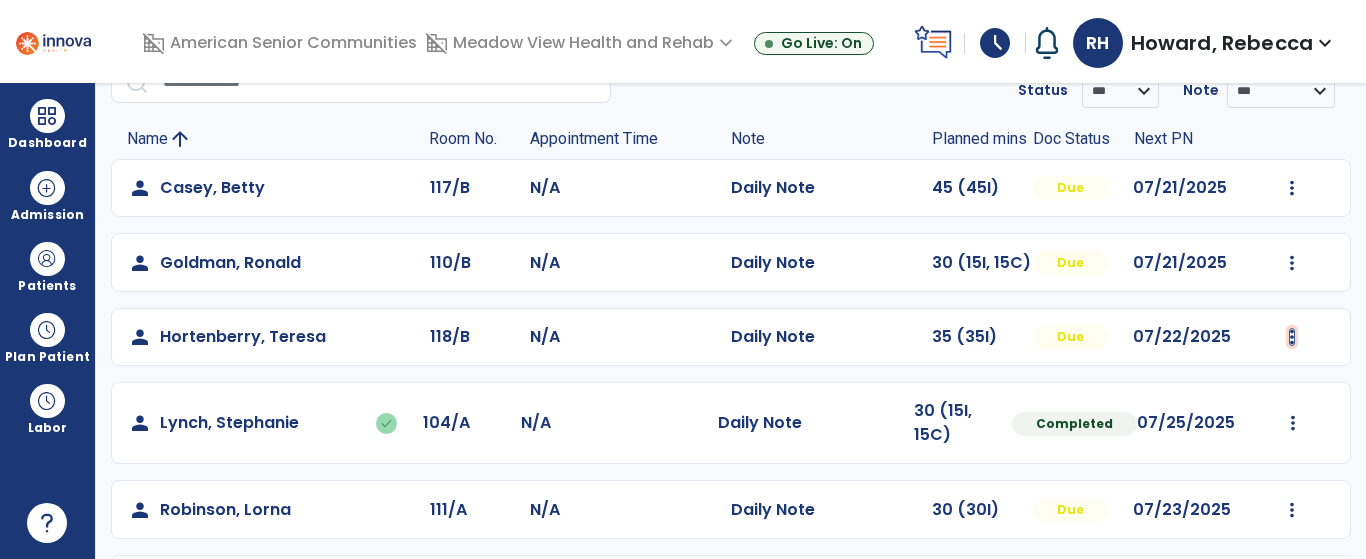 click at bounding box center [1292, 188] 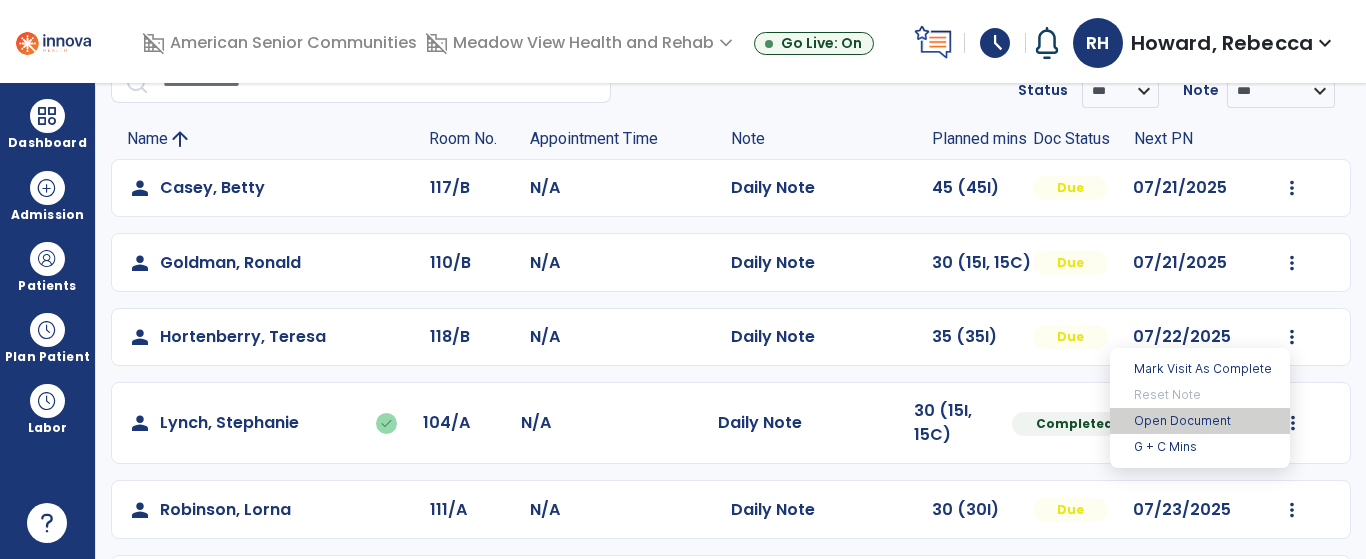 click on "Open Document" at bounding box center [1200, 421] 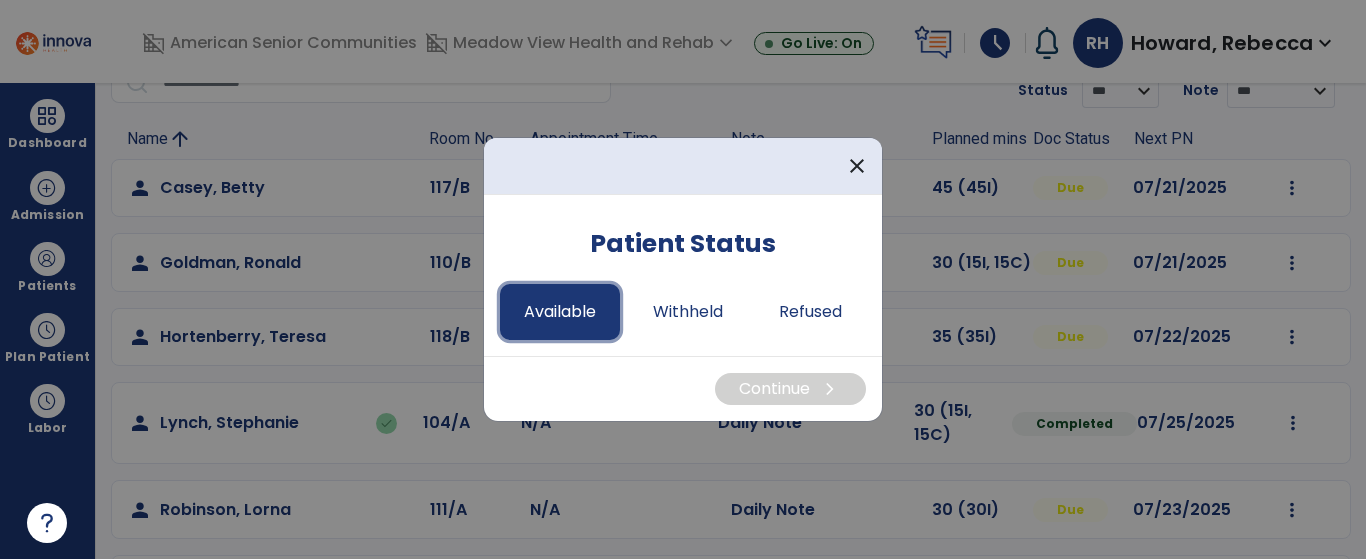 click on "Available" at bounding box center (560, 312) 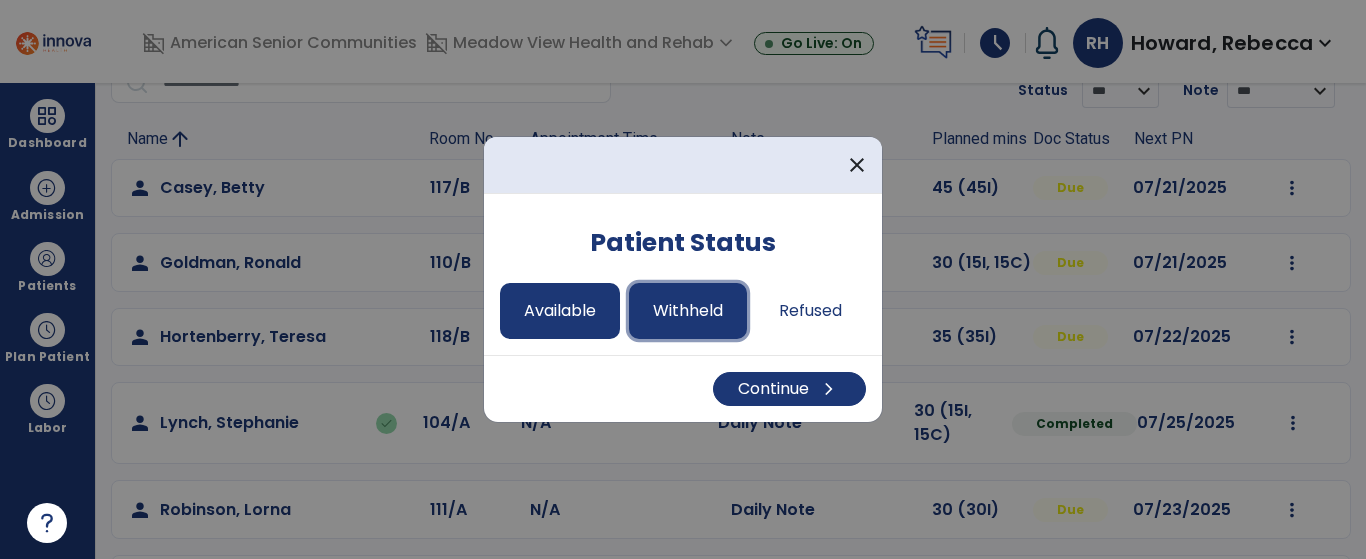click on "Withheld" at bounding box center [688, 311] 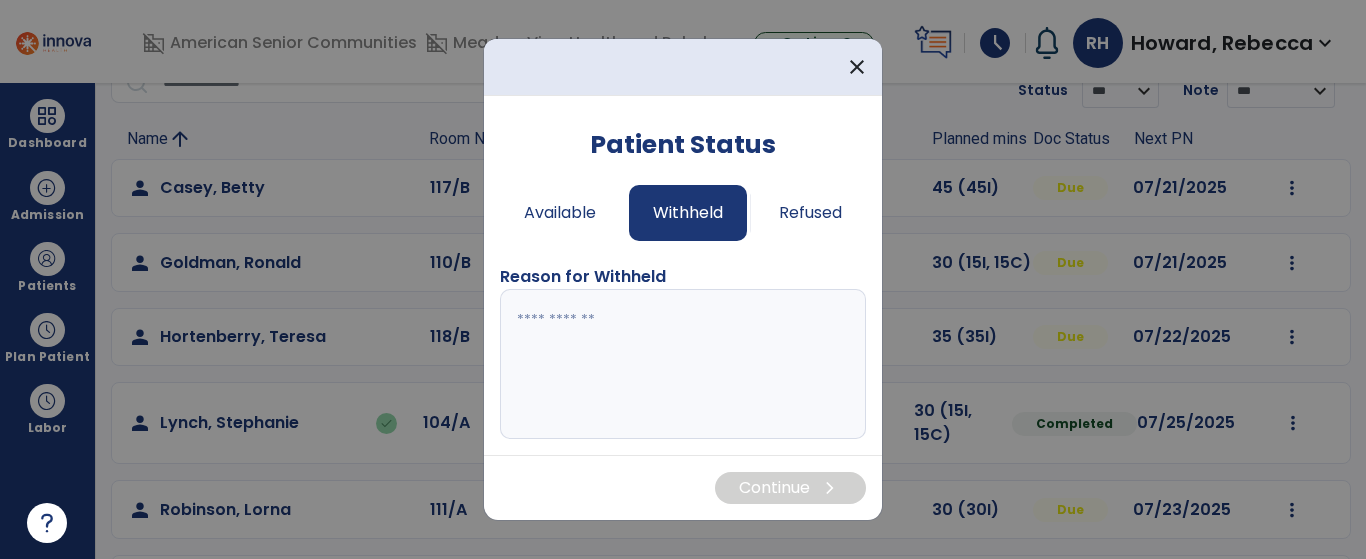 click at bounding box center (683, 364) 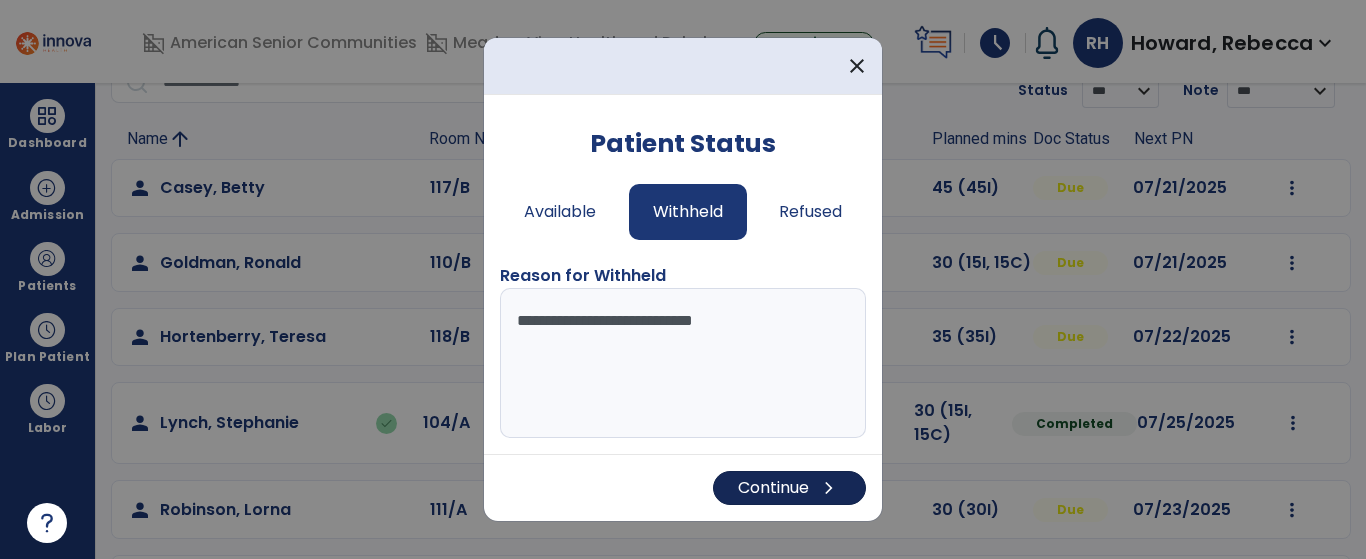 type on "**********" 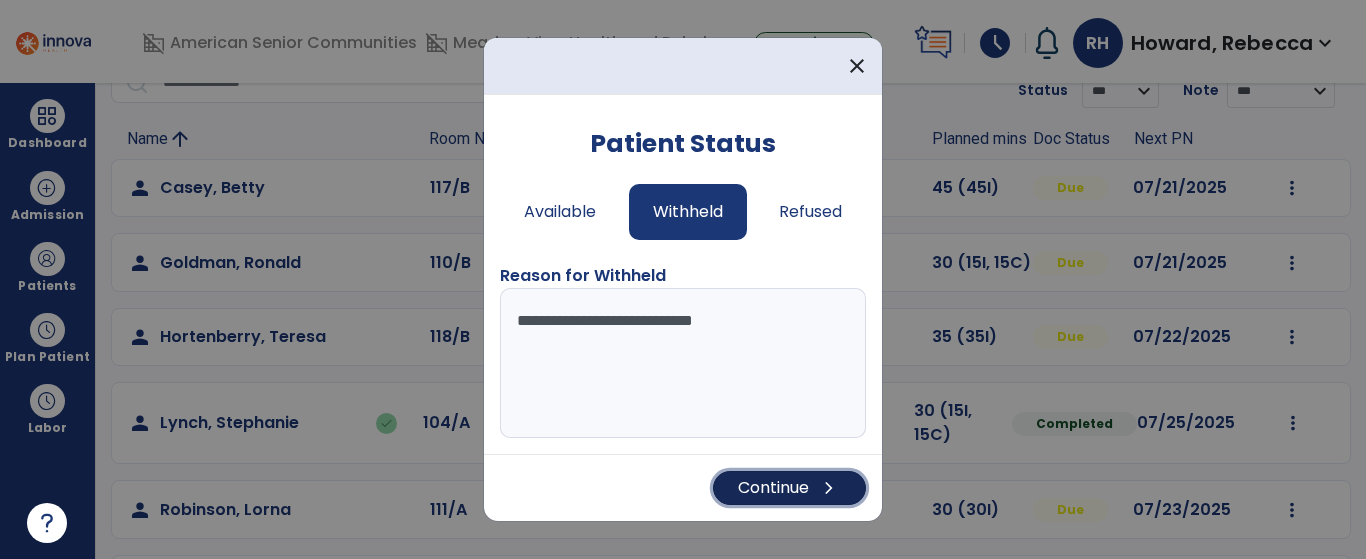 click on "Continue   chevron_right" at bounding box center [789, 488] 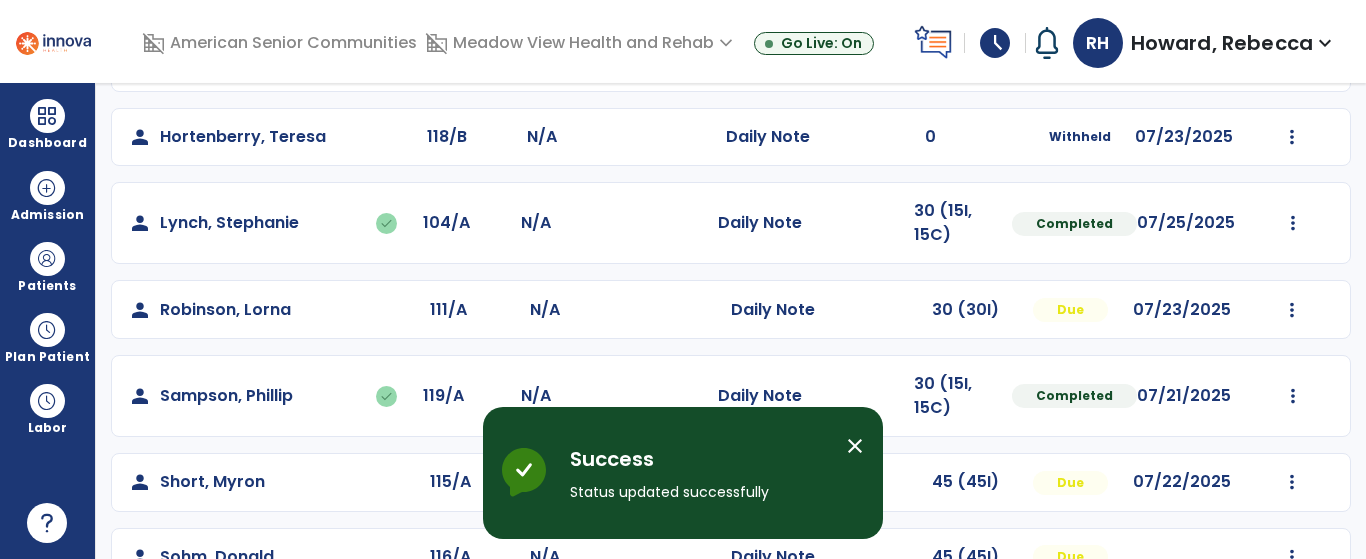 scroll, scrollTop: 304, scrollLeft: 0, axis: vertical 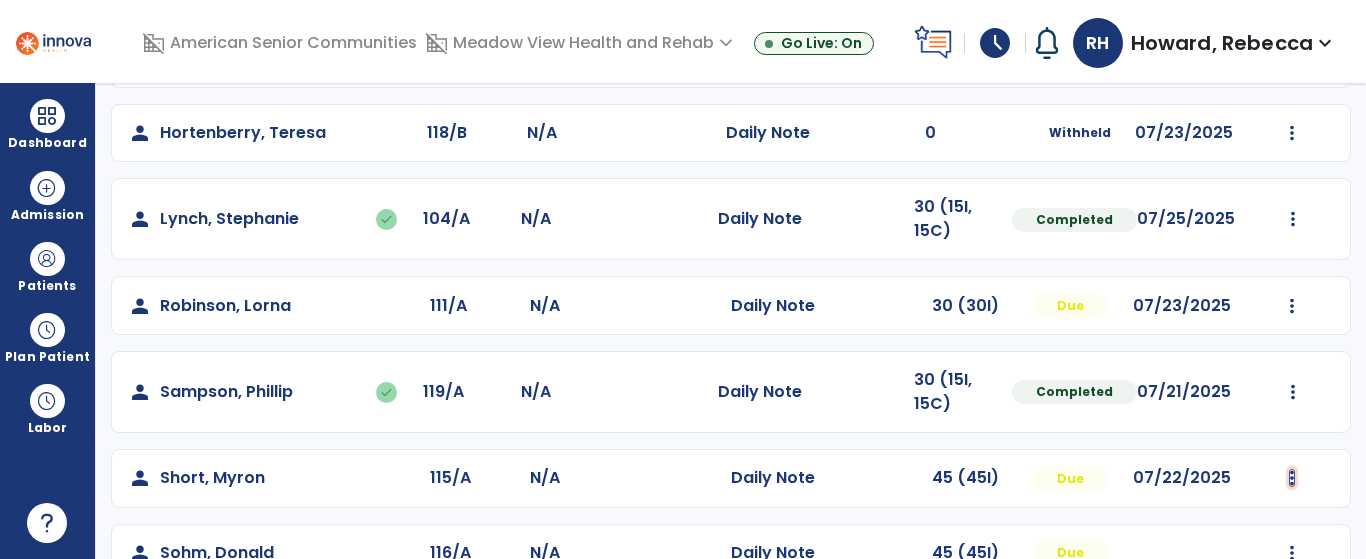 click at bounding box center (1292, -16) 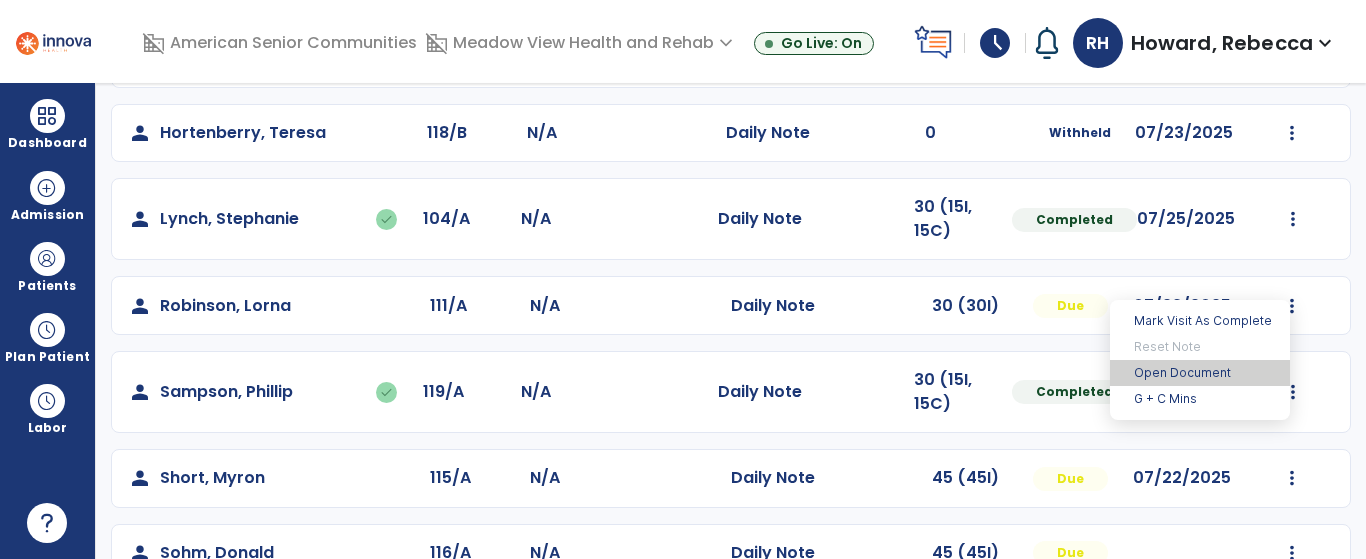 click on "Open Document" at bounding box center [1200, 373] 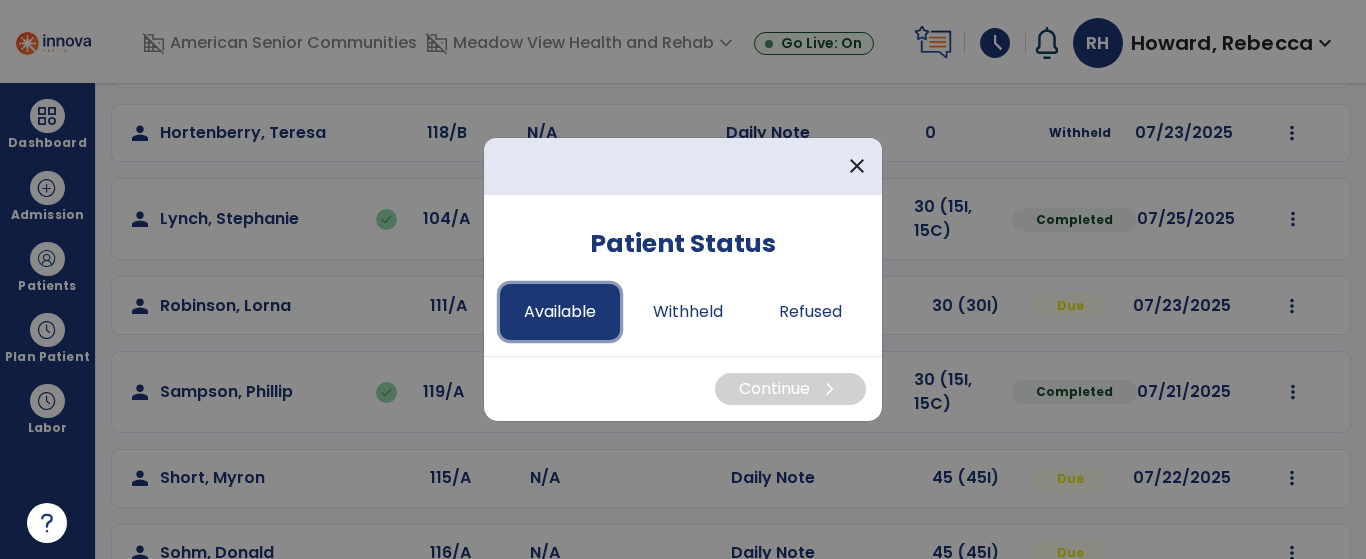 click on "Available" at bounding box center [560, 312] 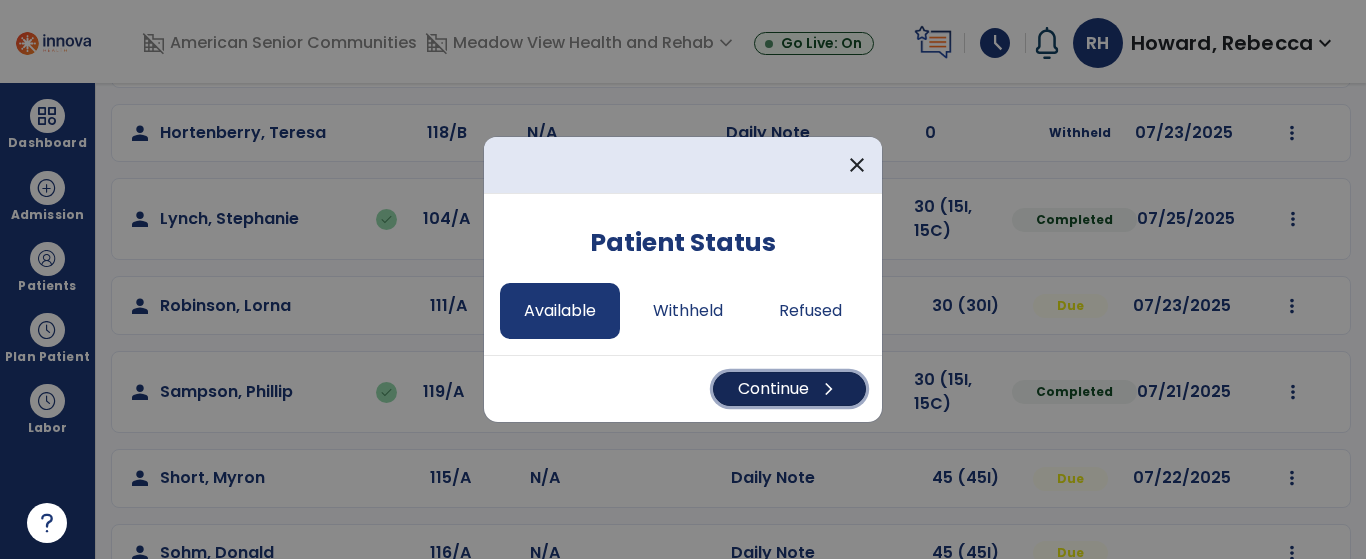 click on "Continue   chevron_right" at bounding box center (789, 389) 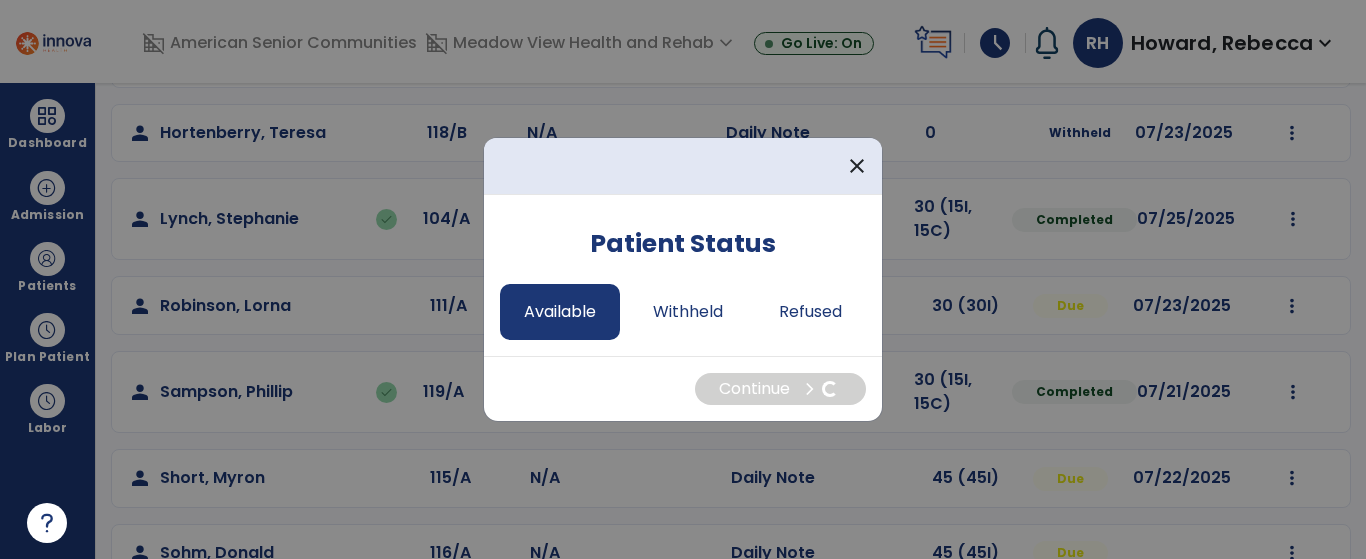 select on "*" 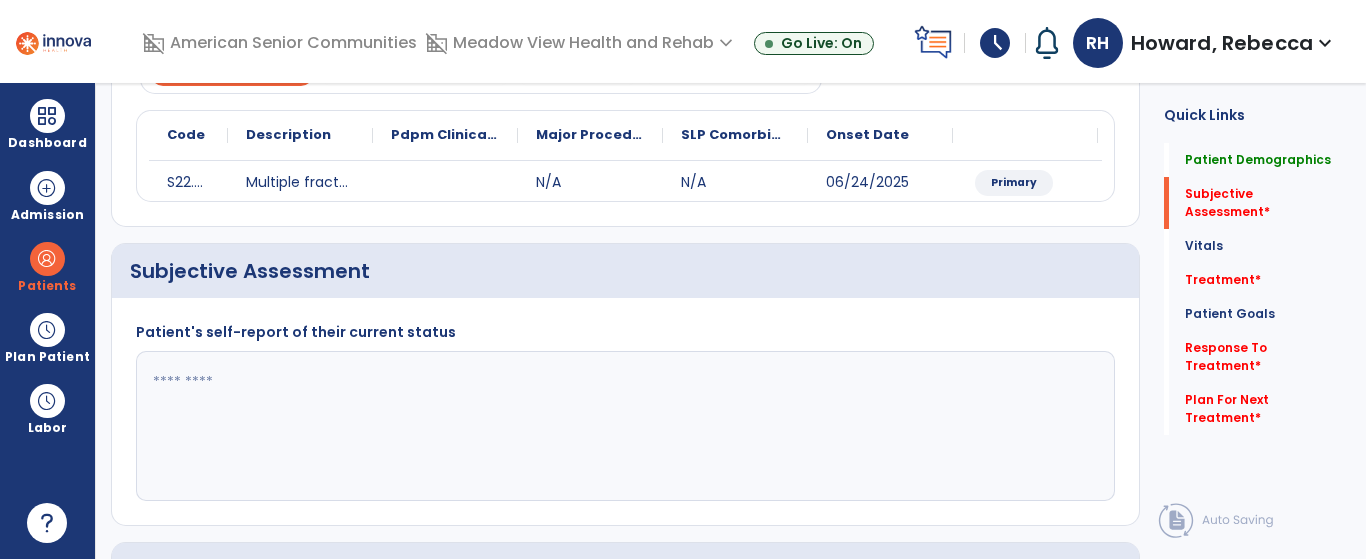 click 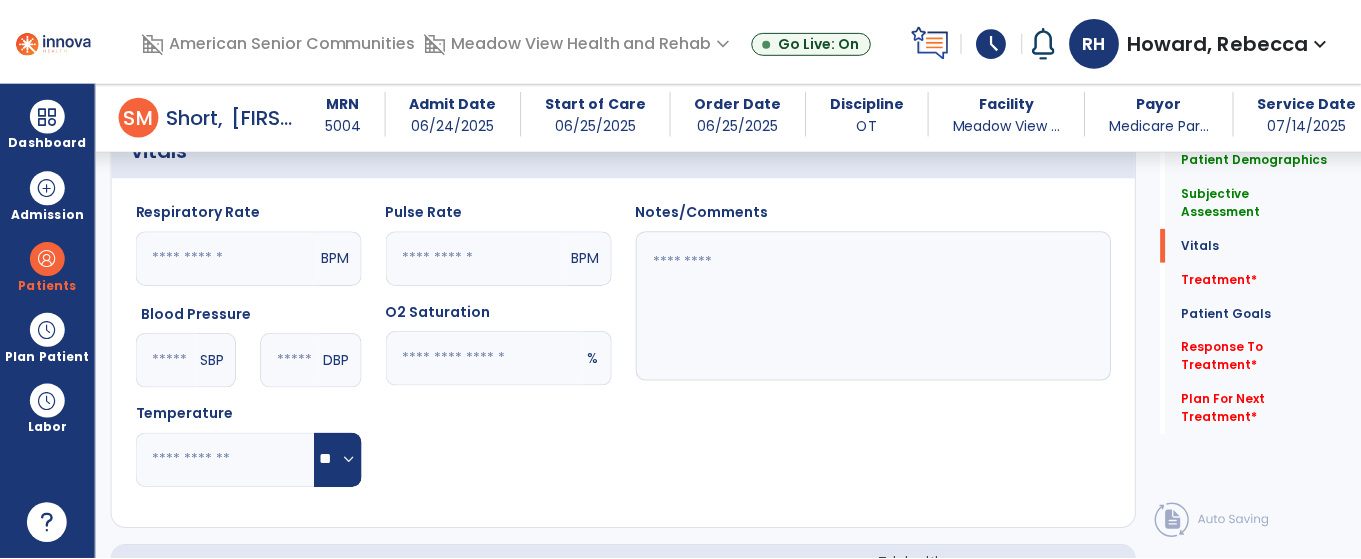 scroll, scrollTop: 1004, scrollLeft: 0, axis: vertical 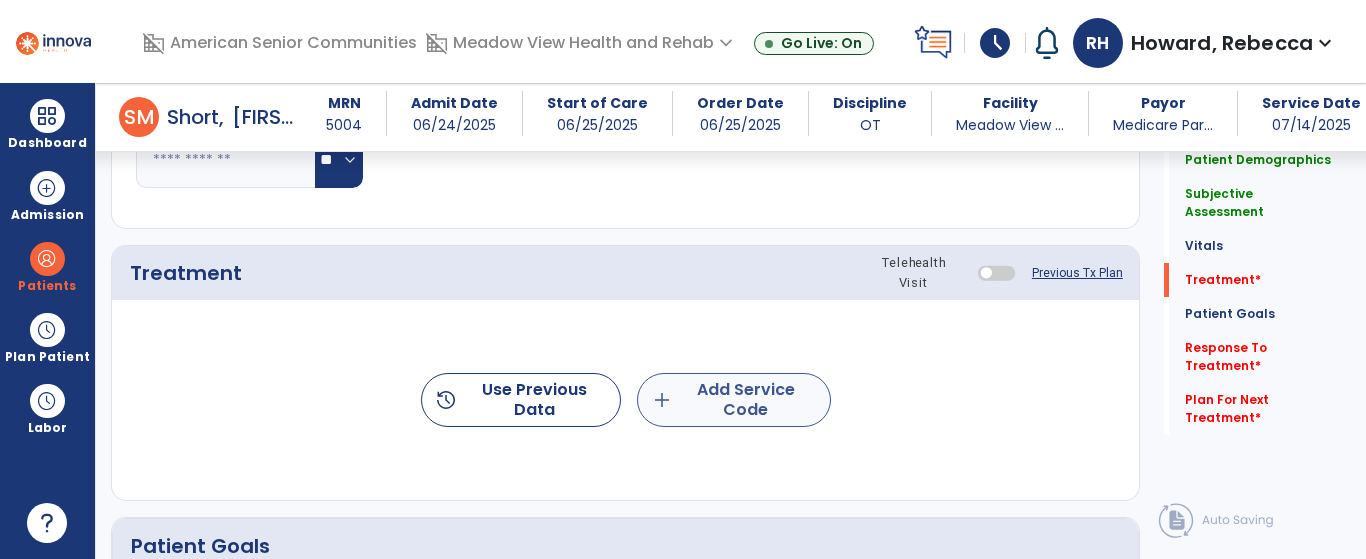 type on "****" 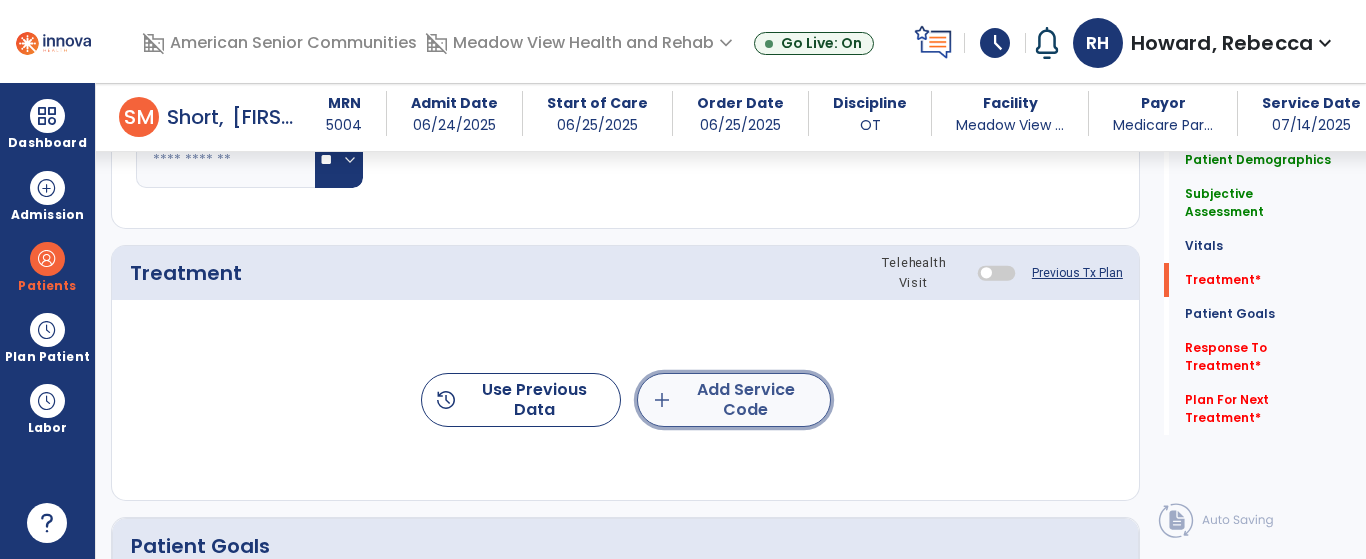 click on "add" 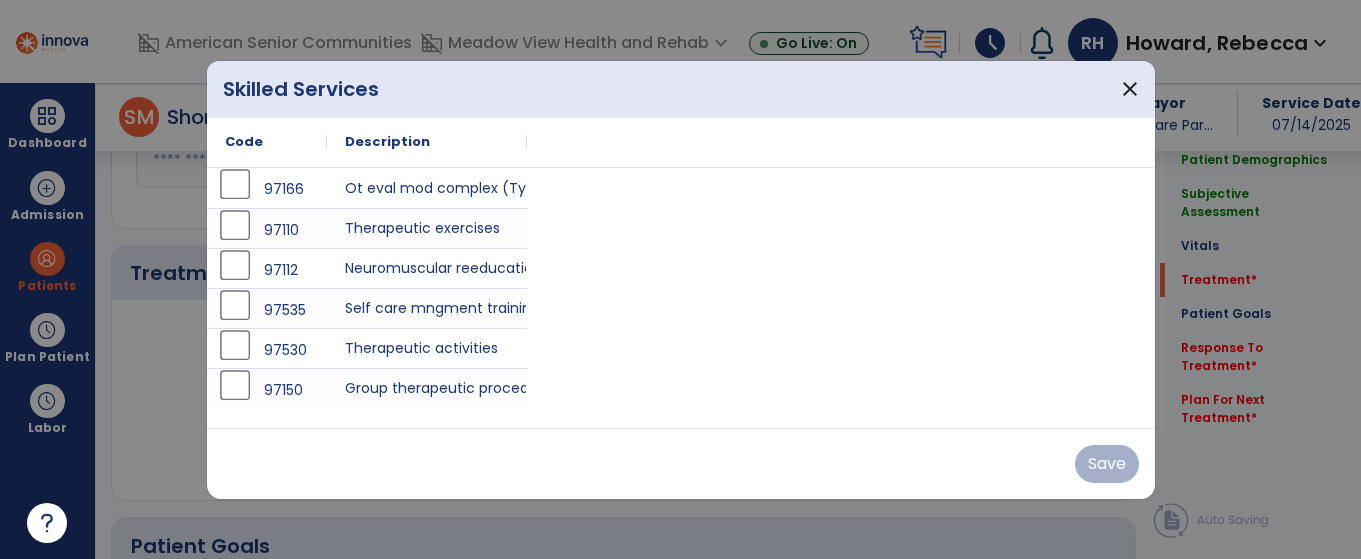 scroll, scrollTop: 1004, scrollLeft: 0, axis: vertical 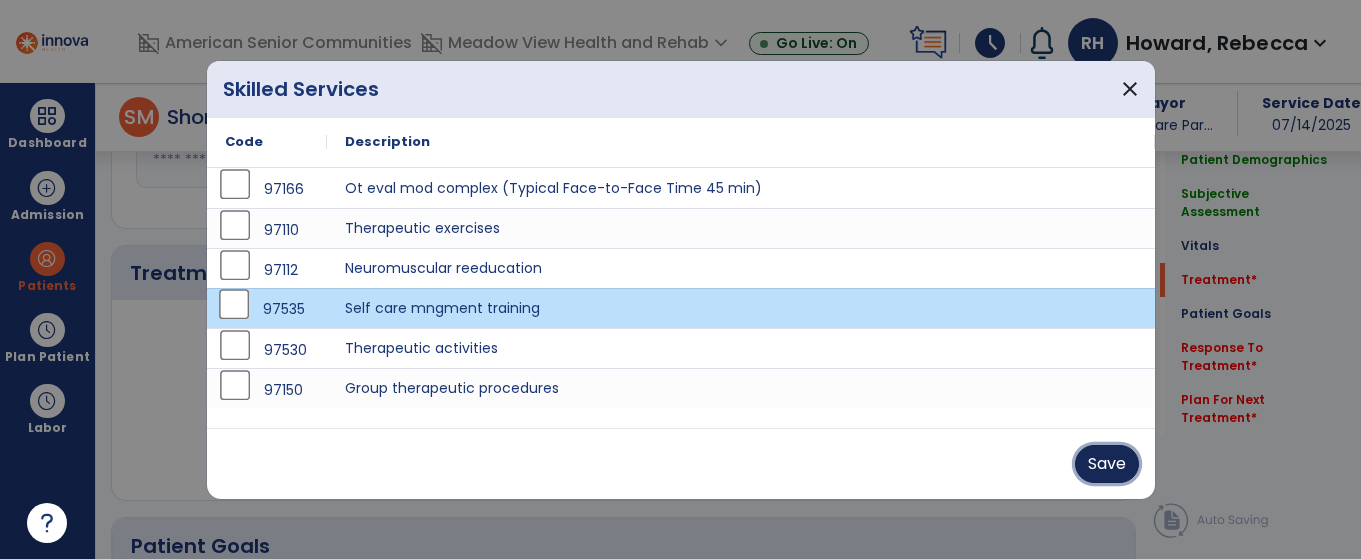 click on "Save" at bounding box center [1107, 464] 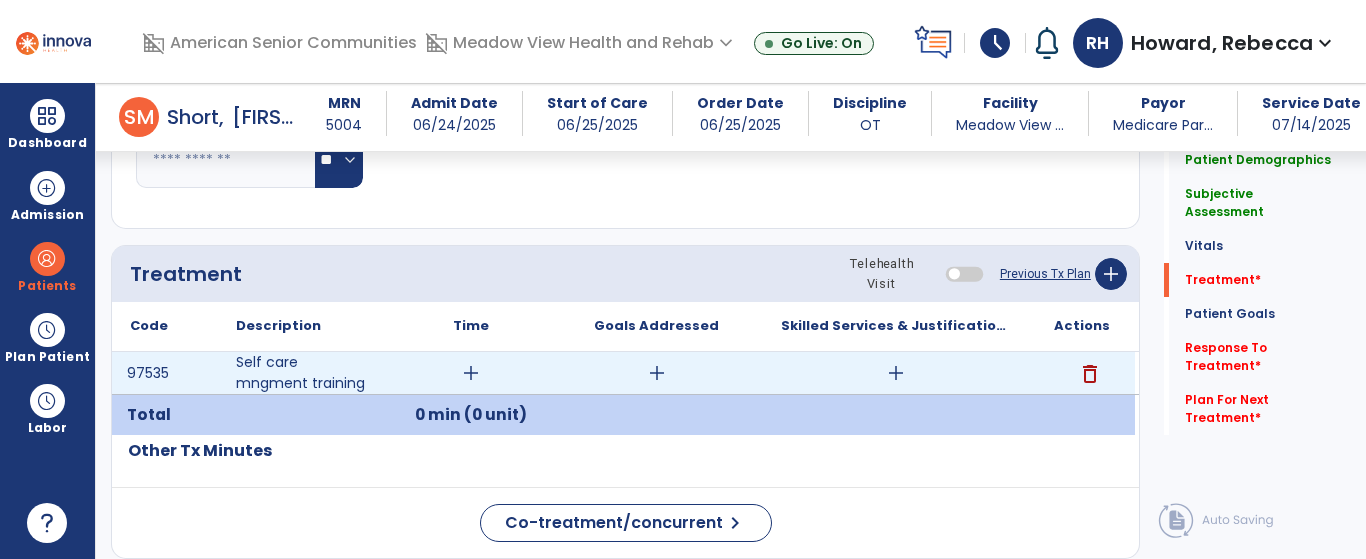 click on "add" at bounding box center (471, 373) 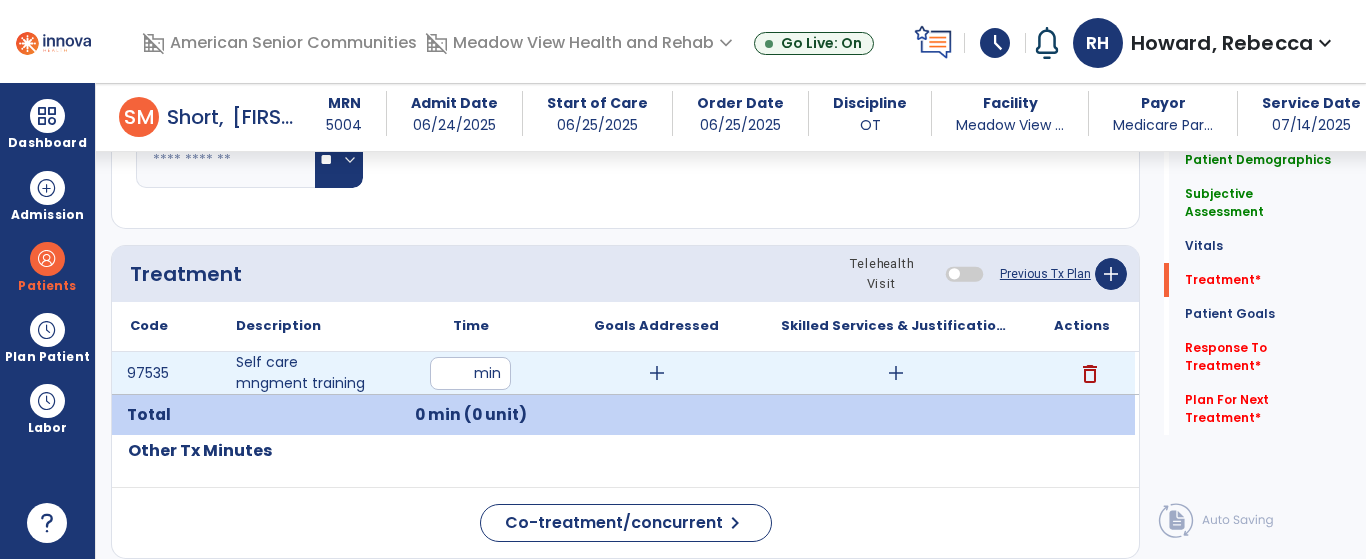 type on "**" 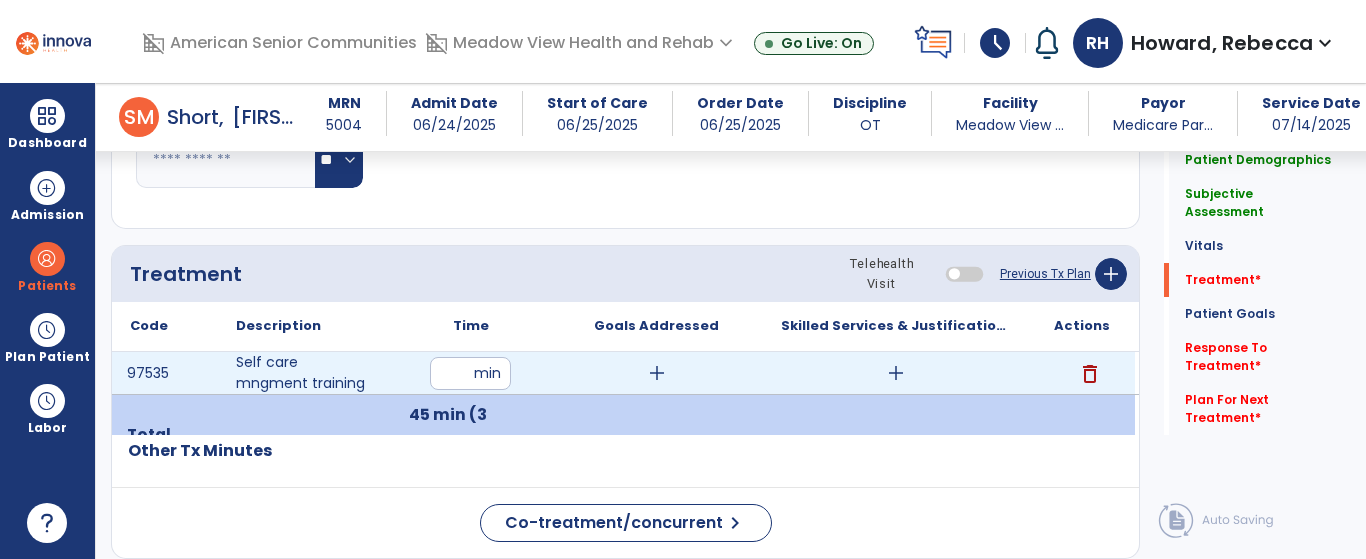 click on "add" at bounding box center (896, 373) 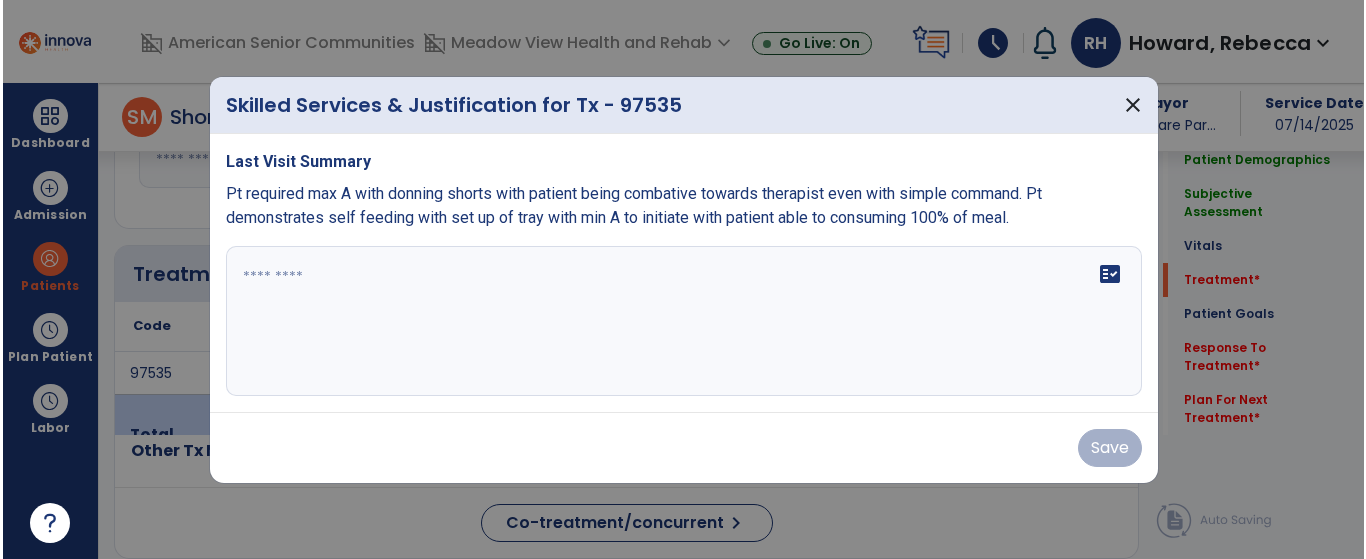 scroll, scrollTop: 1004, scrollLeft: 0, axis: vertical 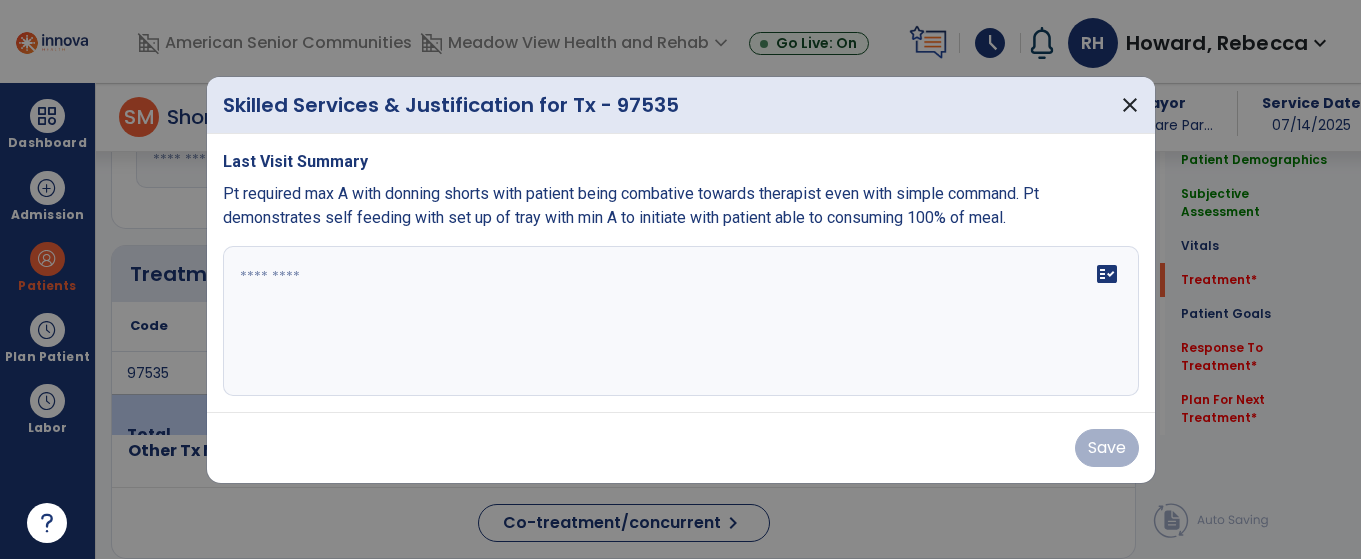 click on "fact_check" at bounding box center (681, 321) 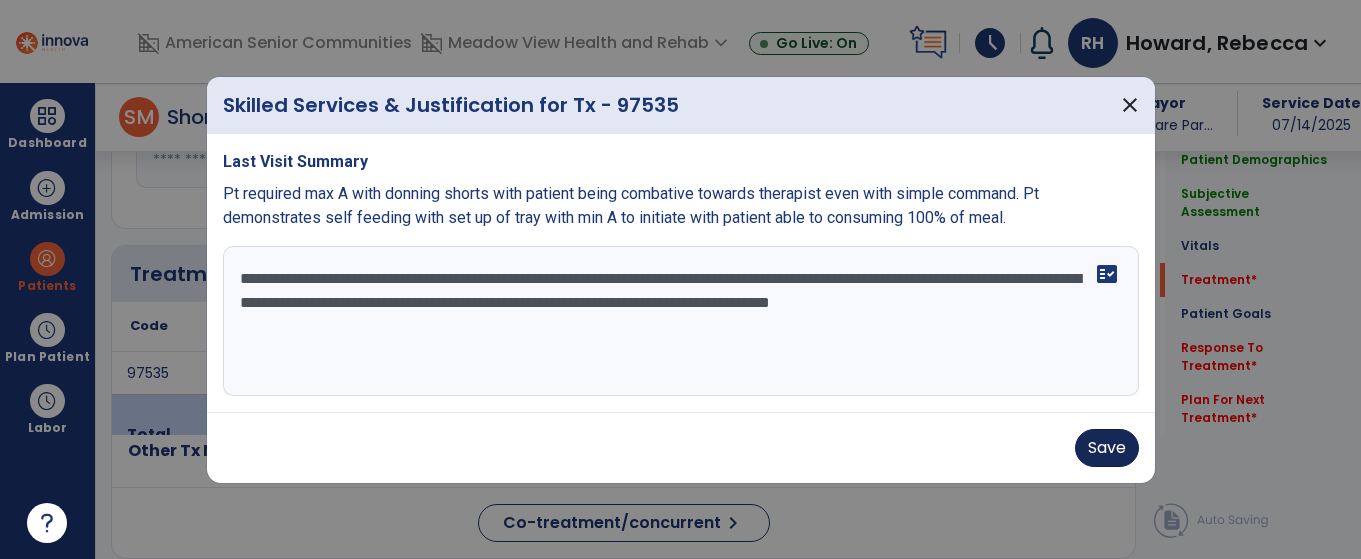 type on "**********" 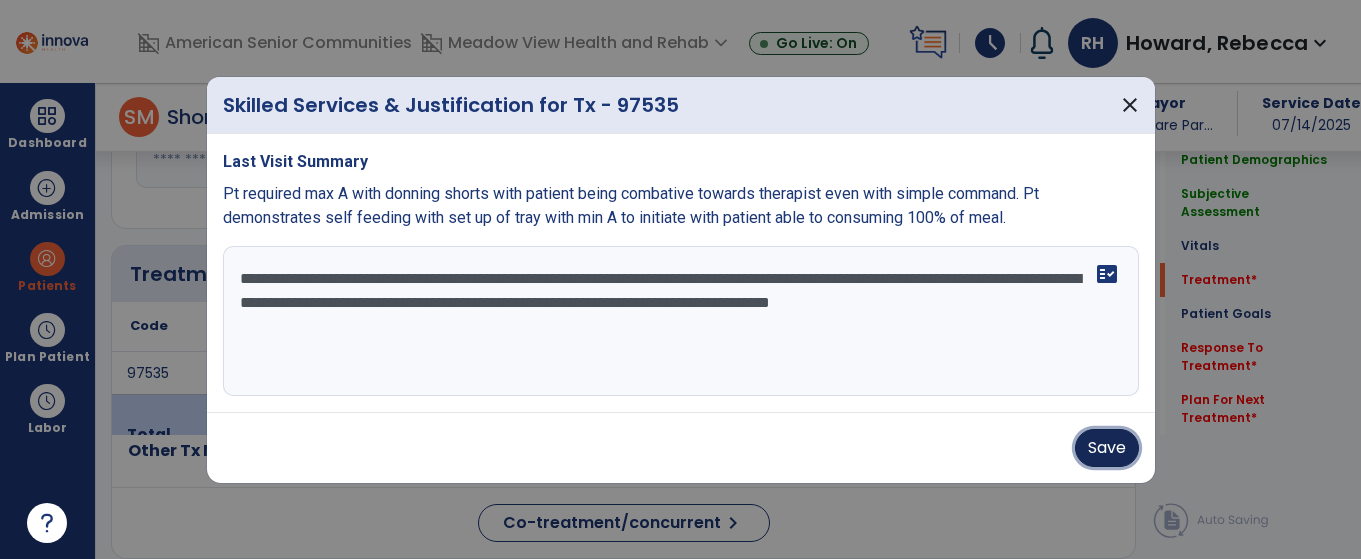 click on "Save" at bounding box center (1107, 448) 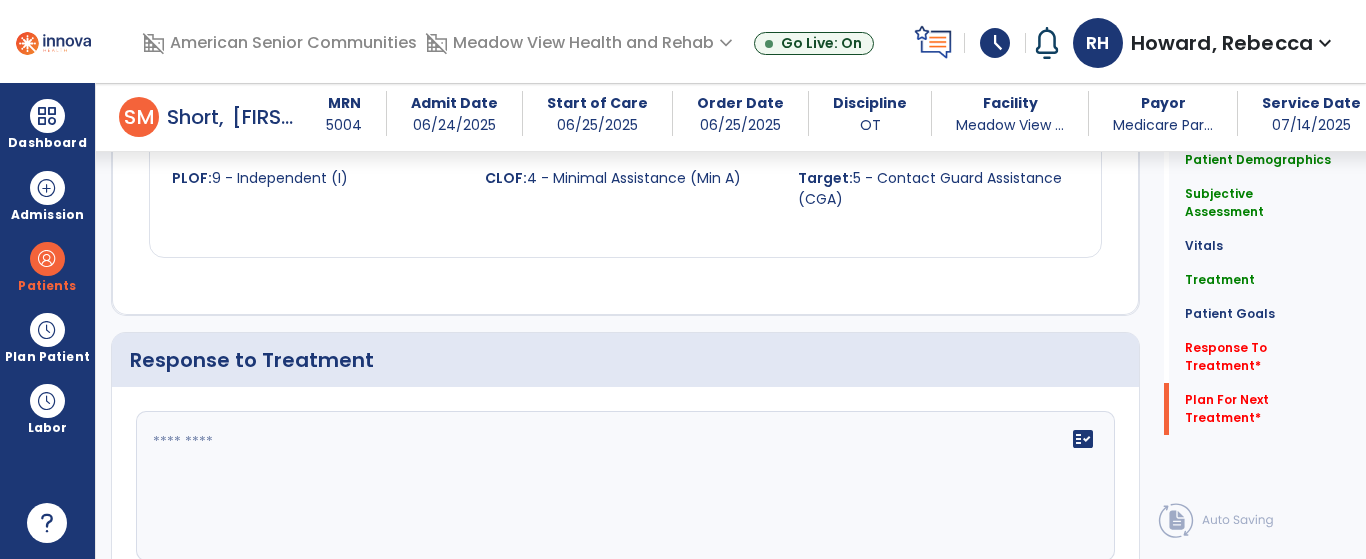 scroll, scrollTop: 2704, scrollLeft: 0, axis: vertical 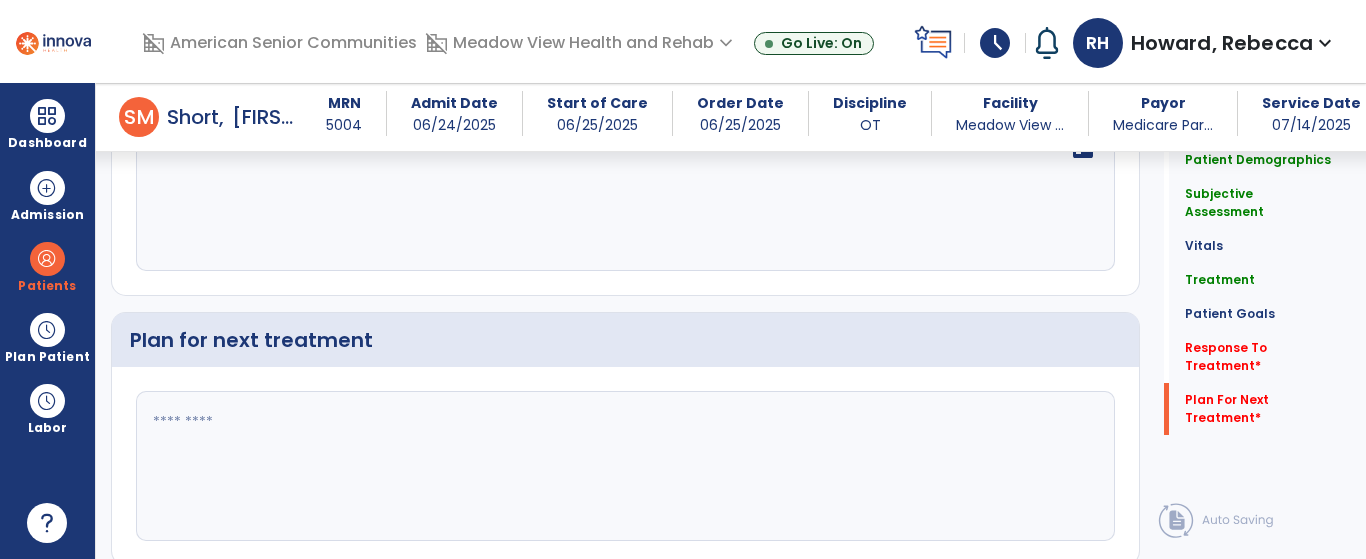 click 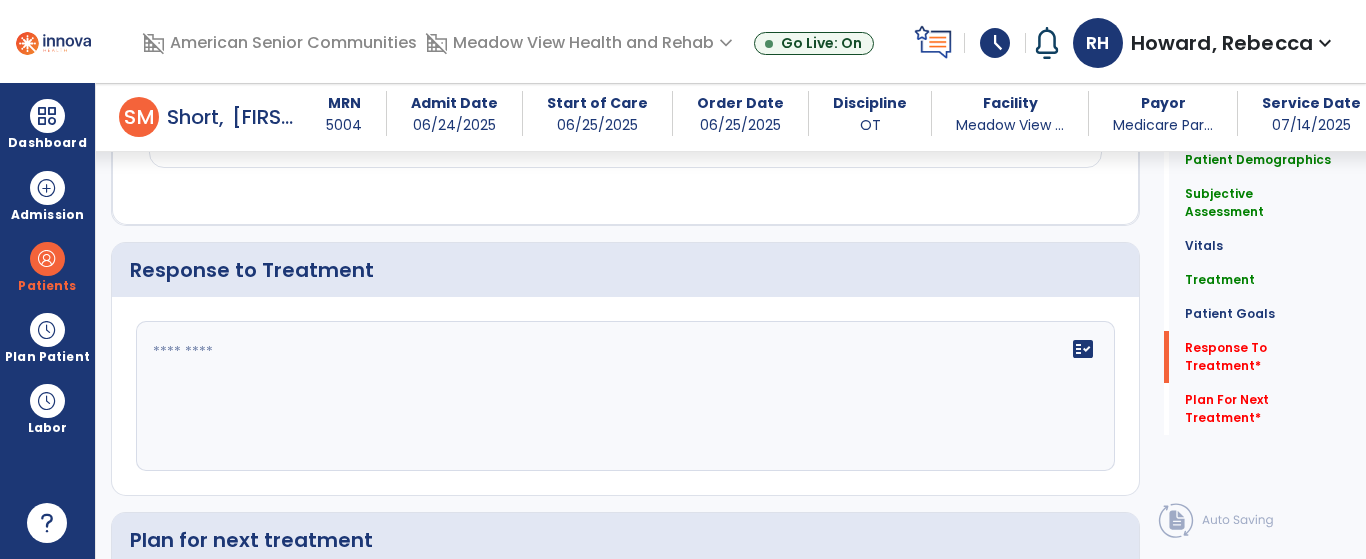 type on "**********" 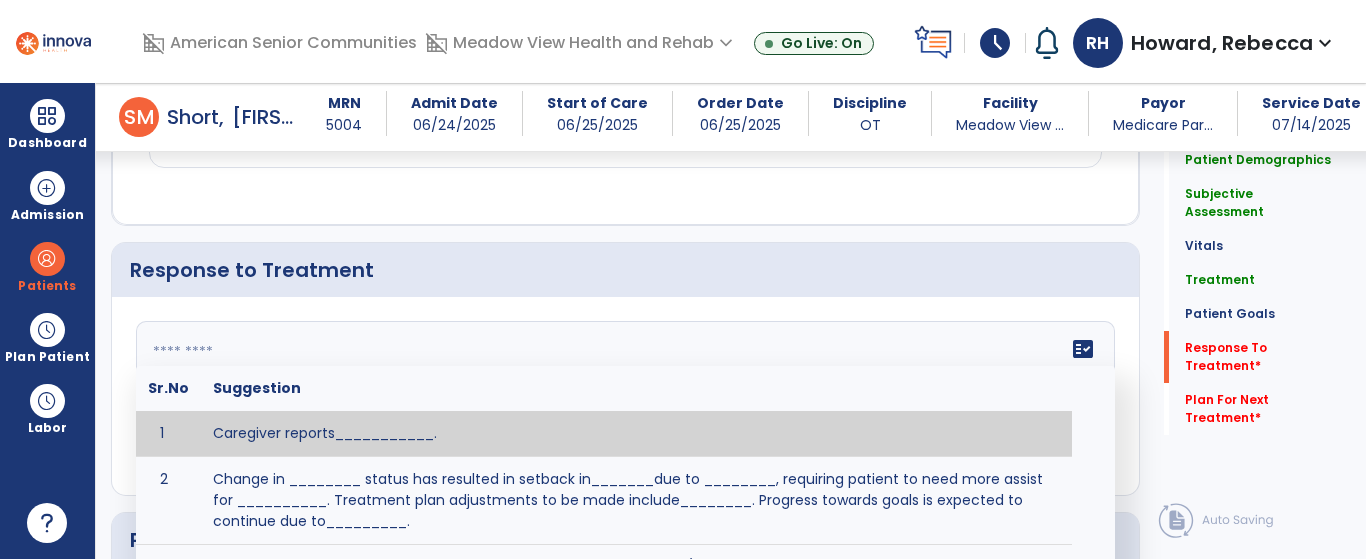 click on "fact_check  Sr.No Suggestion 1 Caregiver reports___________. 2 Change in ________ status has resulted in setback in_______due to ________, requiring patient to need more assist for __________.   Treatment plan adjustments to be made include________.  Progress towards goals is expected to continue due to_________. 3 Decreased pain in __________ to [LEVEL] in response to [MODALITY/TREATMENT] allows for improvement in _________. 4 Functional gains in _______ have impacted the patient's ability to perform_________ with a reduction in assist levels to_________. 5 Functional progress this week has been significant due to__________. 6 Gains in ________ have improved the patient's ability to perform ______with decreased levels of assist to___________. 7 Improvement in ________allows patient to tolerate higher levels of challenges in_________. 8 Pain in [AREA] has decreased to [LEVEL] in response to [TREATMENT/MODALITY], allowing fore ease in completing__________. 9 10 11 12 13 14 15 16 17 18 19 20 21" 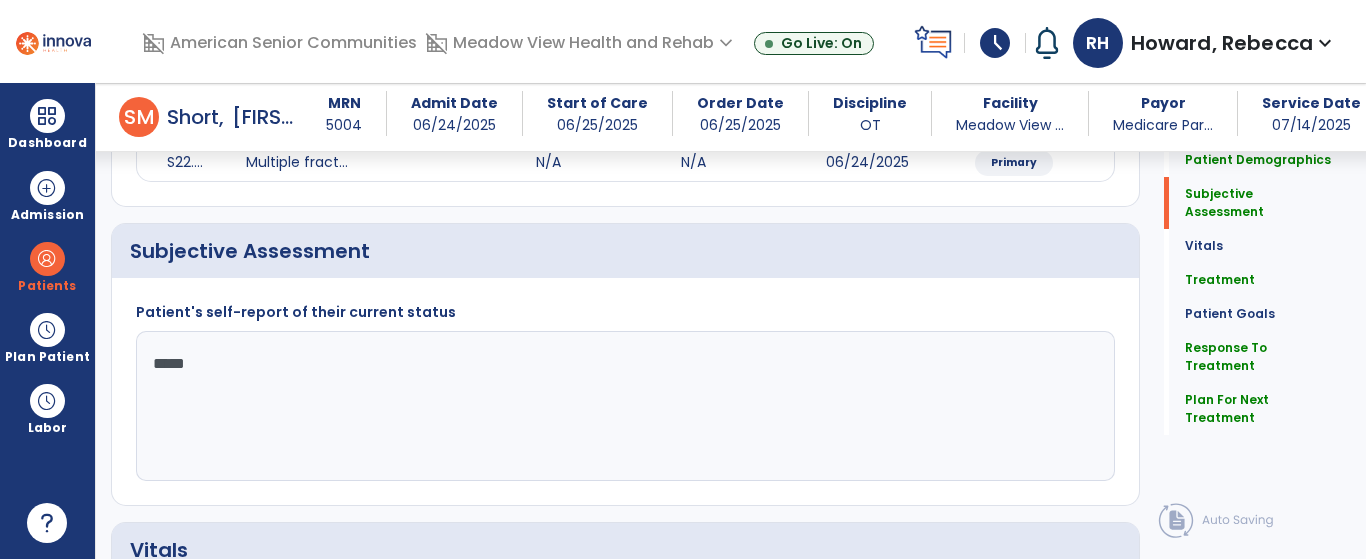 scroll, scrollTop: 304, scrollLeft: 0, axis: vertical 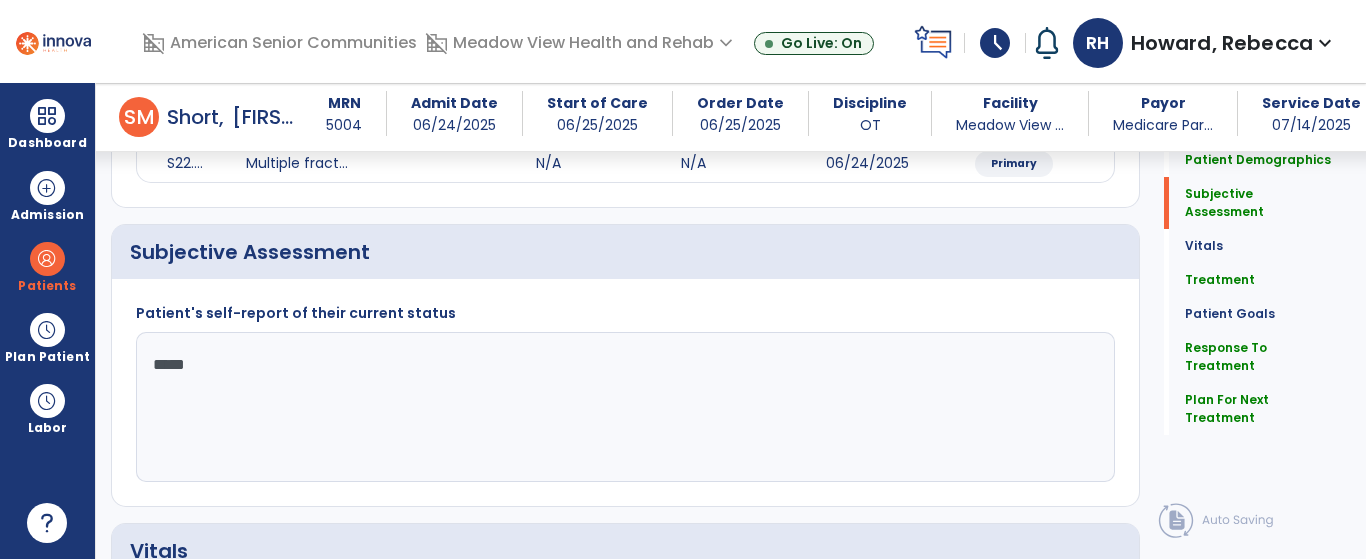 type on "**********" 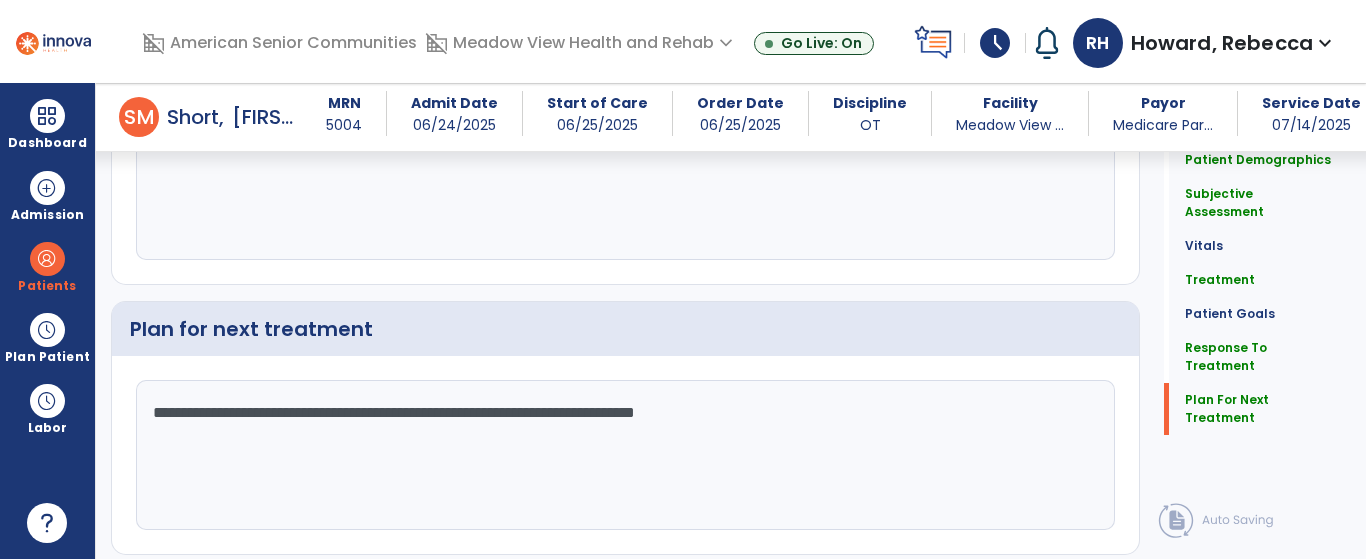 type on "**********" 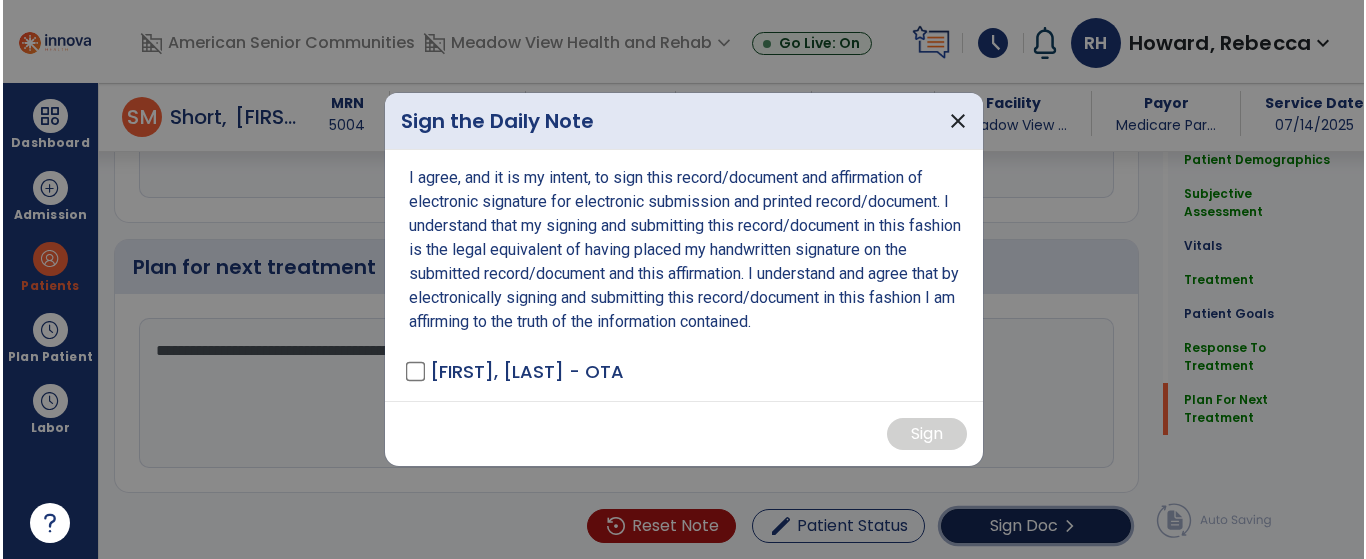 scroll, scrollTop: 2778, scrollLeft: 0, axis: vertical 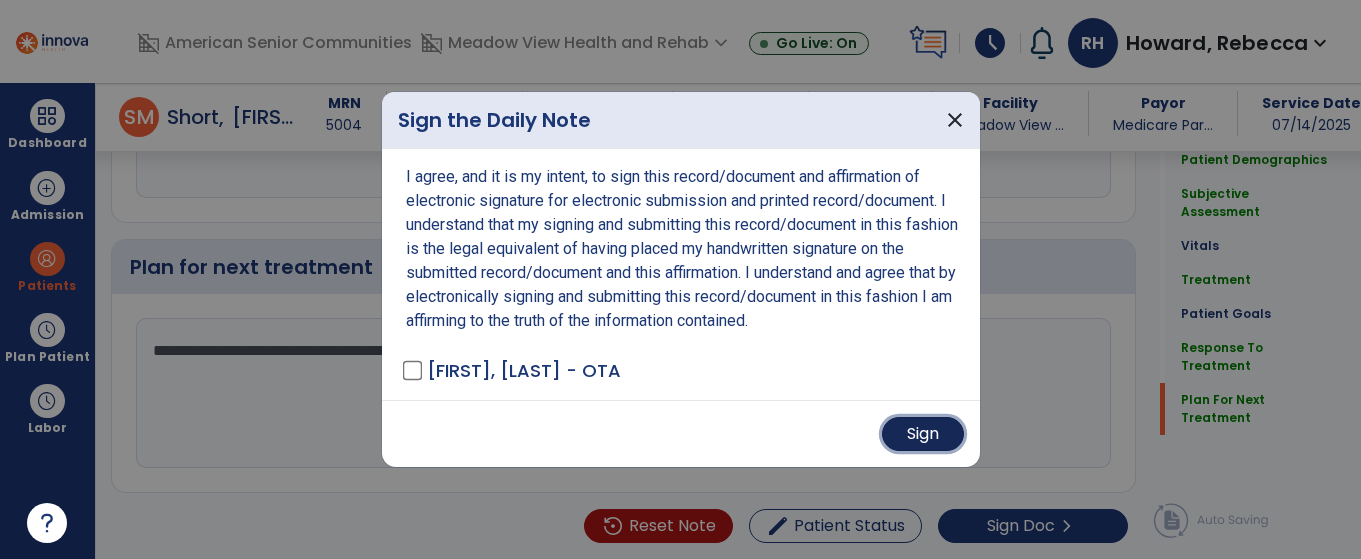 click on "Sign" at bounding box center (923, 434) 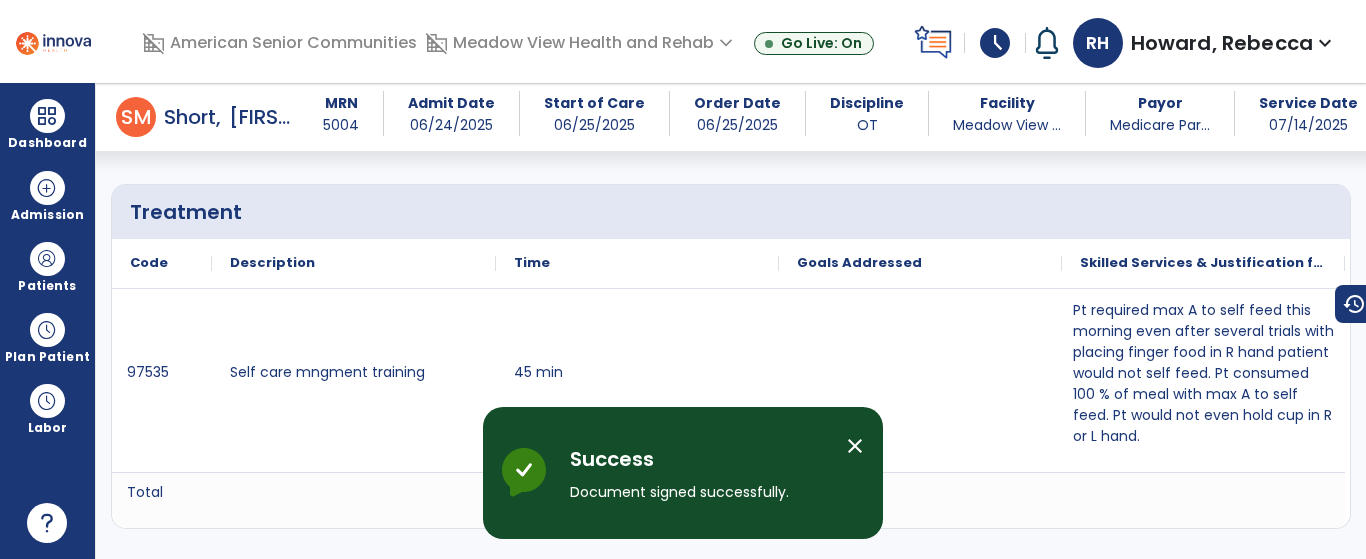 scroll, scrollTop: 0, scrollLeft: 0, axis: both 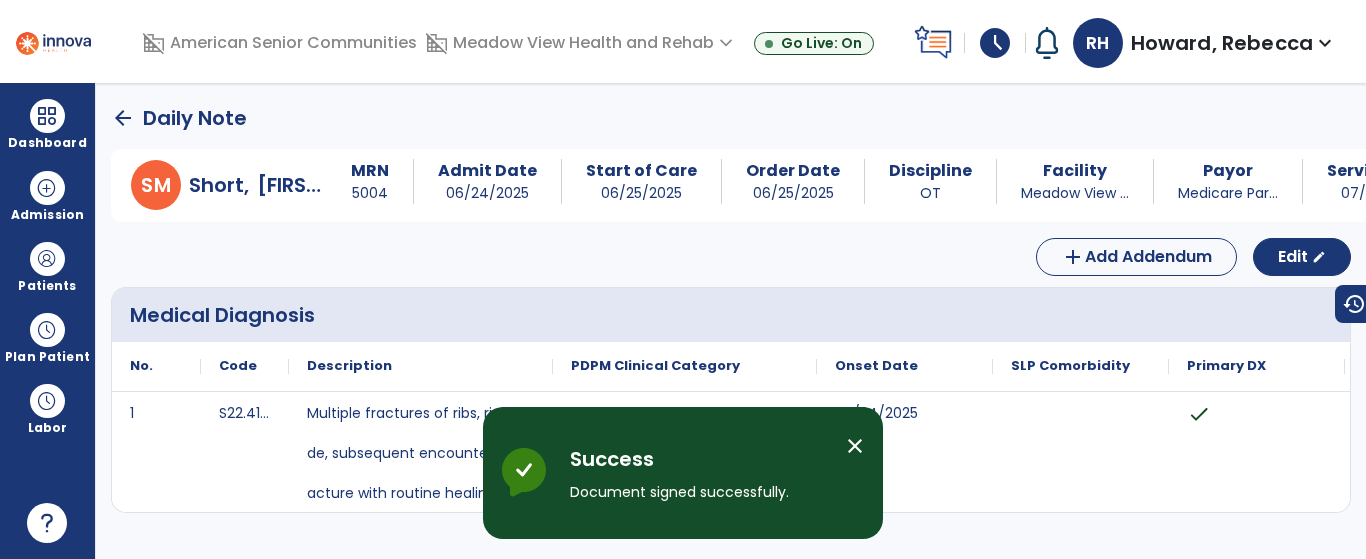 click on "arrow_back" 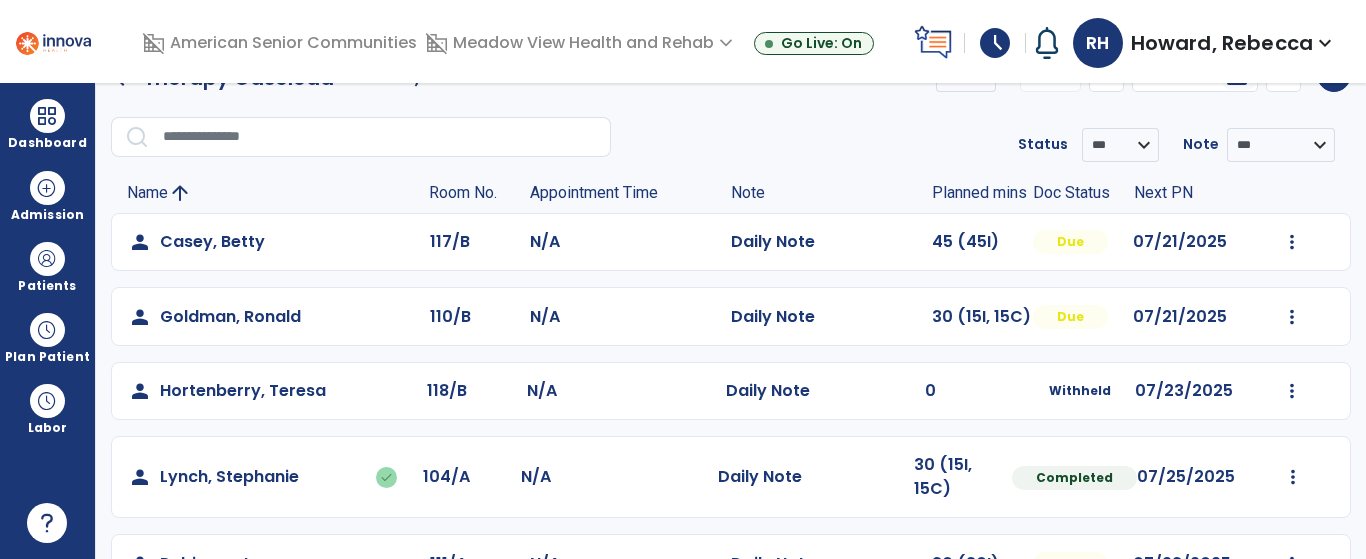 scroll, scrollTop: 4, scrollLeft: 0, axis: vertical 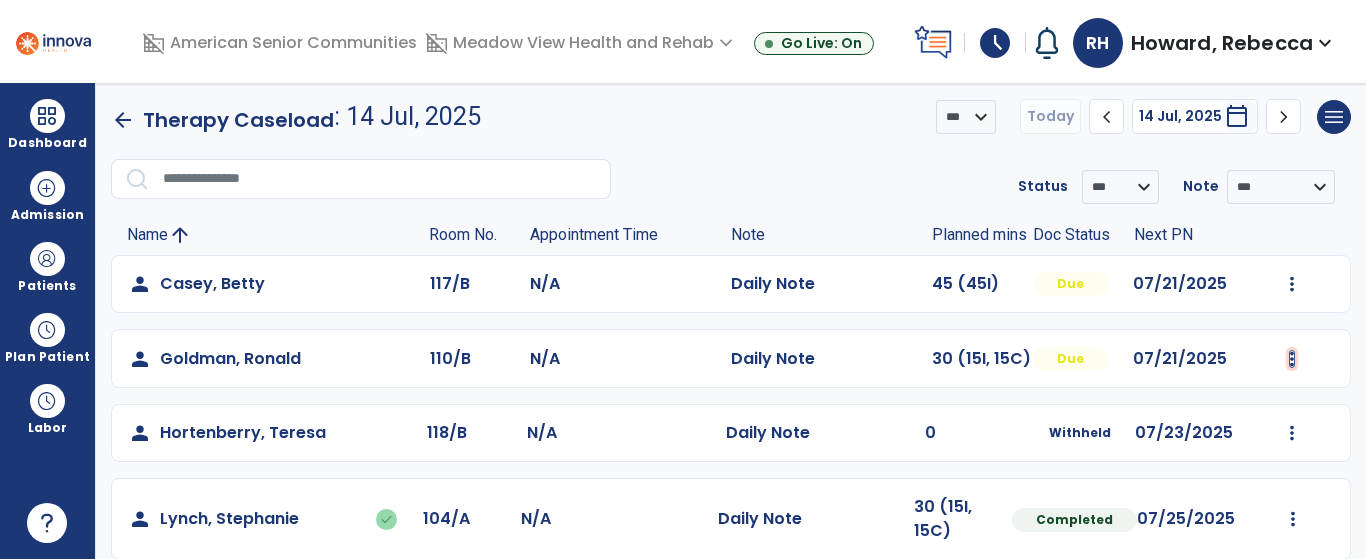 click at bounding box center [1292, 284] 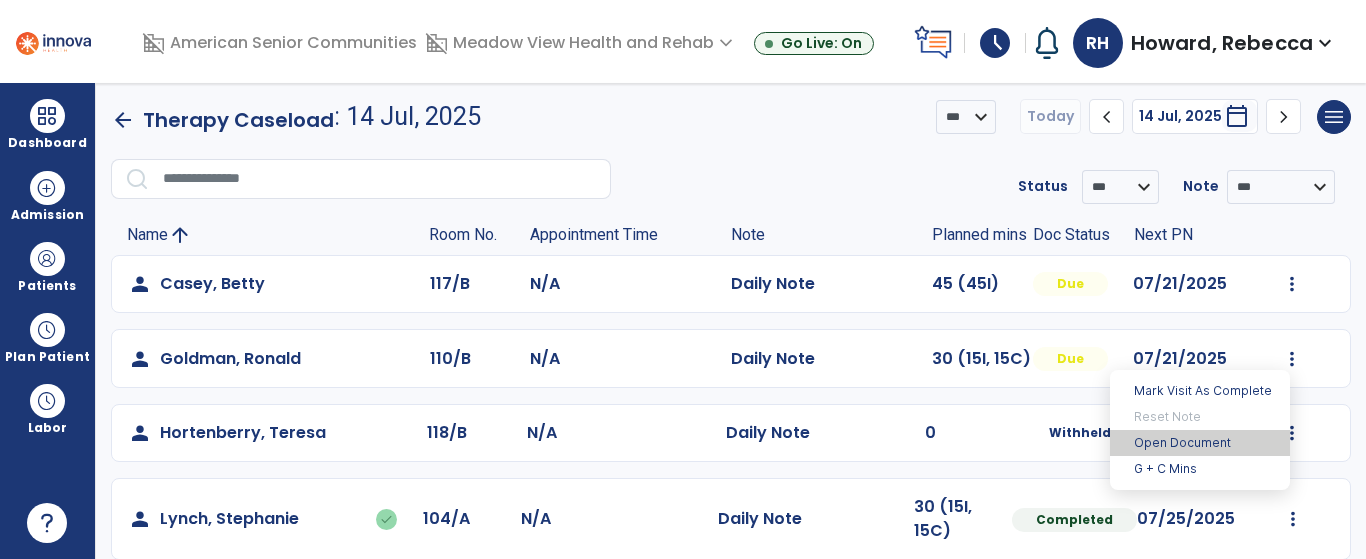 click on "Open Document" at bounding box center (1200, 443) 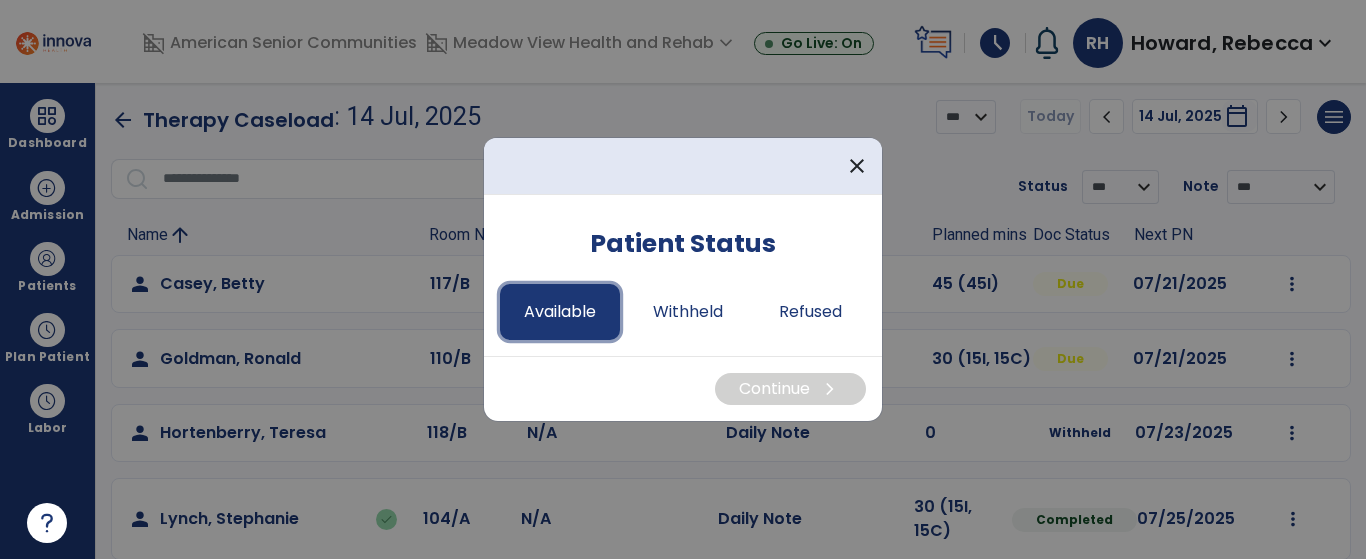 click on "Available" at bounding box center [560, 312] 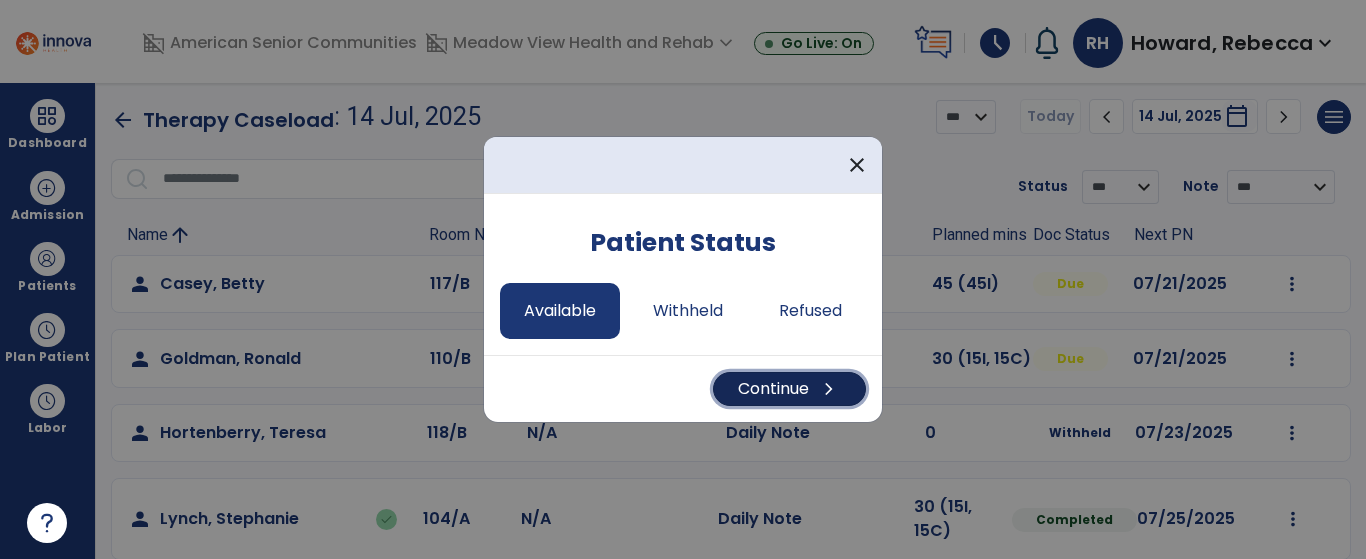 click on "Continue   chevron_right" at bounding box center [789, 389] 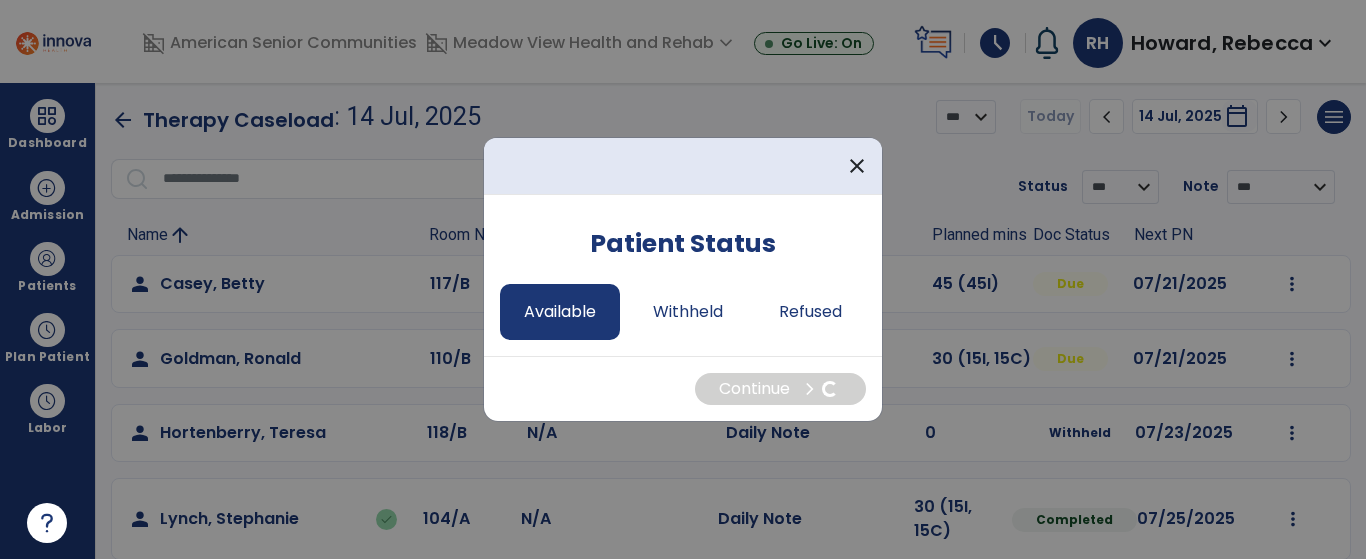 select on "*" 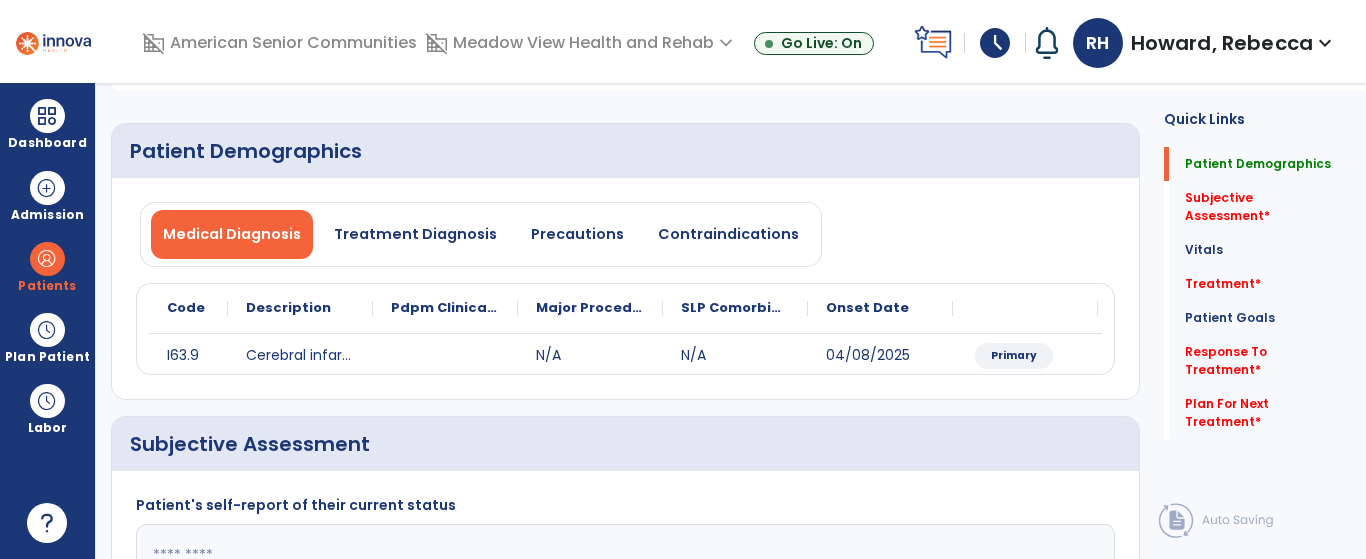 scroll, scrollTop: 0, scrollLeft: 0, axis: both 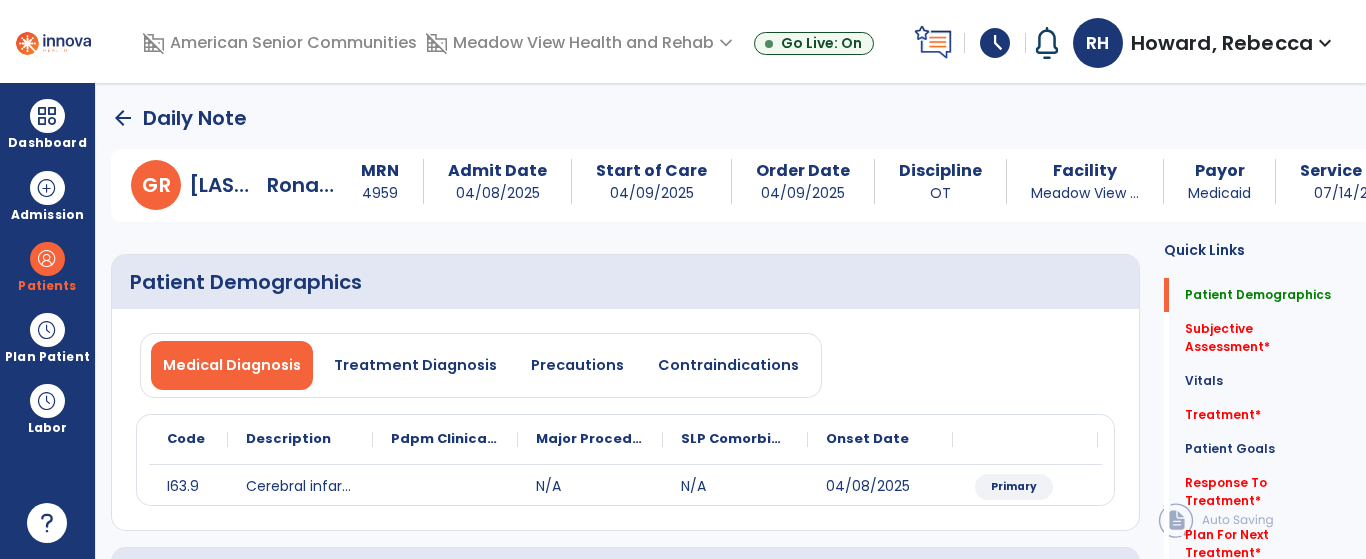 click on "arrow_back" 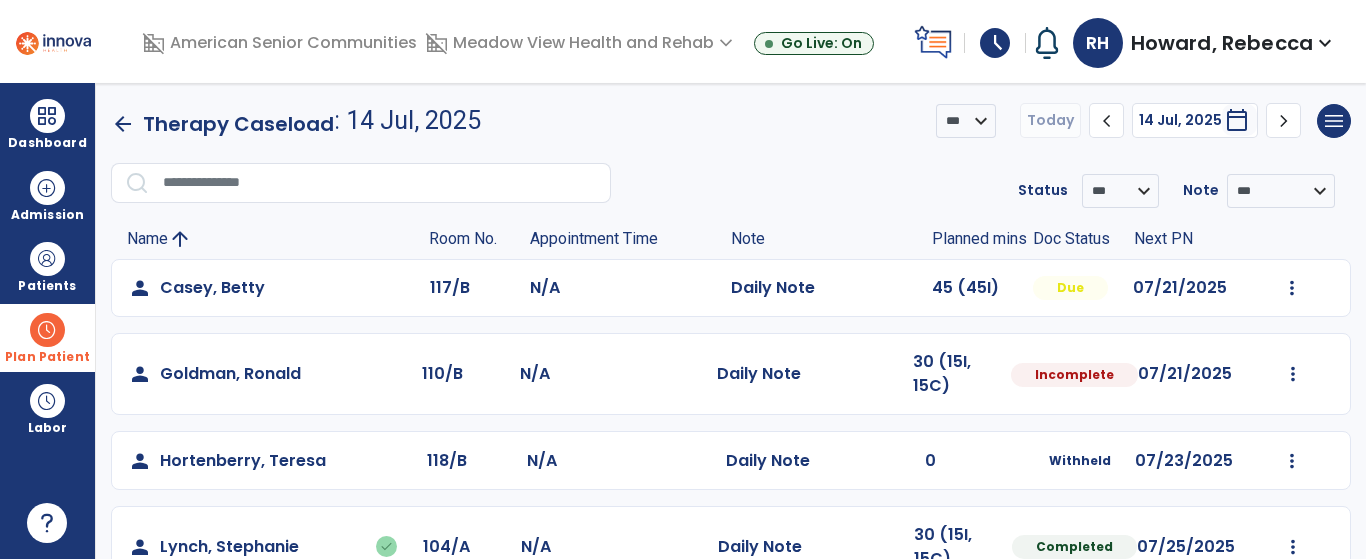 click at bounding box center (47, 330) 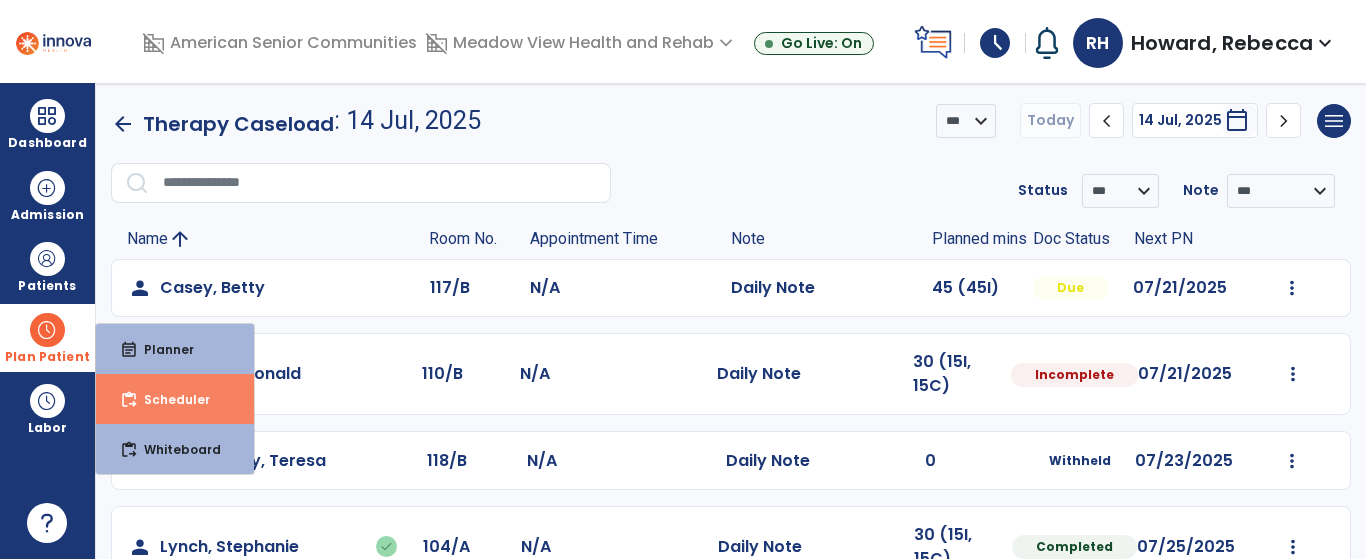click on "Scheduler" at bounding box center [169, 399] 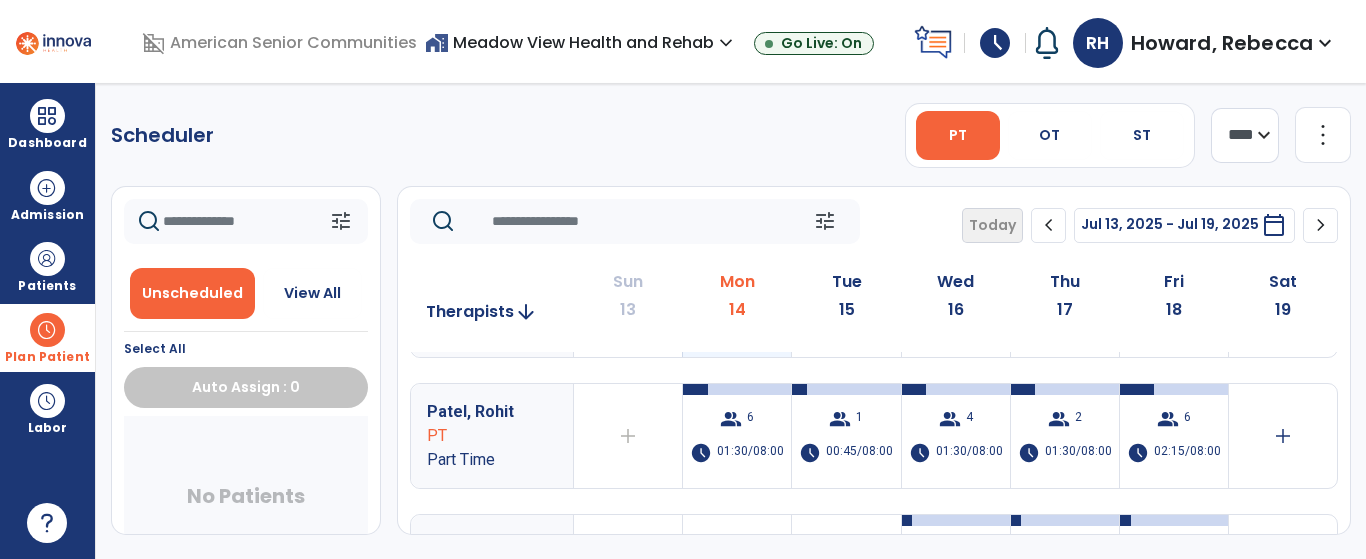scroll, scrollTop: 0, scrollLeft: 0, axis: both 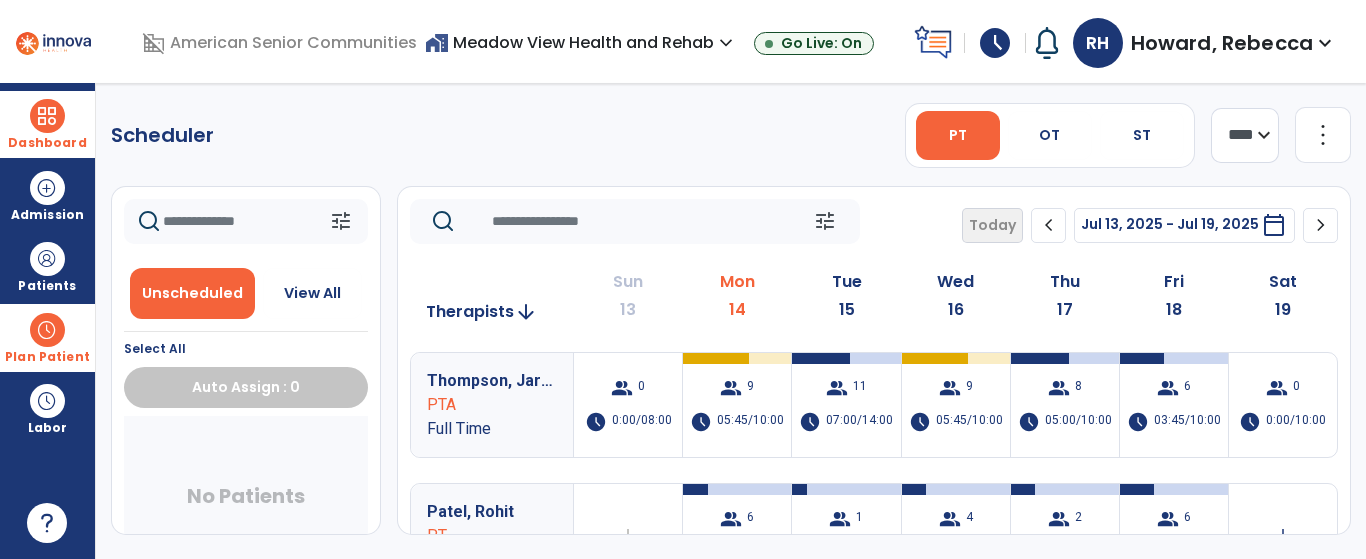 click on "Dashboard" at bounding box center (47, 124) 